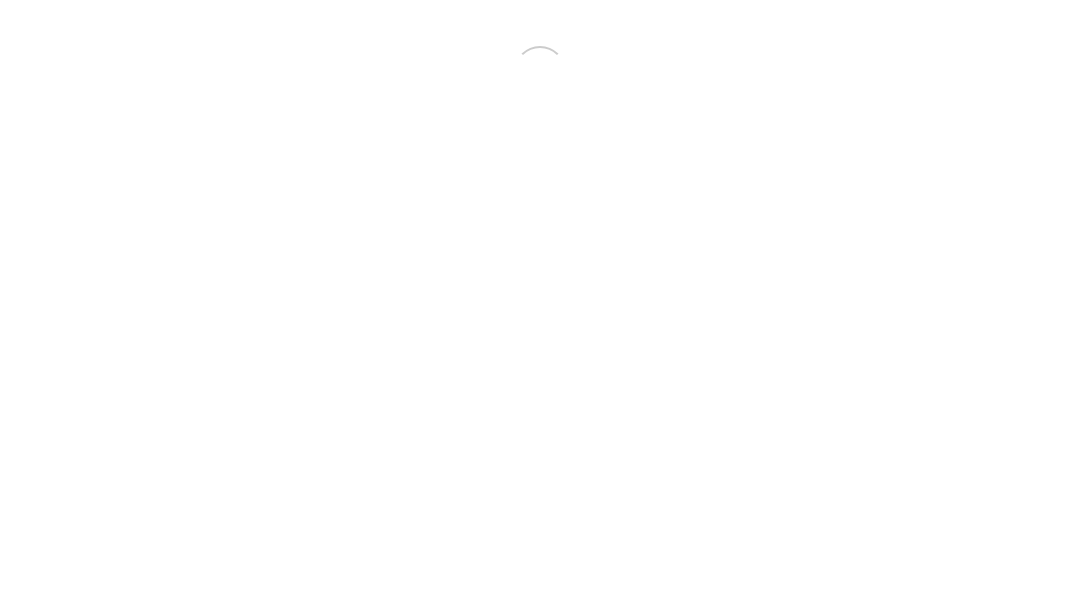 scroll, scrollTop: 0, scrollLeft: 0, axis: both 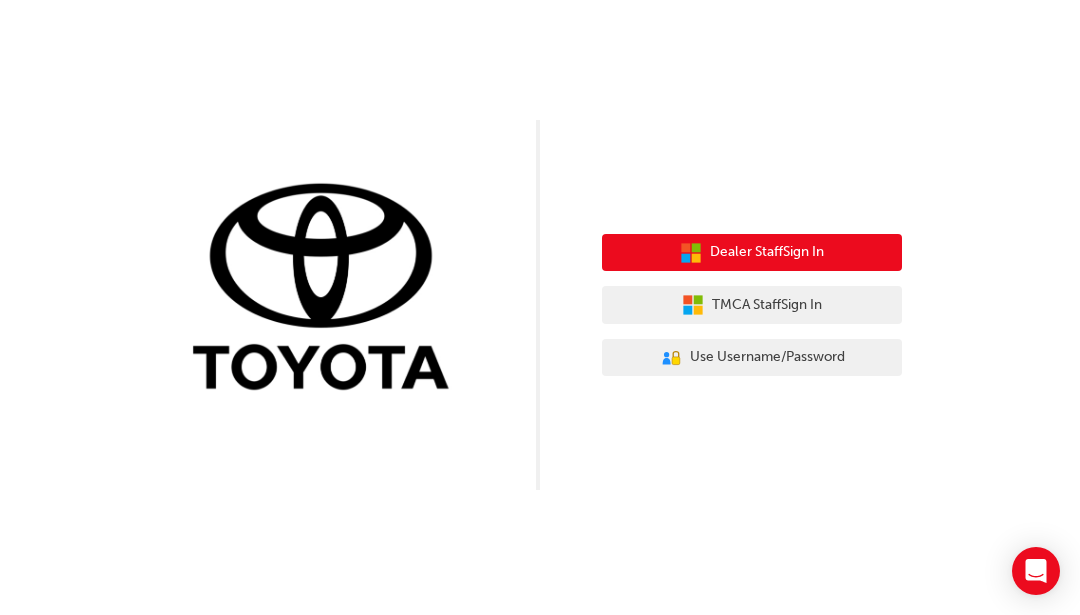 click on "Dealer Staff  Sign In" at bounding box center [767, 252] 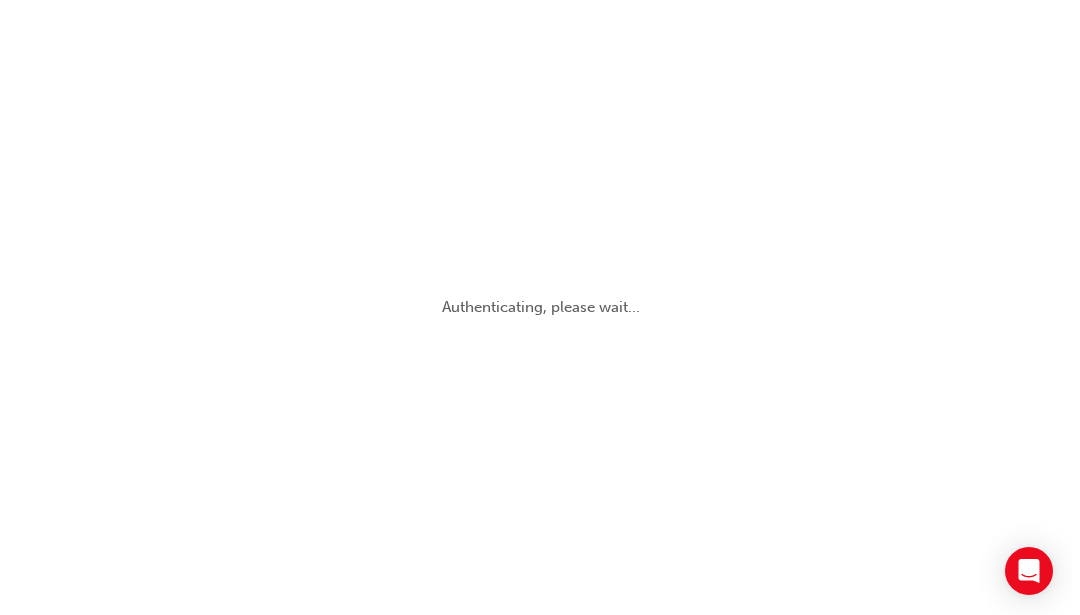 scroll, scrollTop: 0, scrollLeft: 0, axis: both 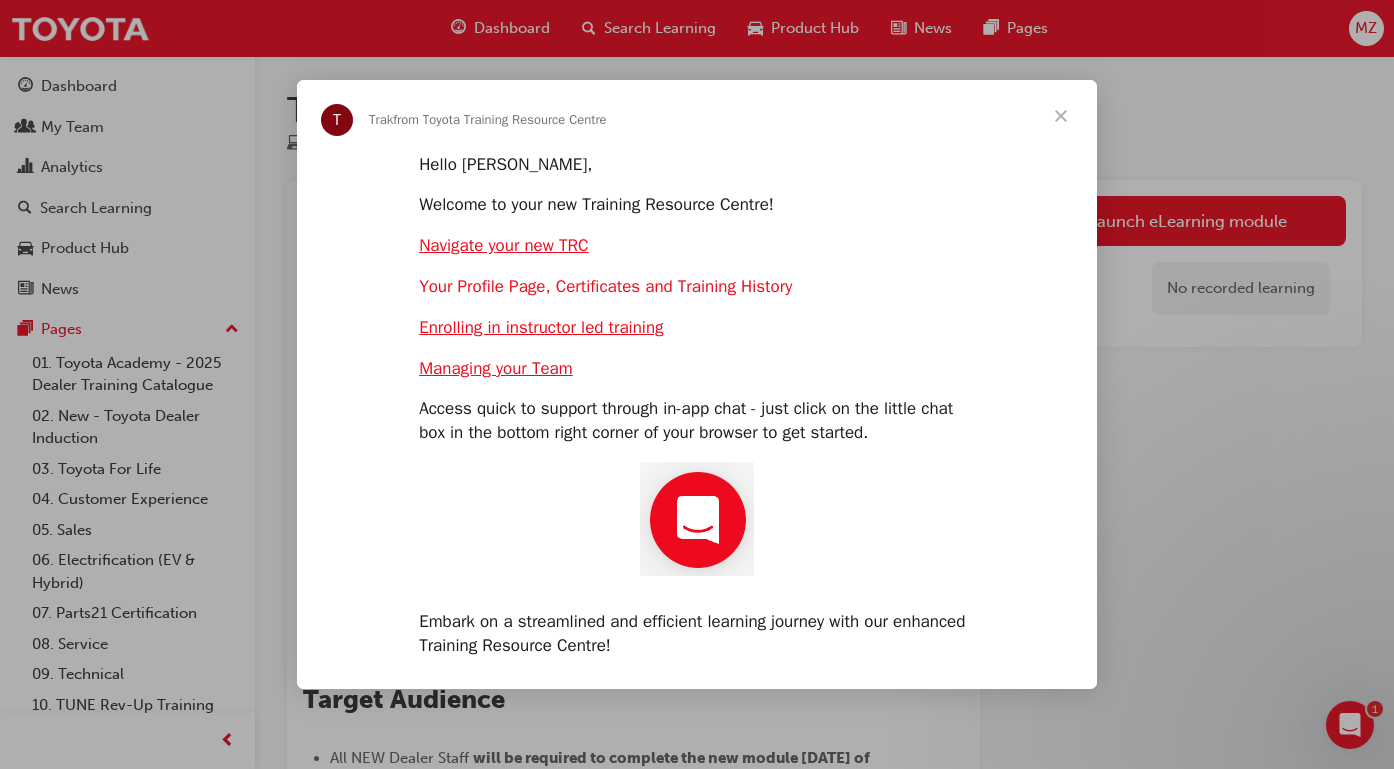 click on "Your Profile Page, Certificates and Training History" at bounding box center [605, 286] 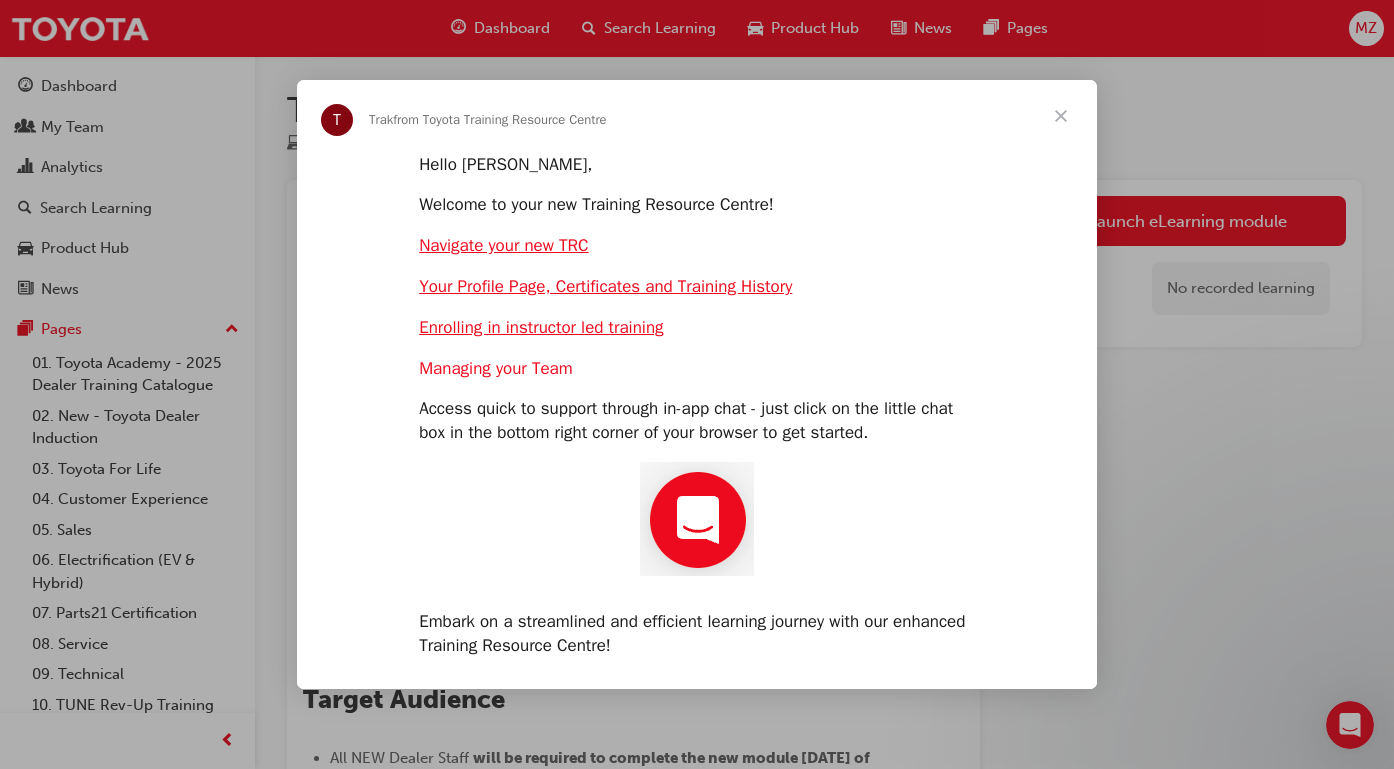 click on "Managing your Team" at bounding box center [496, 368] 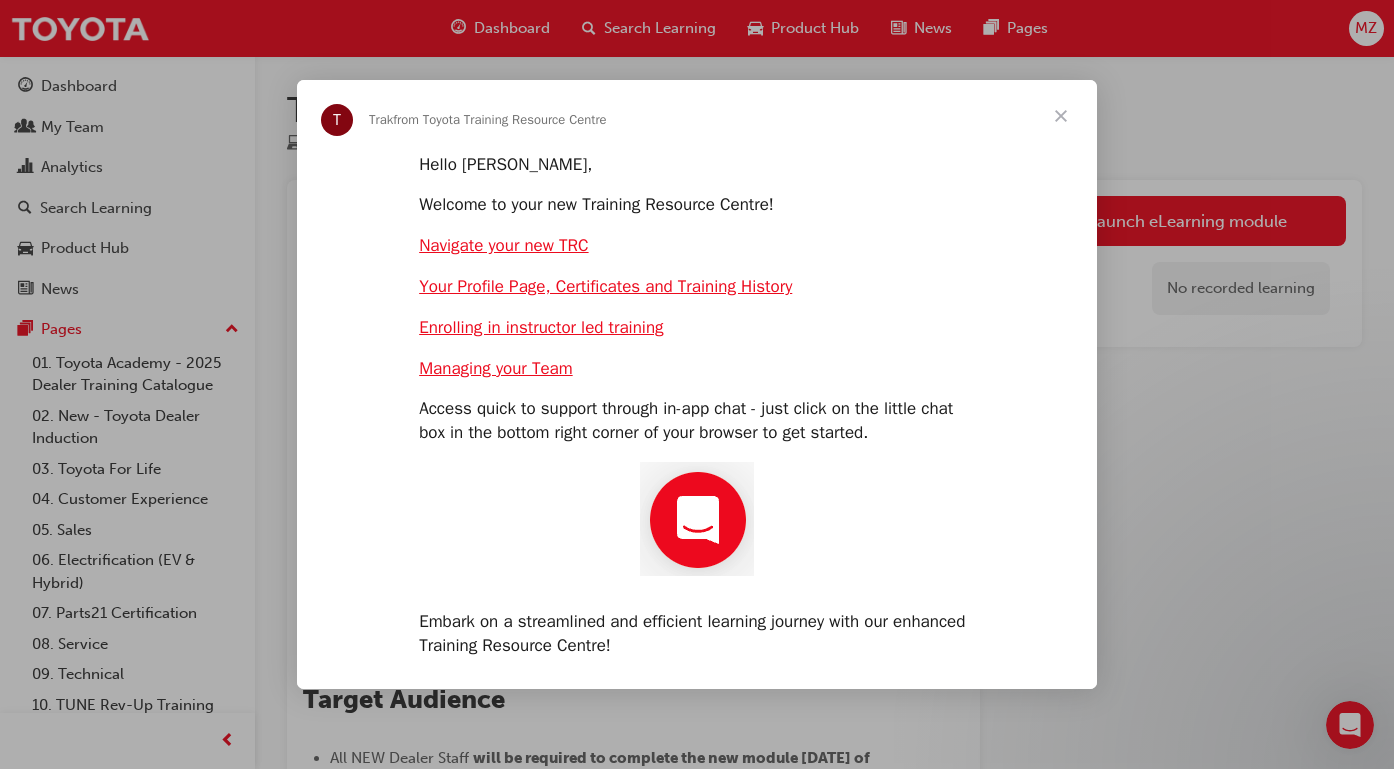 click at bounding box center (1061, 116) 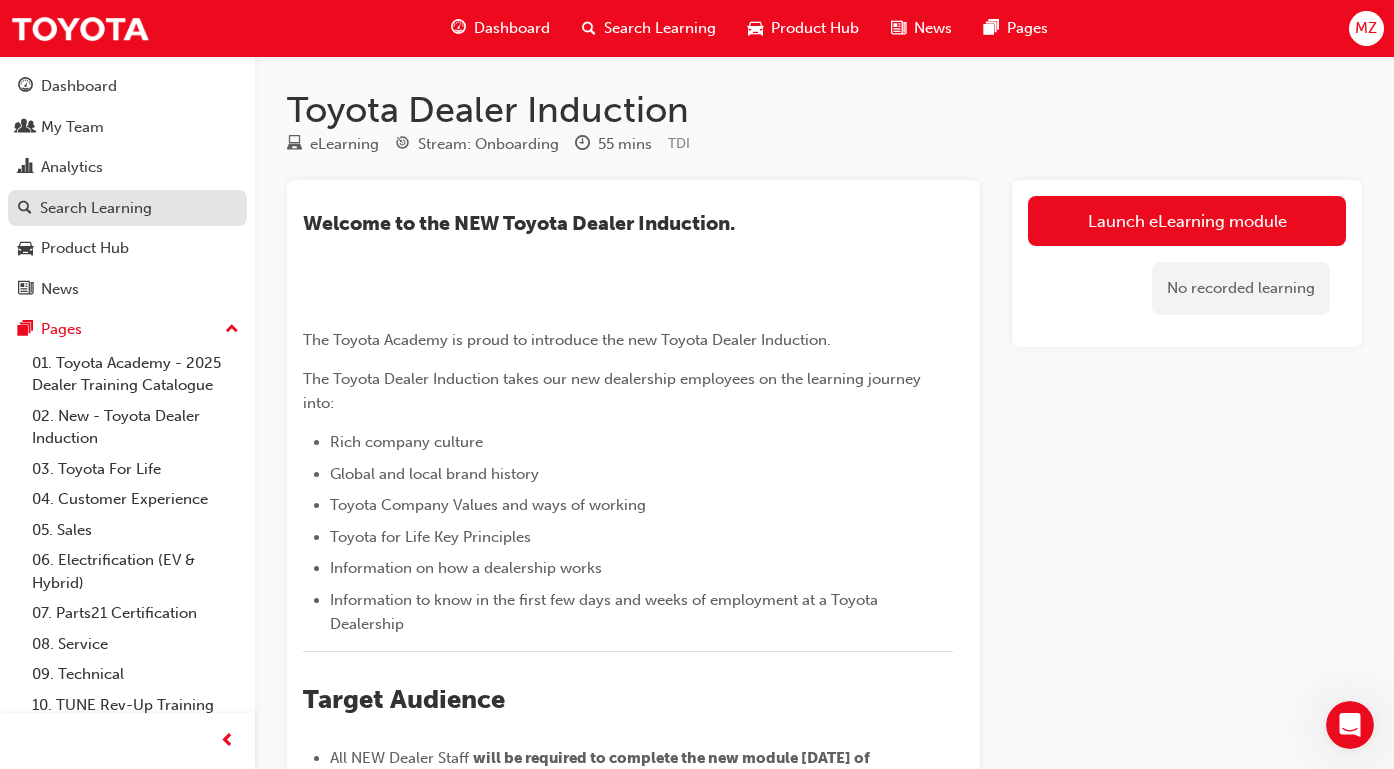 click on "Search Learning" at bounding box center [96, 208] 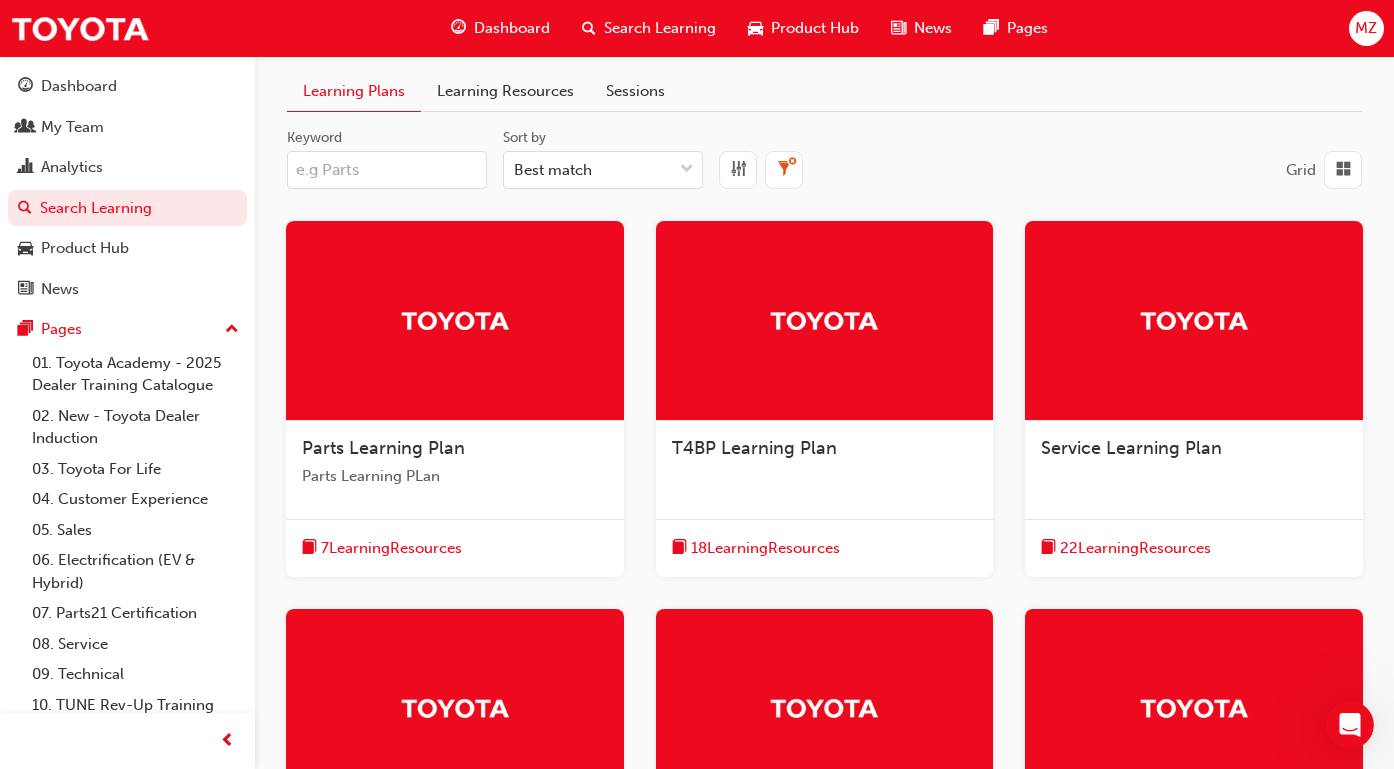 click on "Keyword" at bounding box center [387, 170] 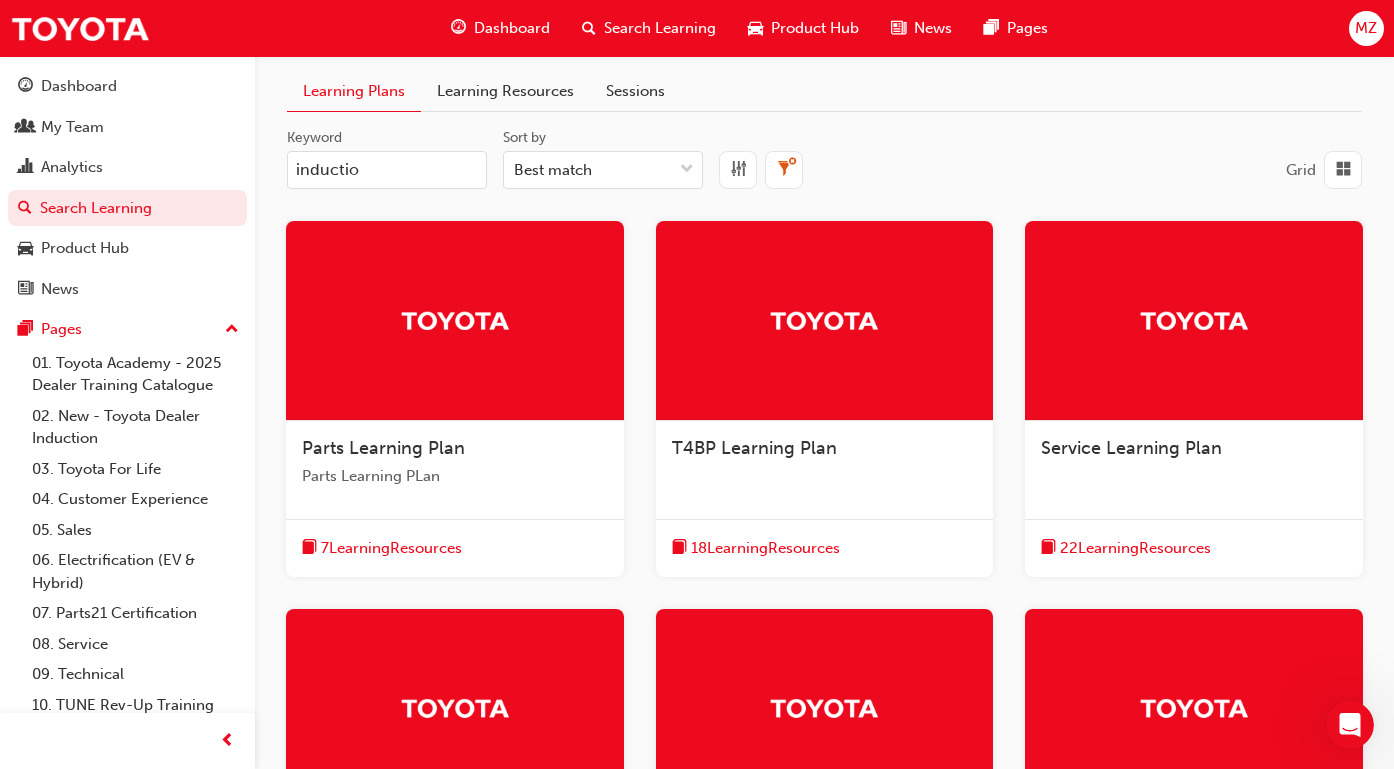 type on "induction" 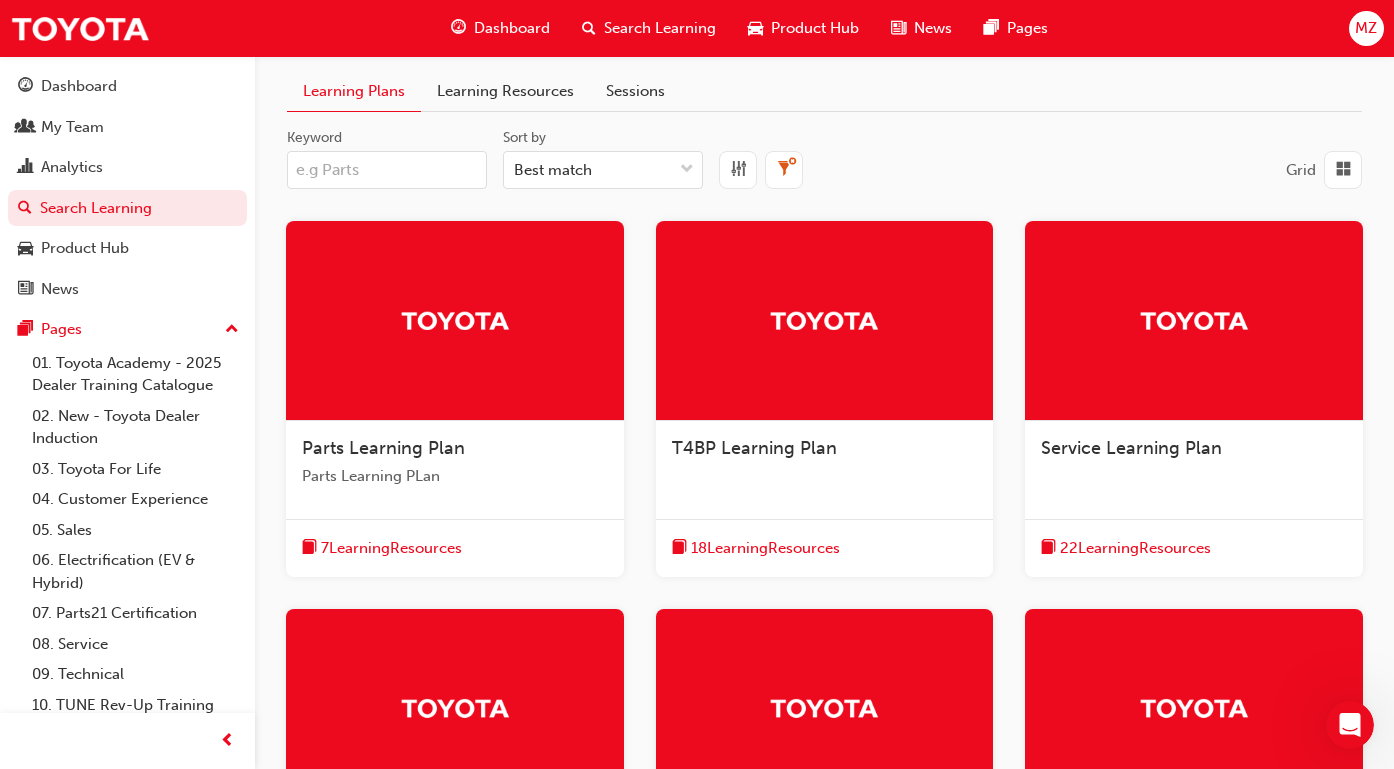 type on "induction" 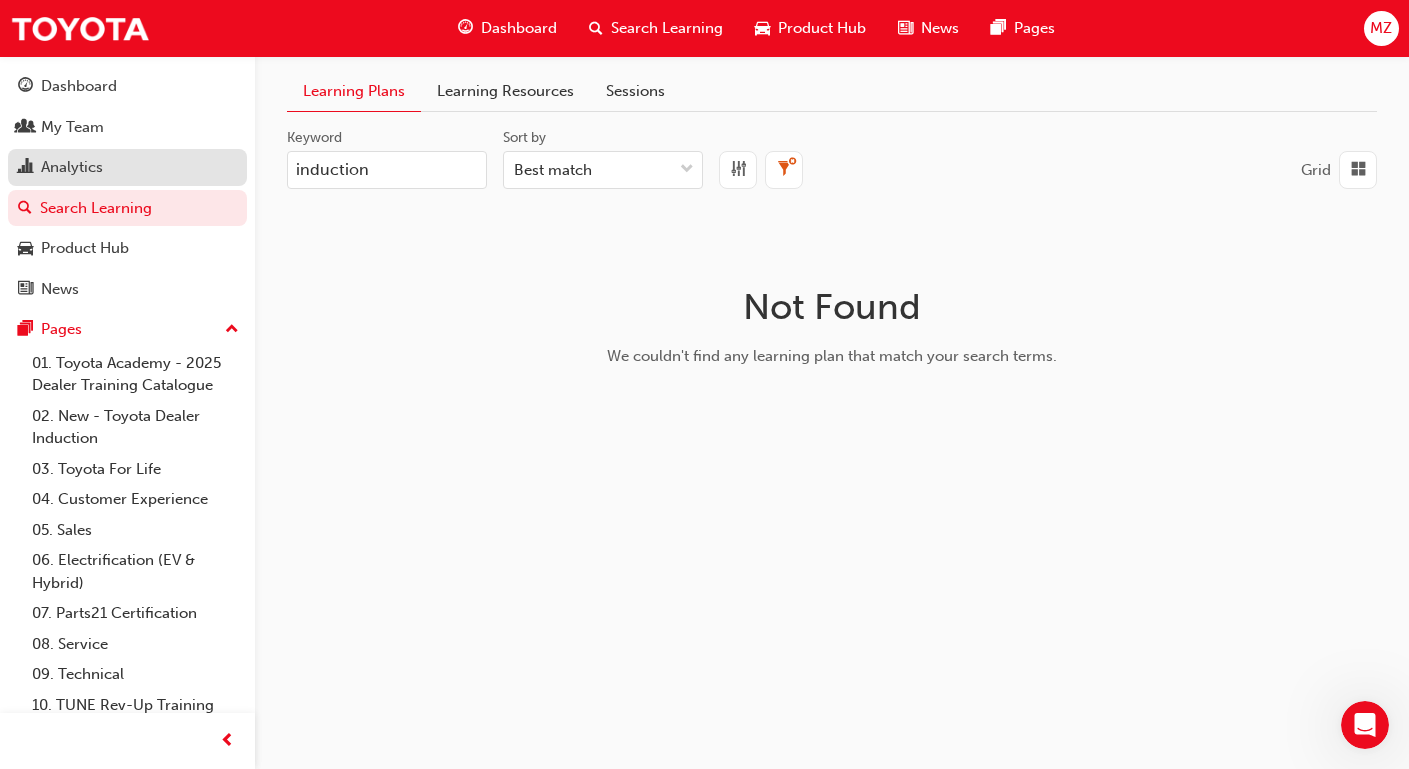 drag, startPoint x: 301, startPoint y: 166, endPoint x: 166, endPoint y: 153, distance: 135.62448 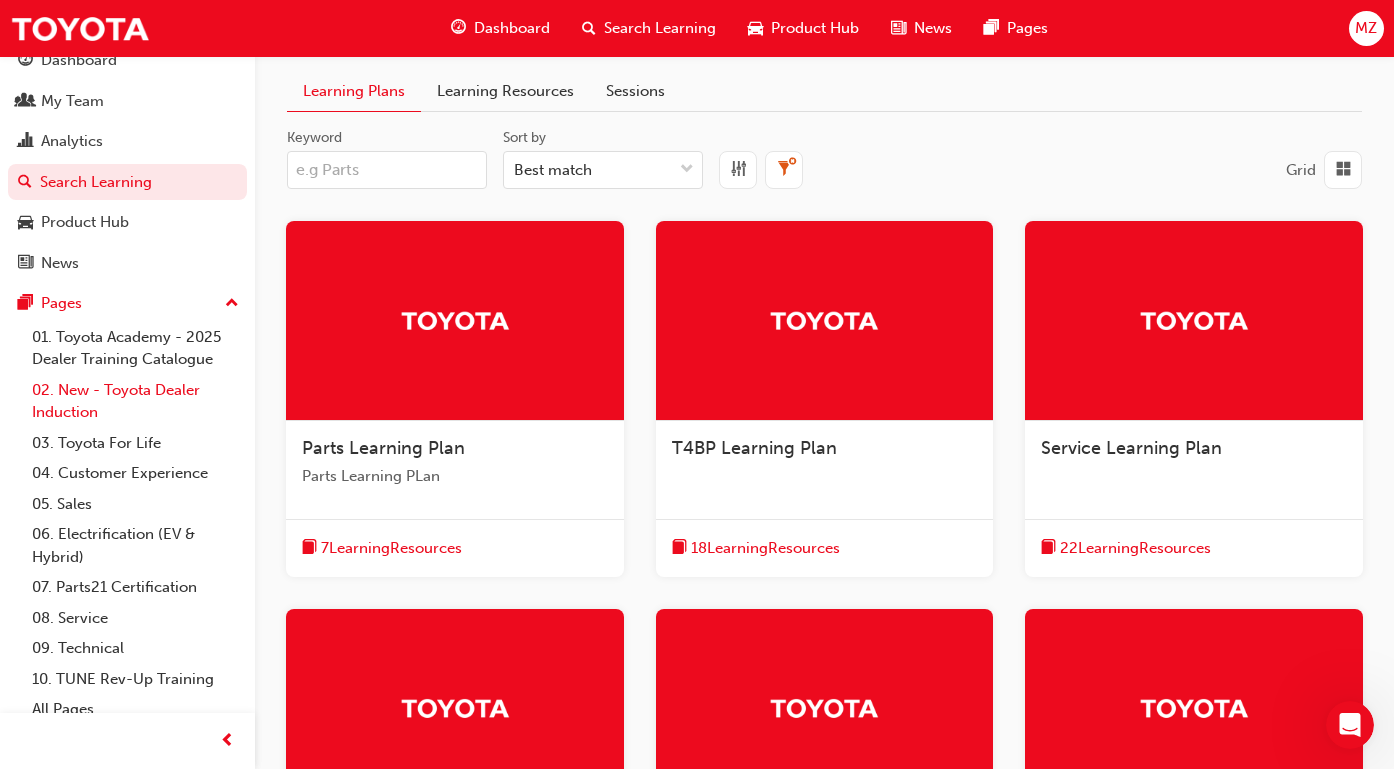 scroll, scrollTop: 40, scrollLeft: 0, axis: vertical 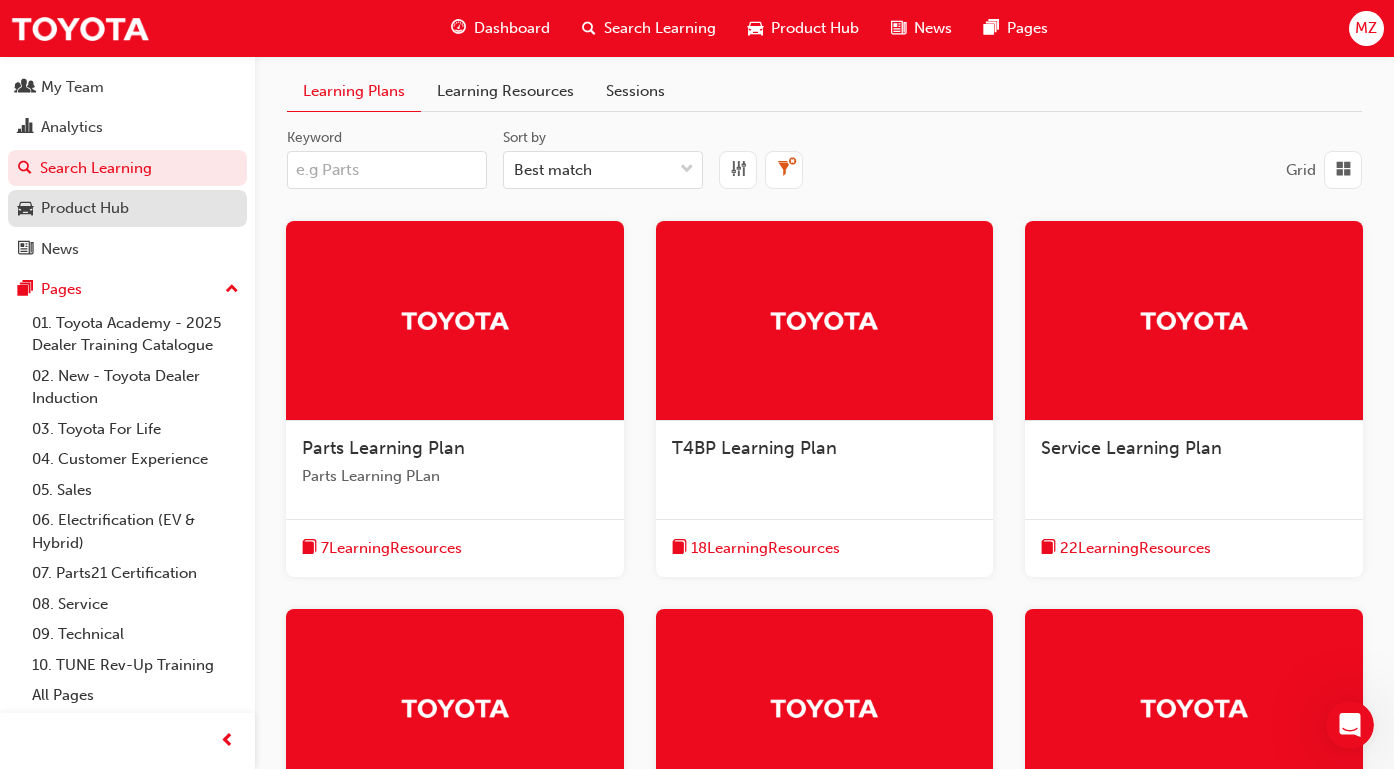 type 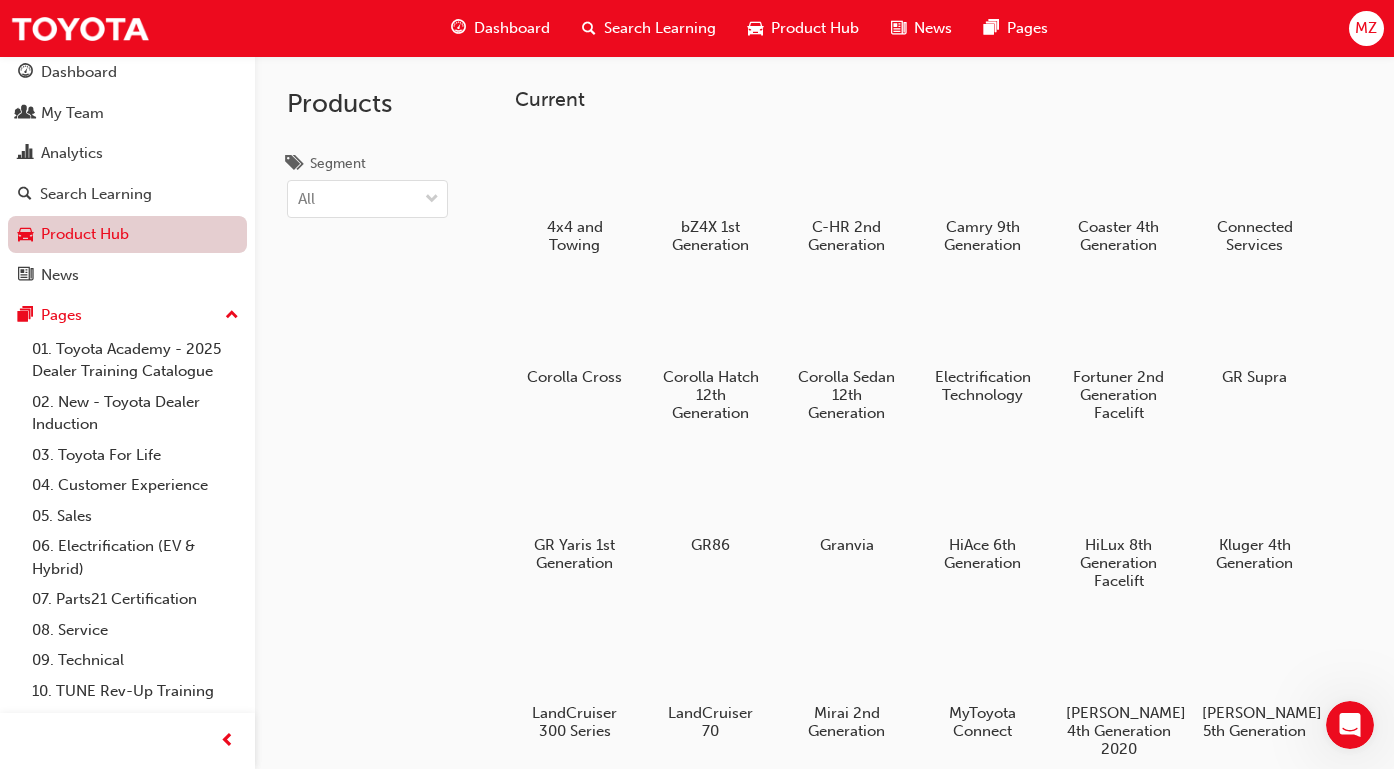 scroll, scrollTop: 0, scrollLeft: 0, axis: both 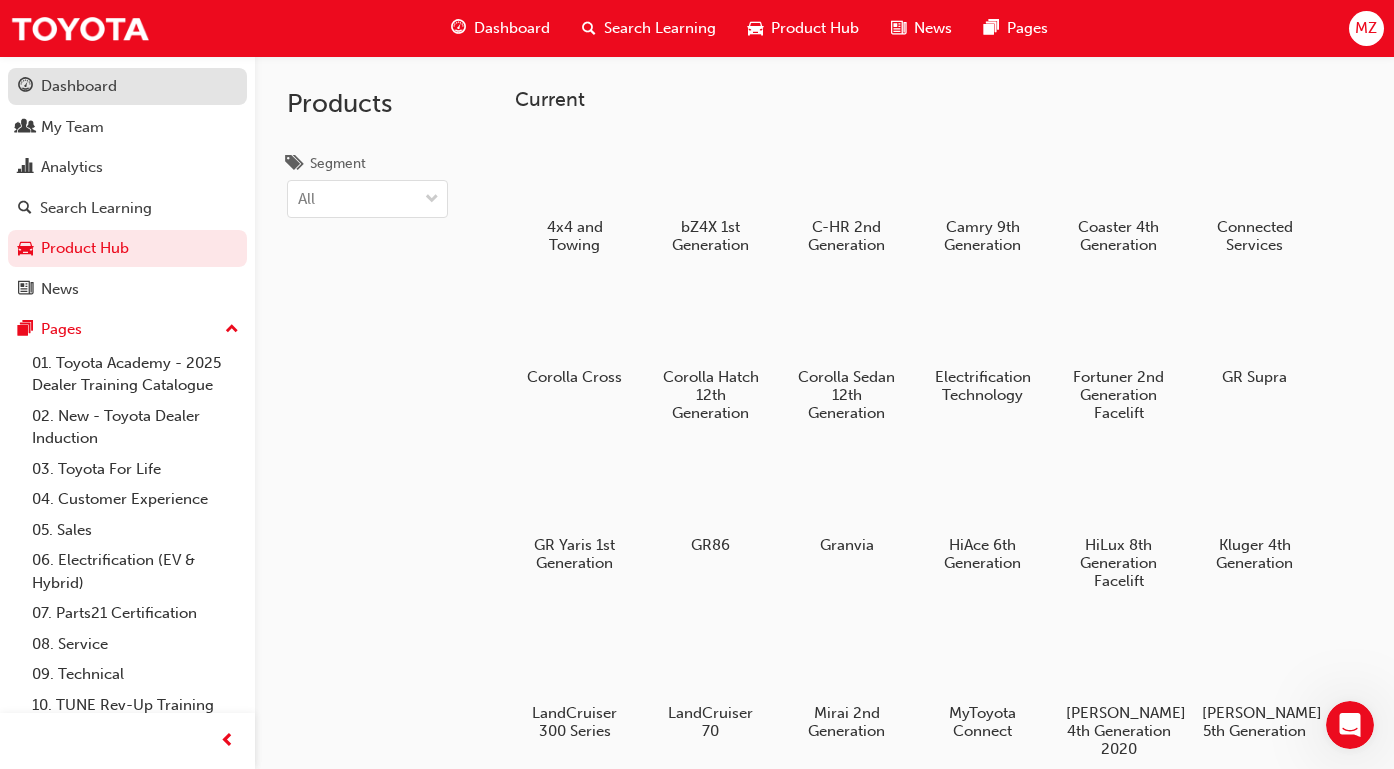 click on "Dashboard" at bounding box center [127, 86] 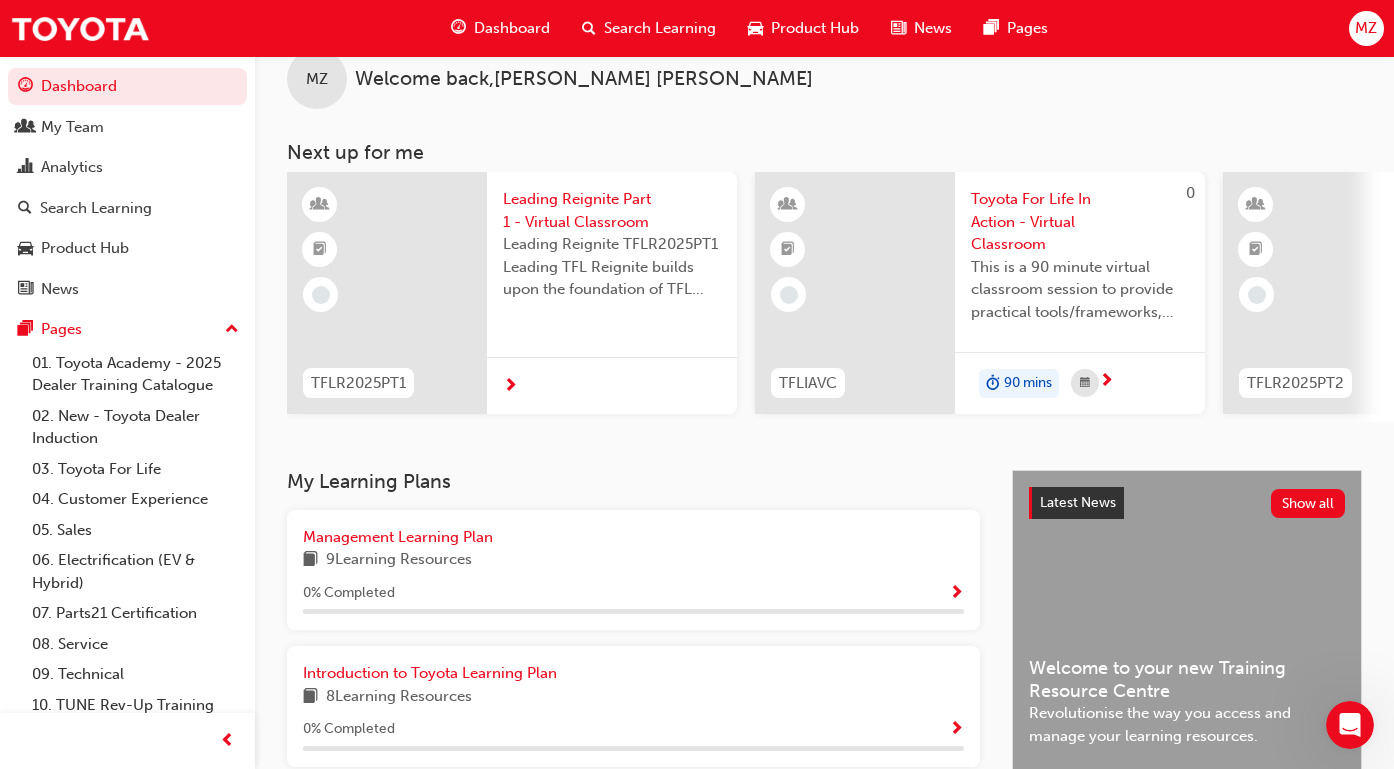 scroll, scrollTop: 100, scrollLeft: 0, axis: vertical 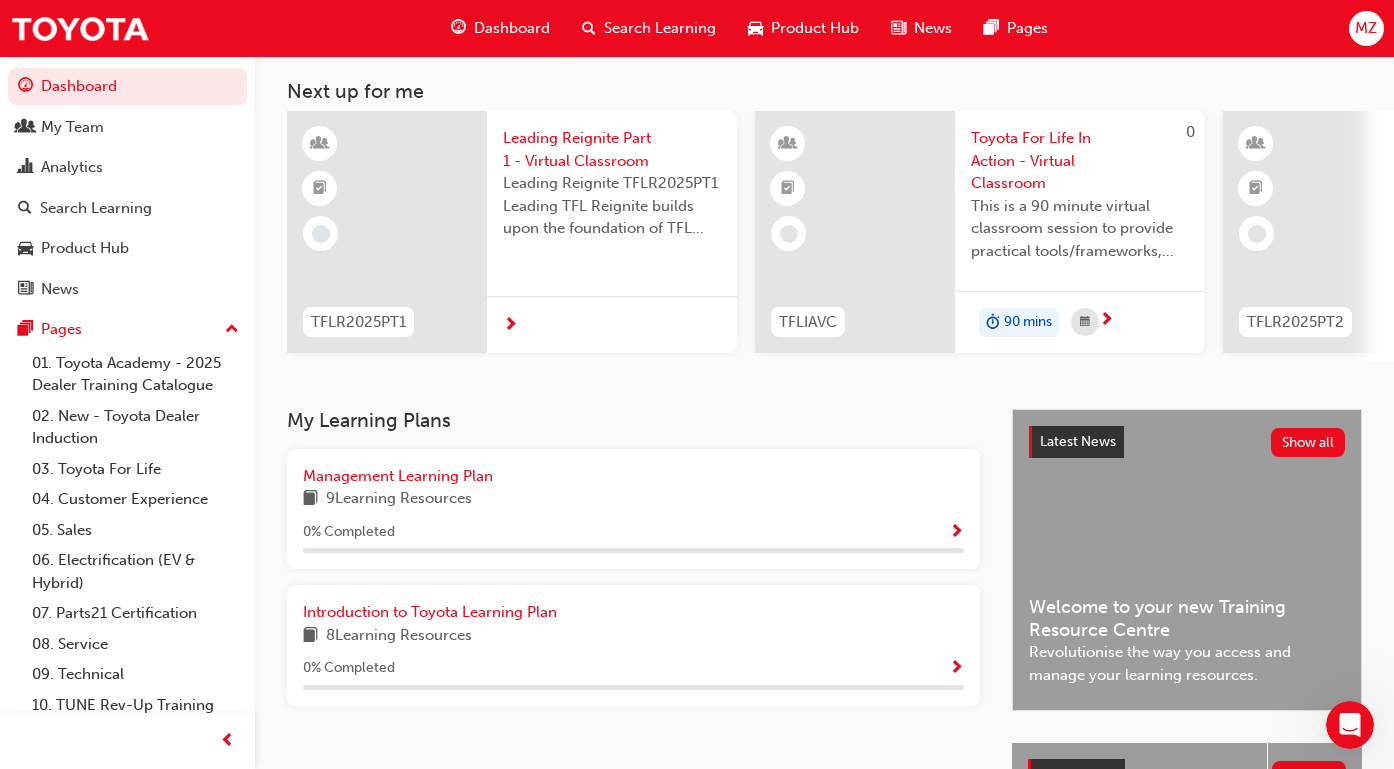 click on "0 % Completed" at bounding box center (633, 668) 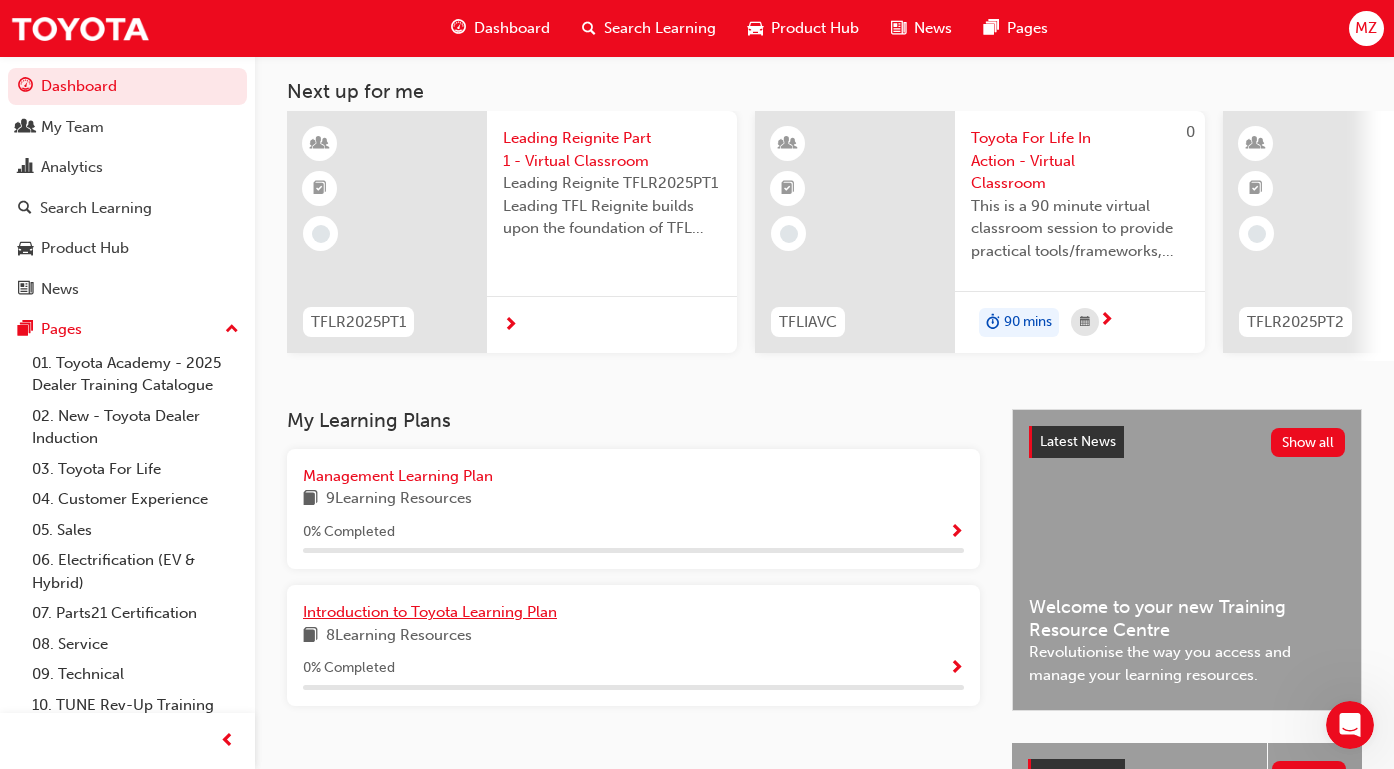 click on "Introduction to Toyota Learning Plan" at bounding box center [430, 612] 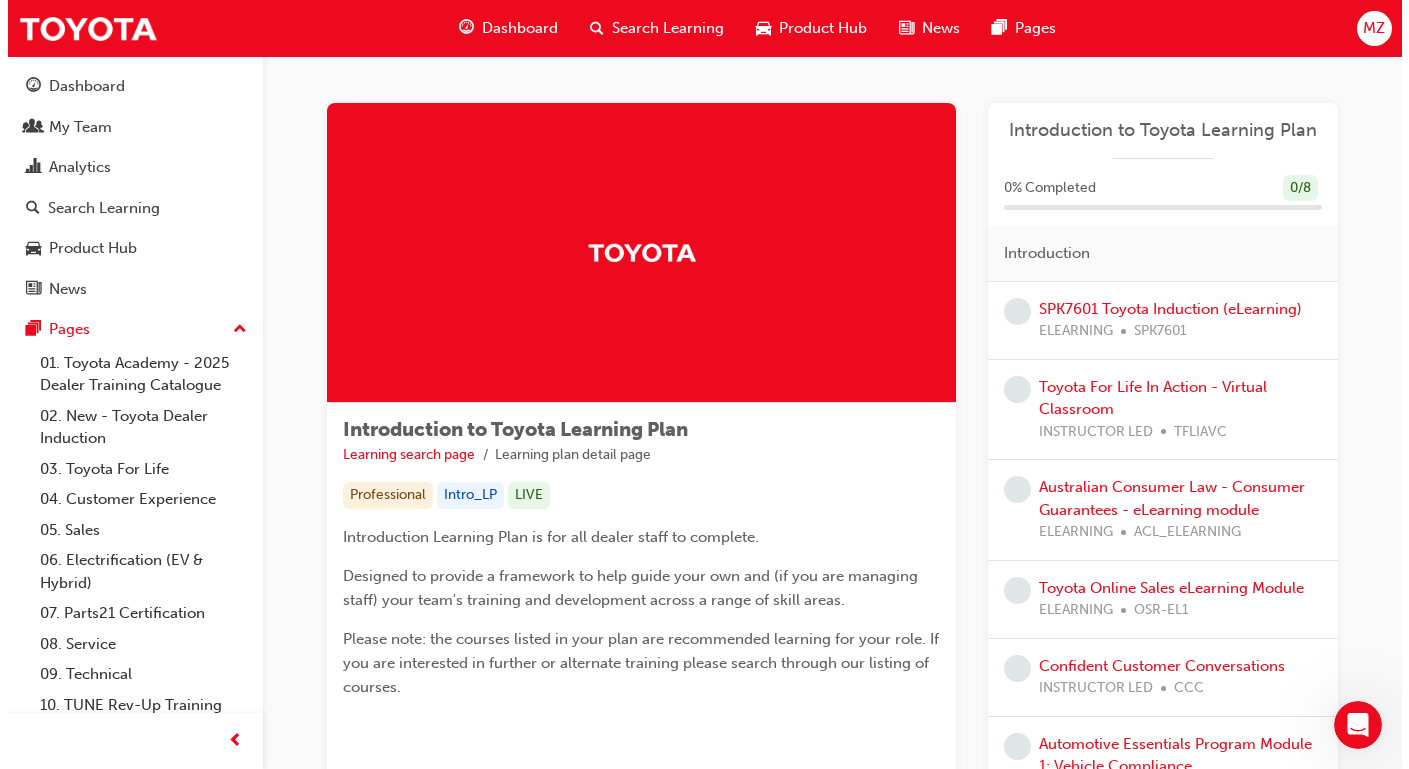 scroll, scrollTop: 0, scrollLeft: 0, axis: both 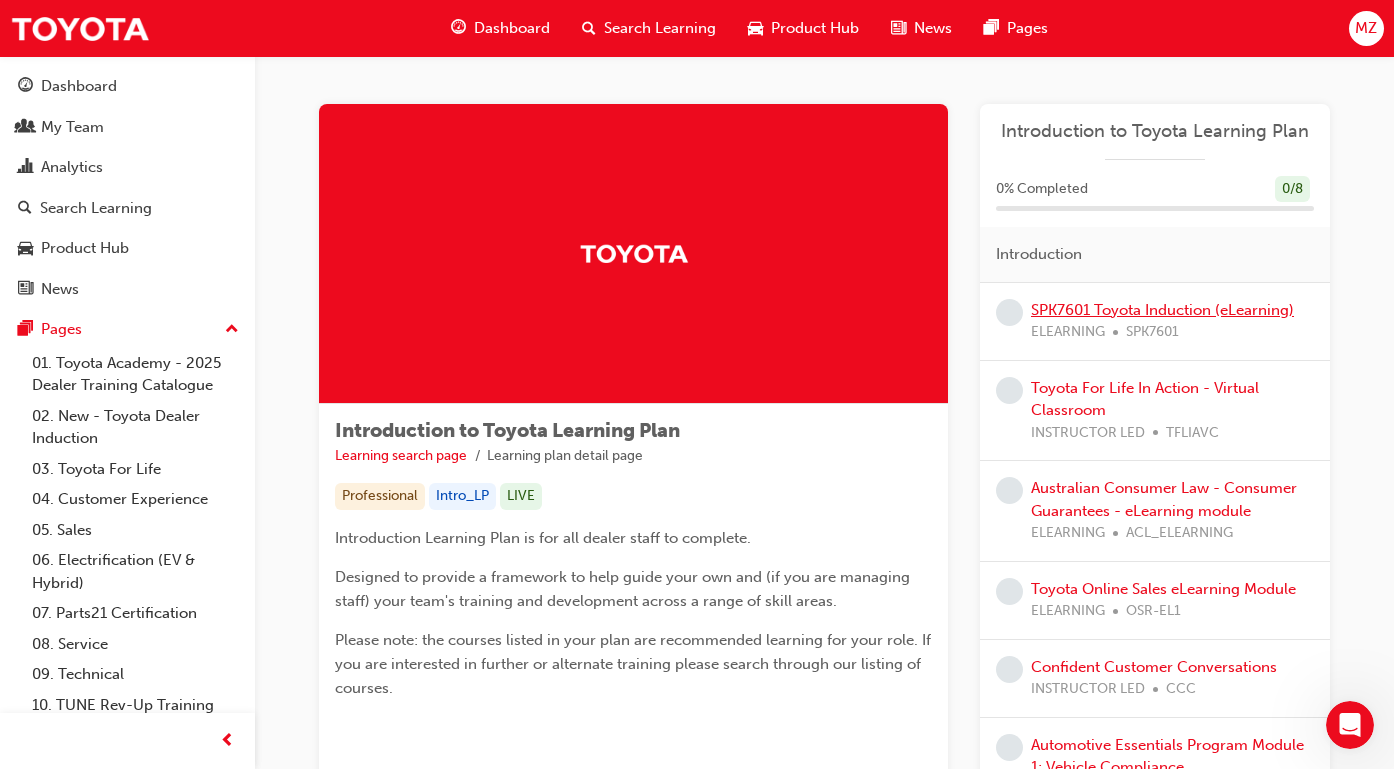 click on "SPK7601 Toyota  Induction (eLearning)" at bounding box center (1162, 310) 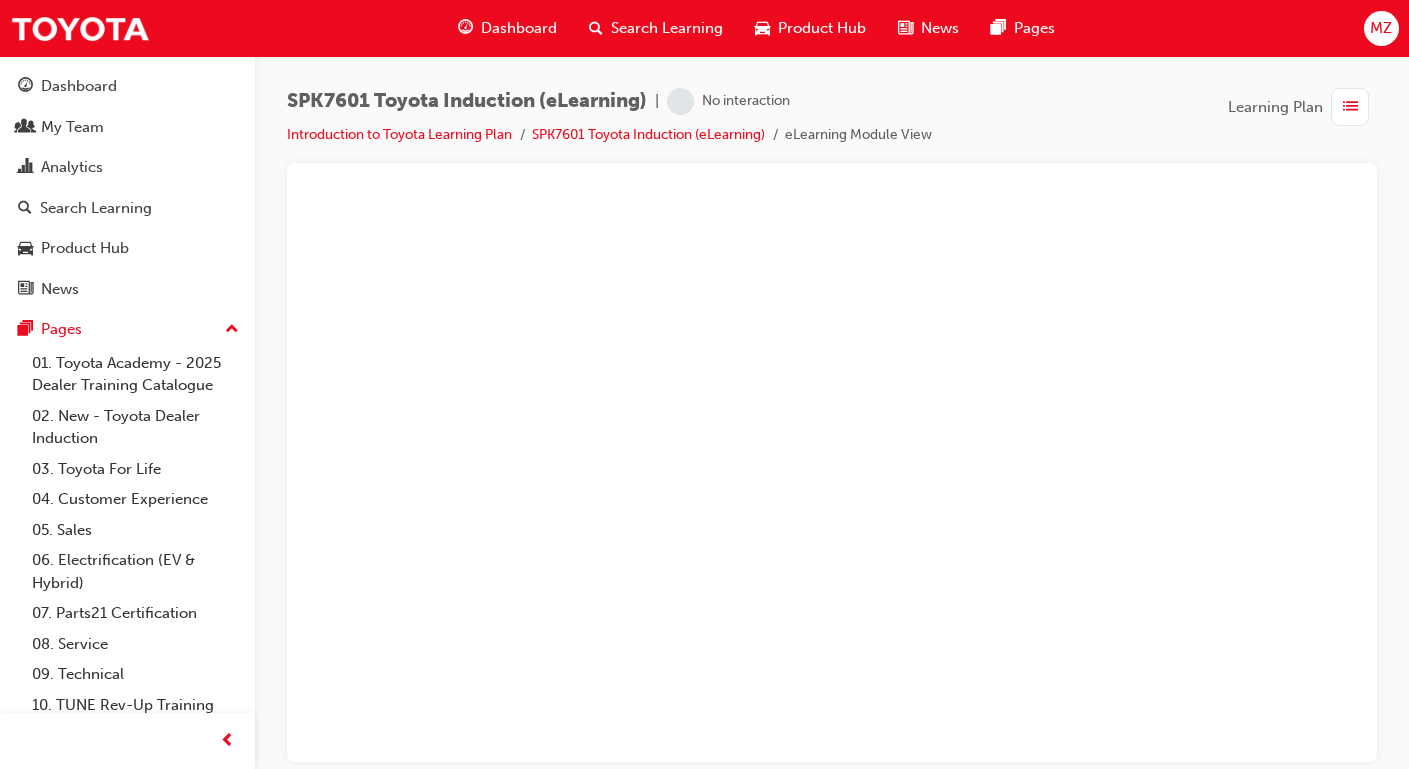 scroll, scrollTop: 0, scrollLeft: 0, axis: both 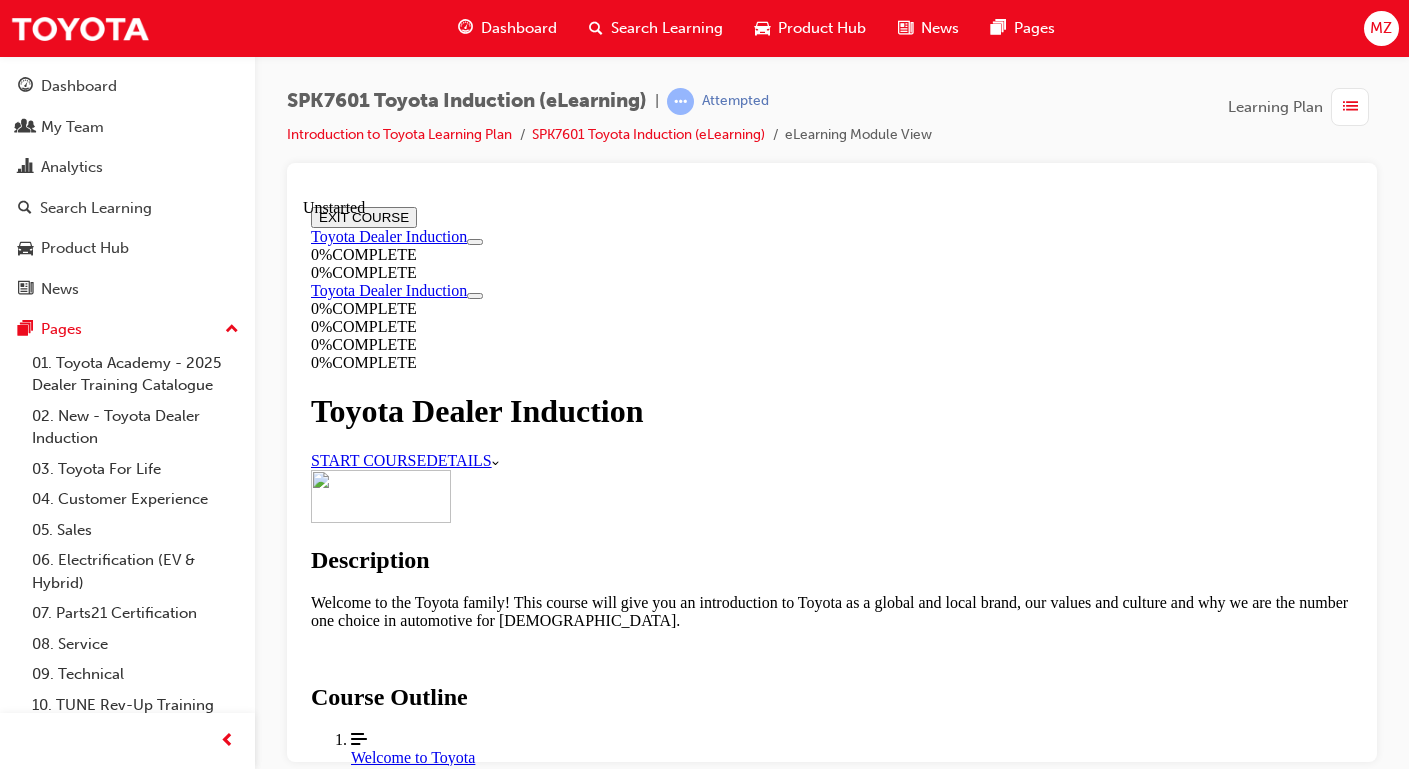 click on "More Caret pointing down" 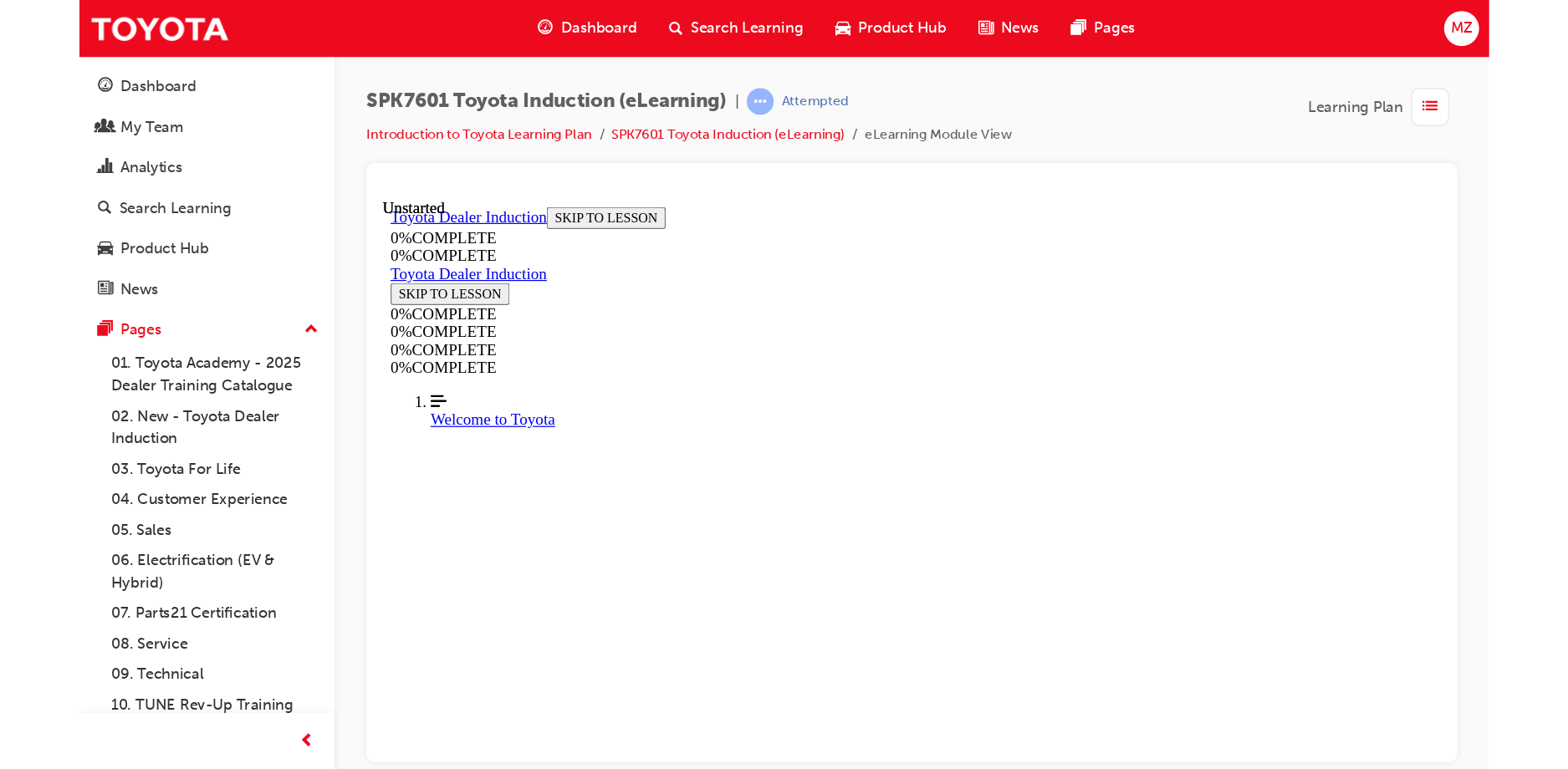 scroll, scrollTop: 58, scrollLeft: 0, axis: vertical 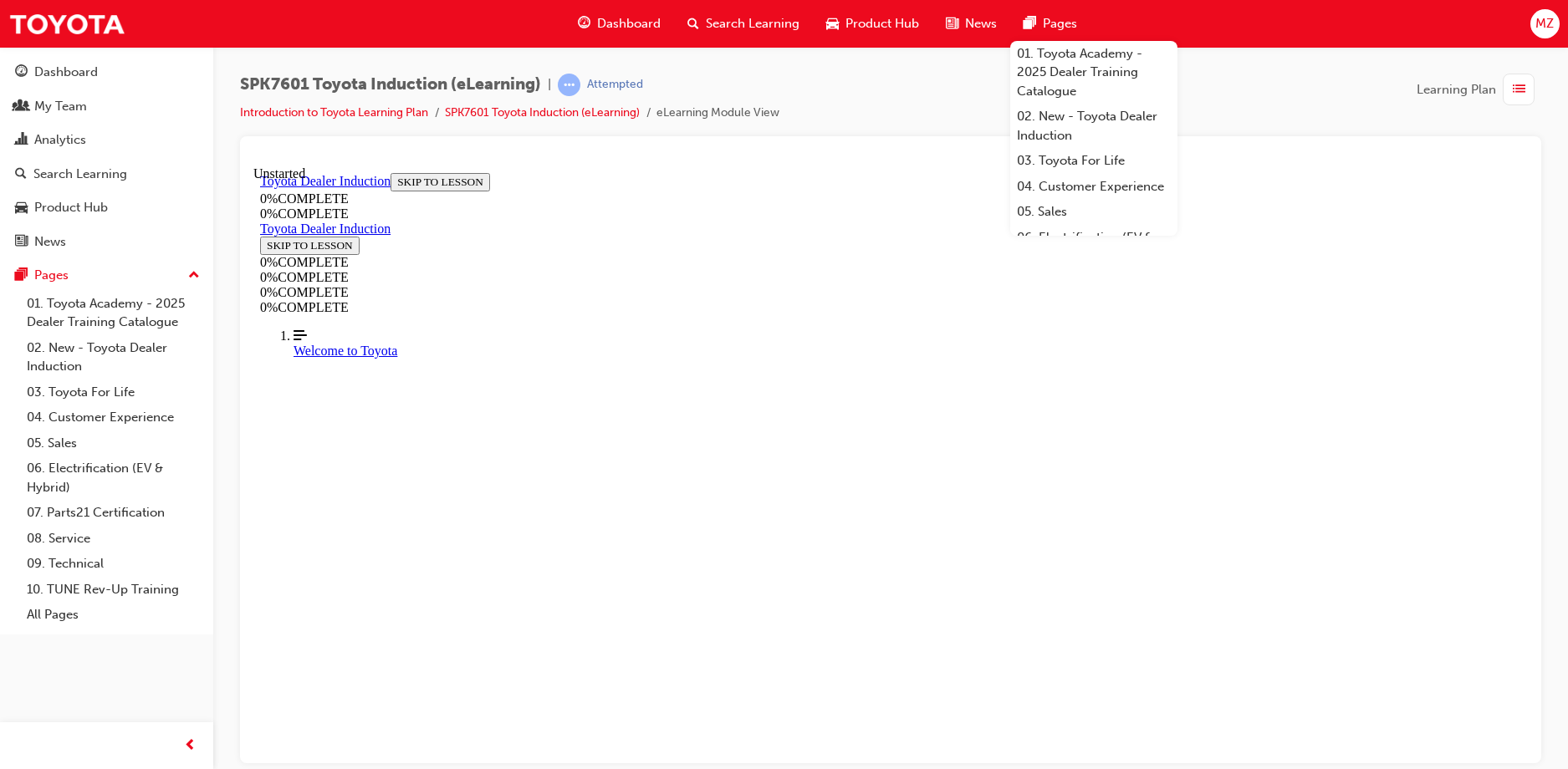 click on "Welcome to Toyota Lesson 1 of 6" at bounding box center [891, 8080] 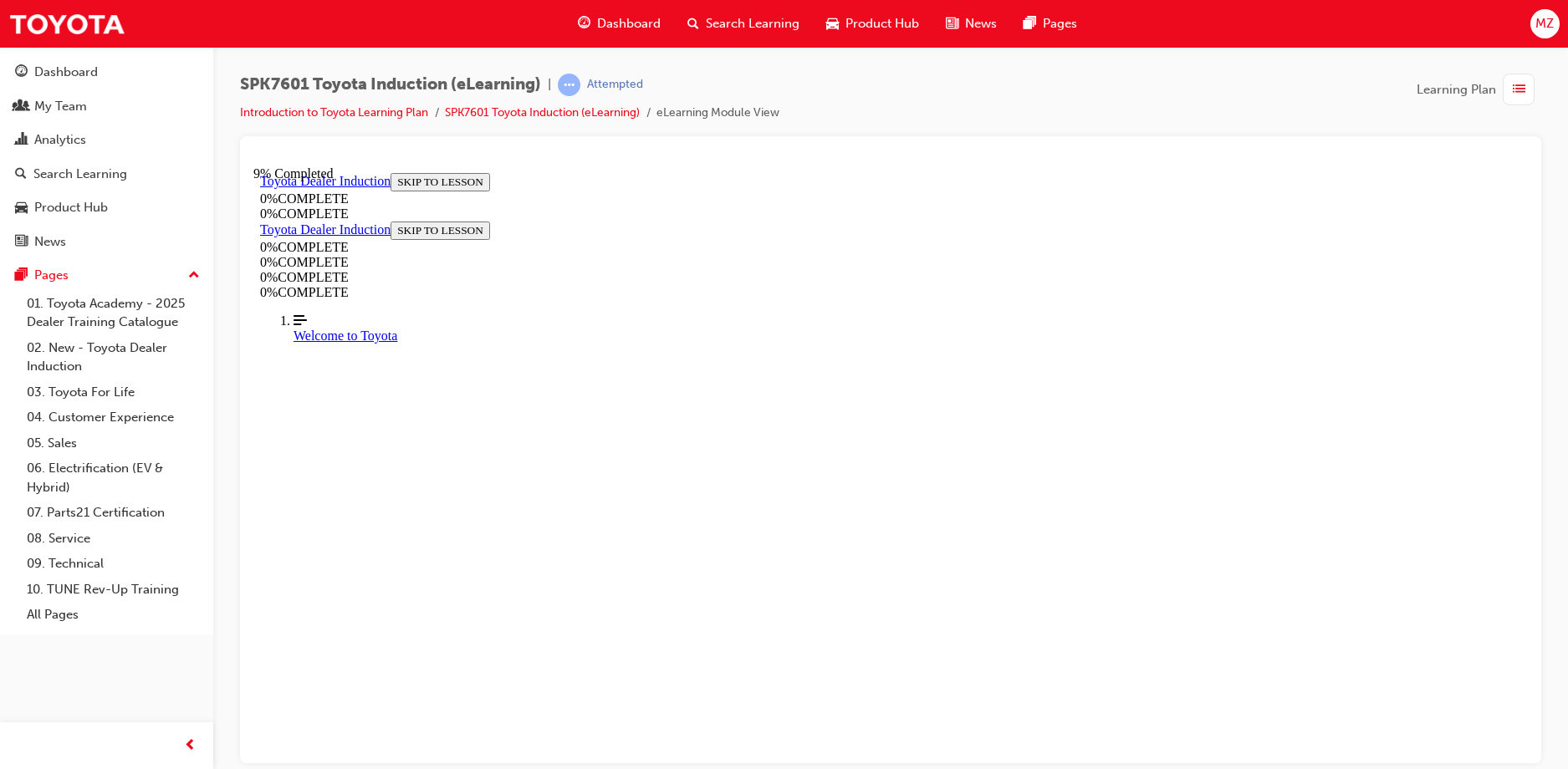 scroll, scrollTop: 1369, scrollLeft: 0, axis: vertical 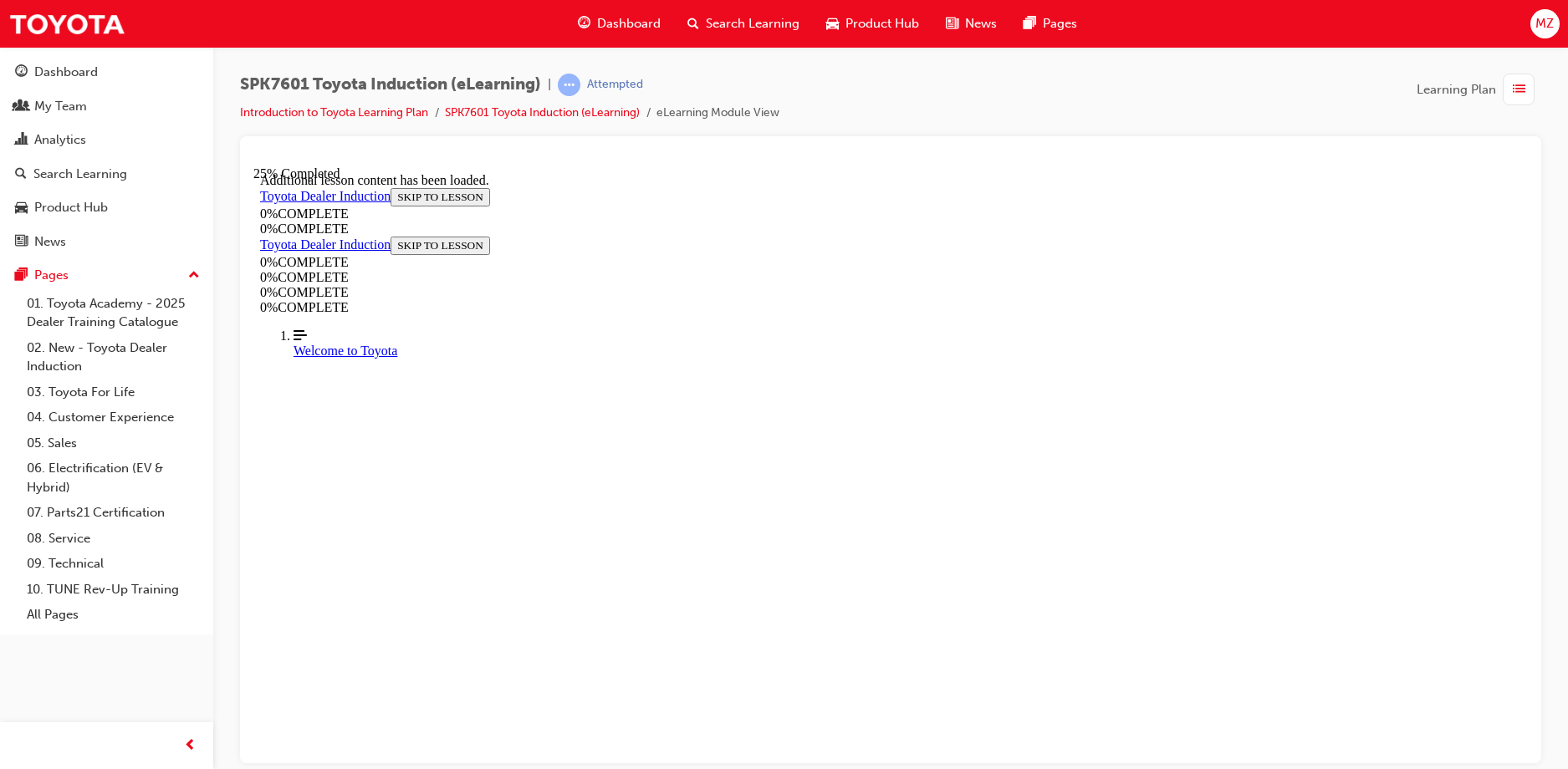 click on "CONTINUE" at bounding box center (295, 9075) 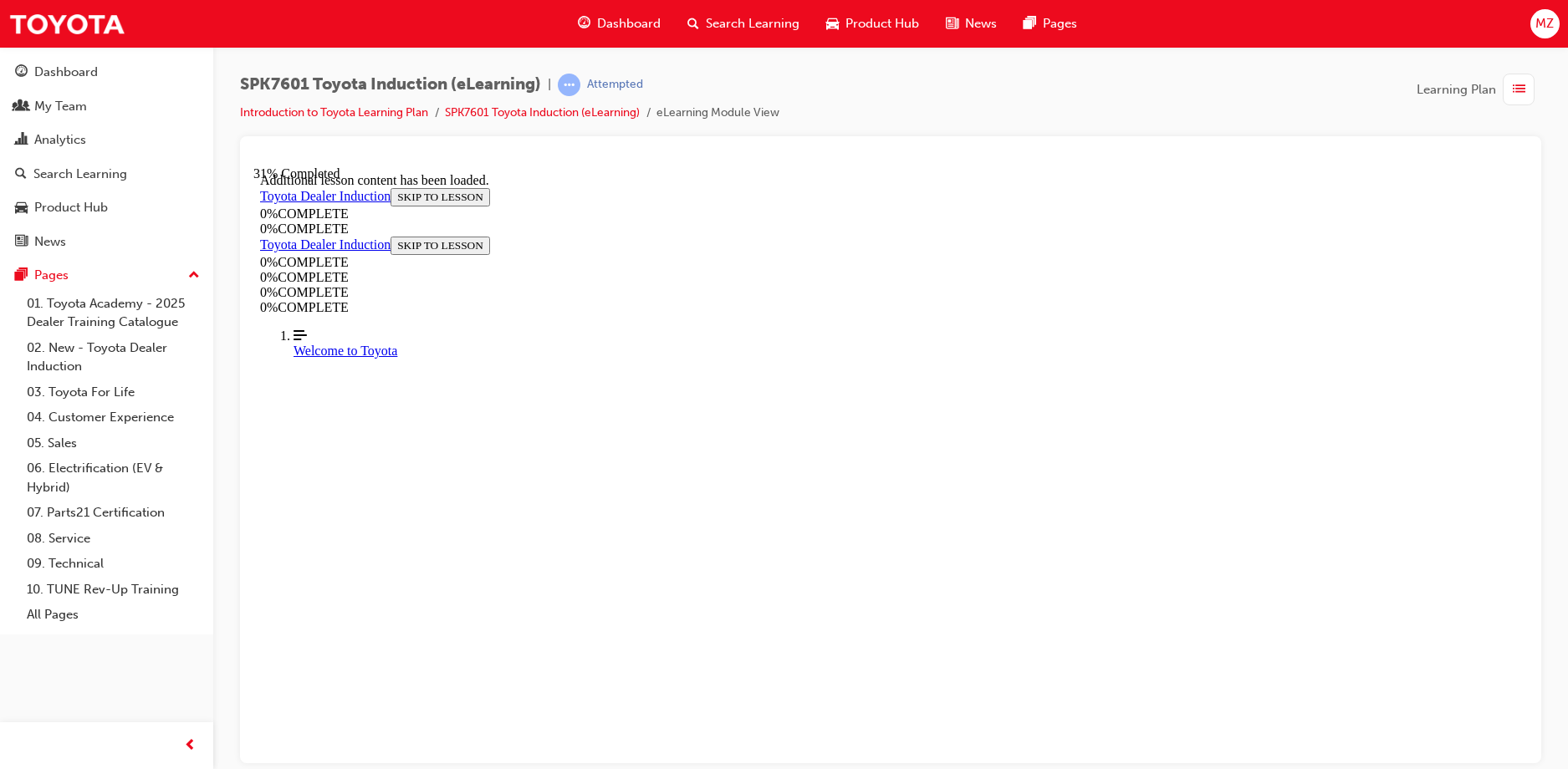 scroll, scrollTop: 2581, scrollLeft: 0, axis: vertical 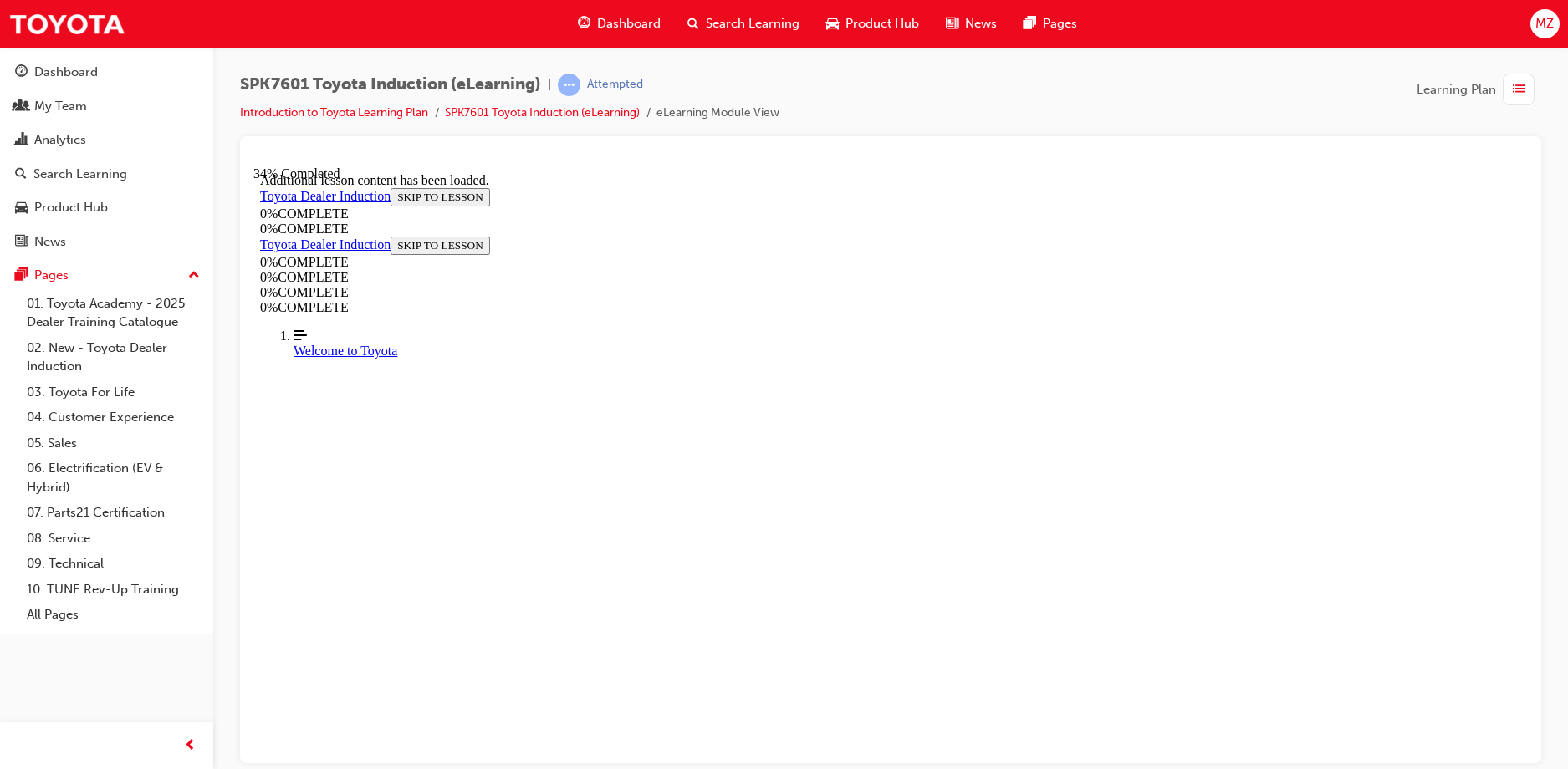click on "This ellipse symbolises the  heart of our guests The combined vertical and horizontal ellipses symbolise the  “T” of Toyota .  The space in the background represents Toyota’s ever expanding technological advancement and the boundless opportunities that lie ahead This ellipse symbolises the  heart of our products This bigger ellipse symbolises  the world" at bounding box center (891, 9454) 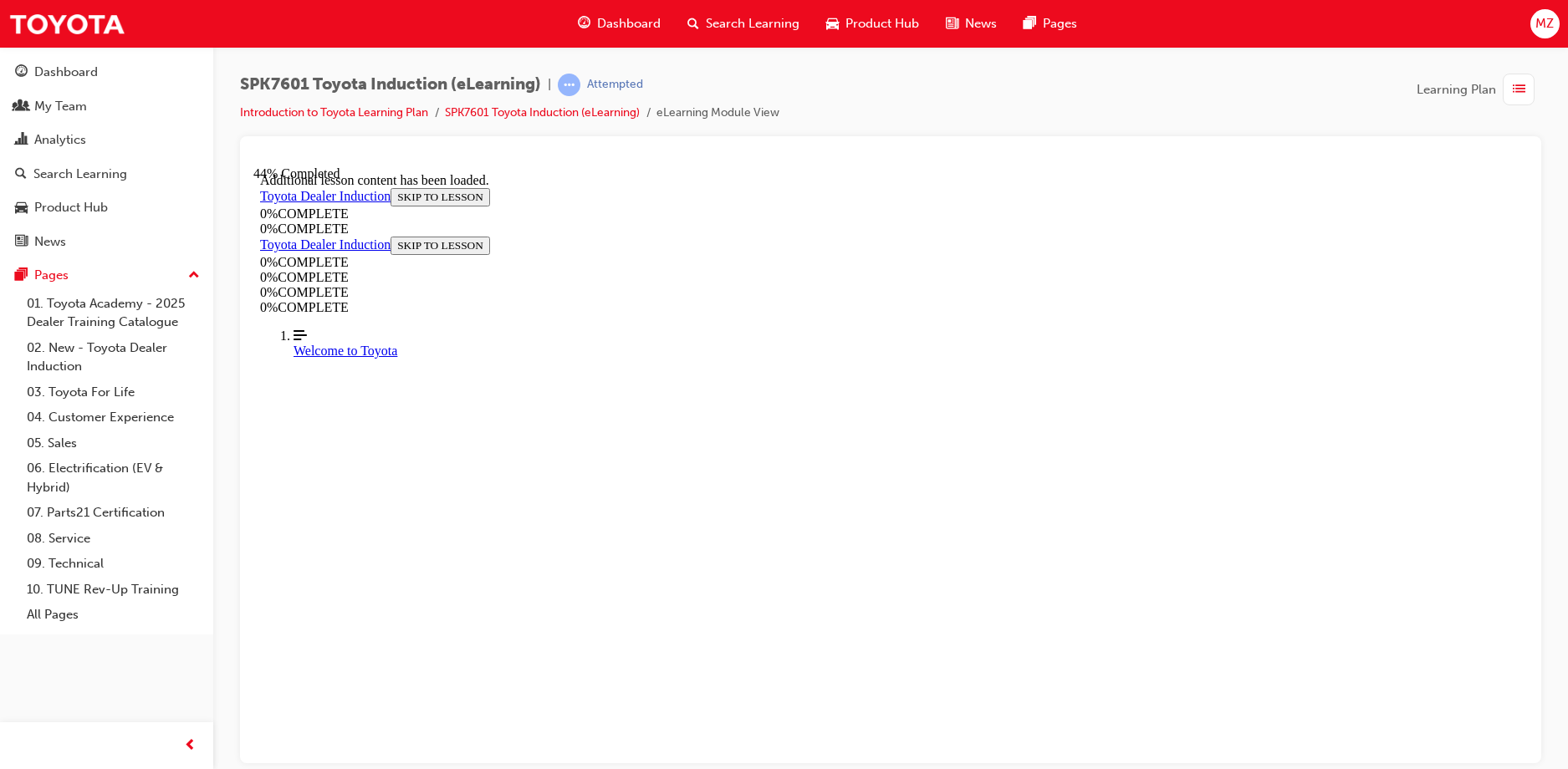 scroll, scrollTop: 3379, scrollLeft: 0, axis: vertical 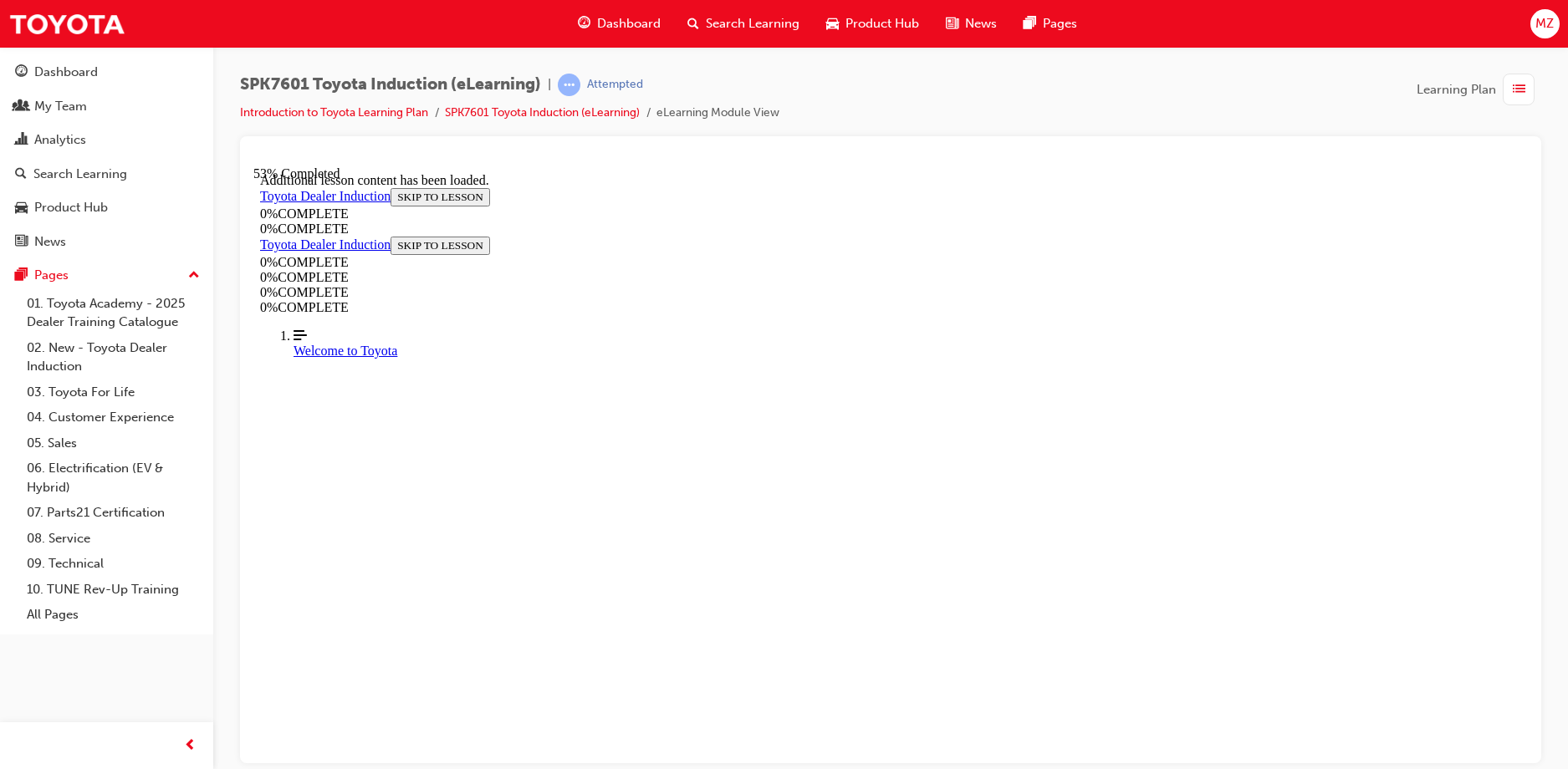 click on "CONTINUE" at bounding box center [295, 10191] 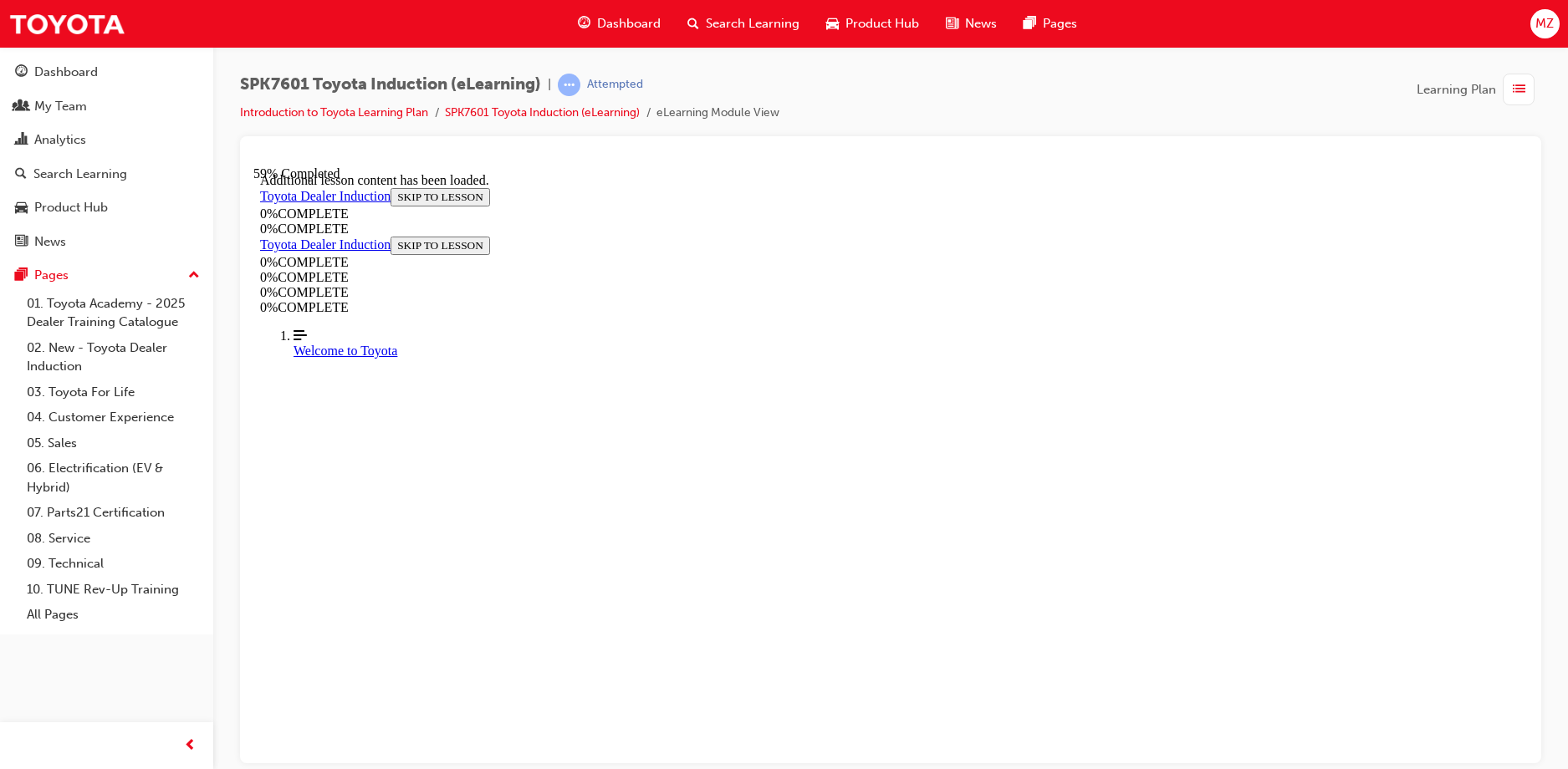 scroll, scrollTop: 7397, scrollLeft: 0, axis: vertical 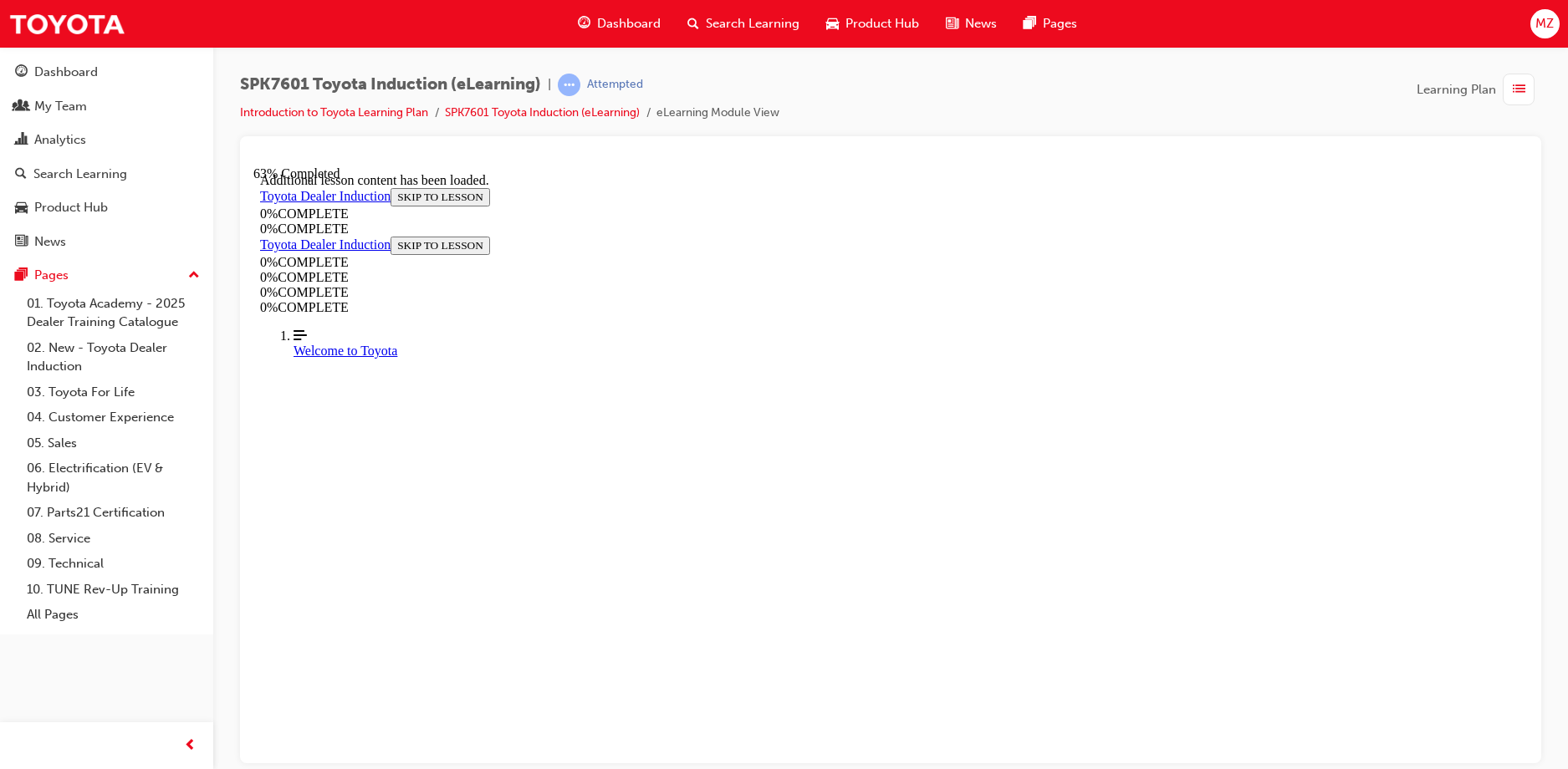click on "CONTINUE" at bounding box center [295, 12103] 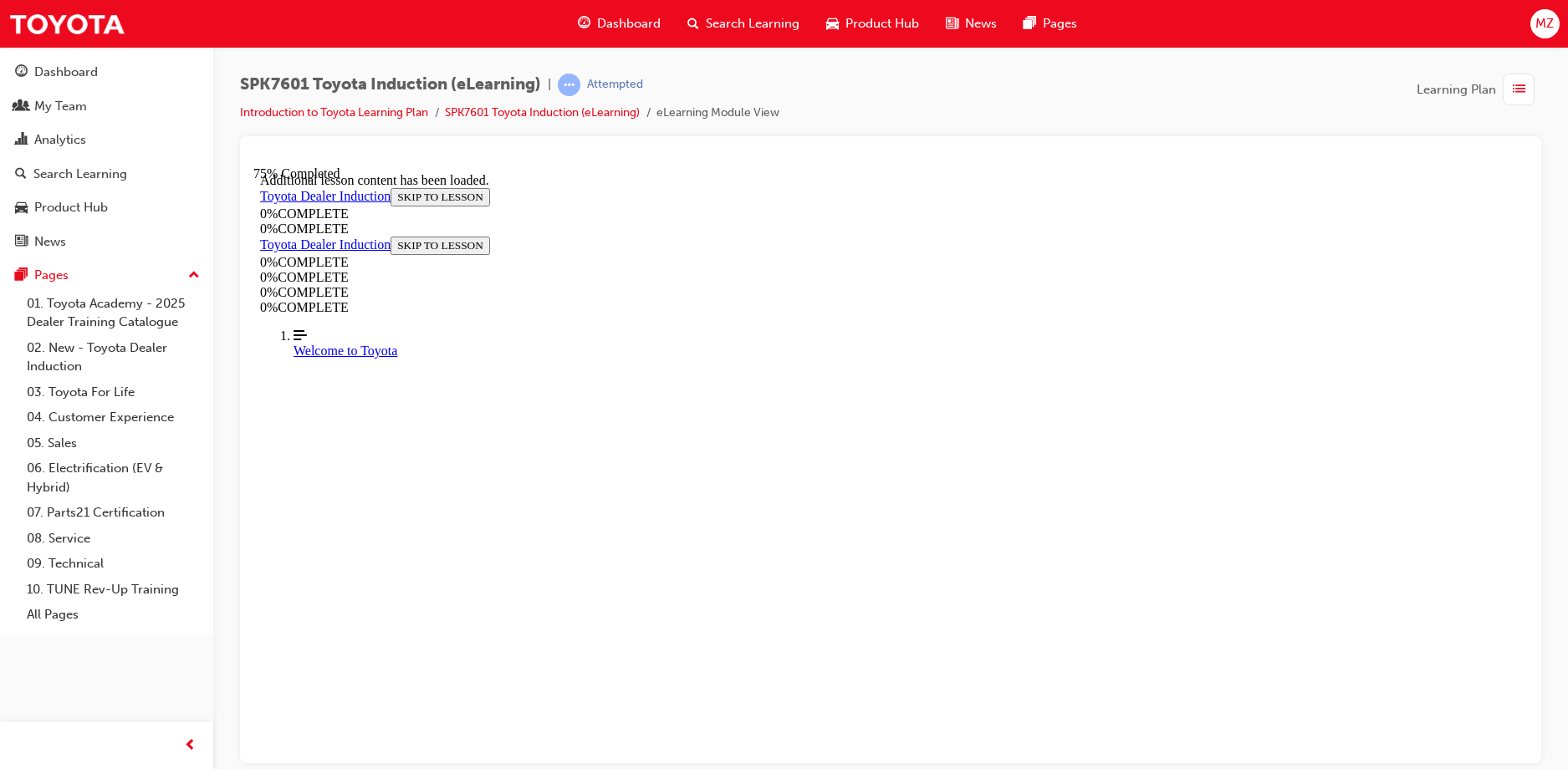scroll, scrollTop: 13190, scrollLeft: 0, axis: vertical 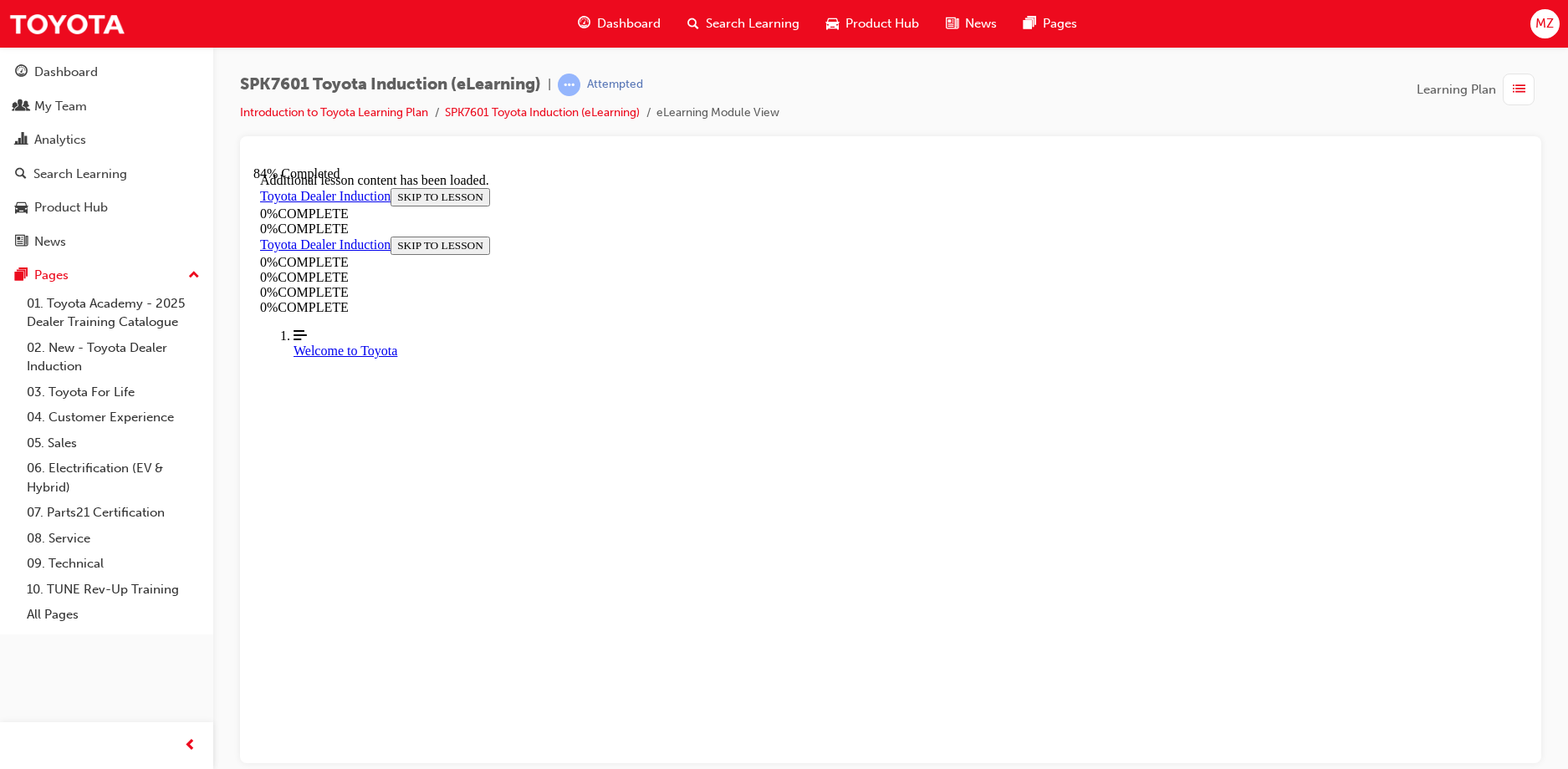 click at bounding box center [302, 12367] 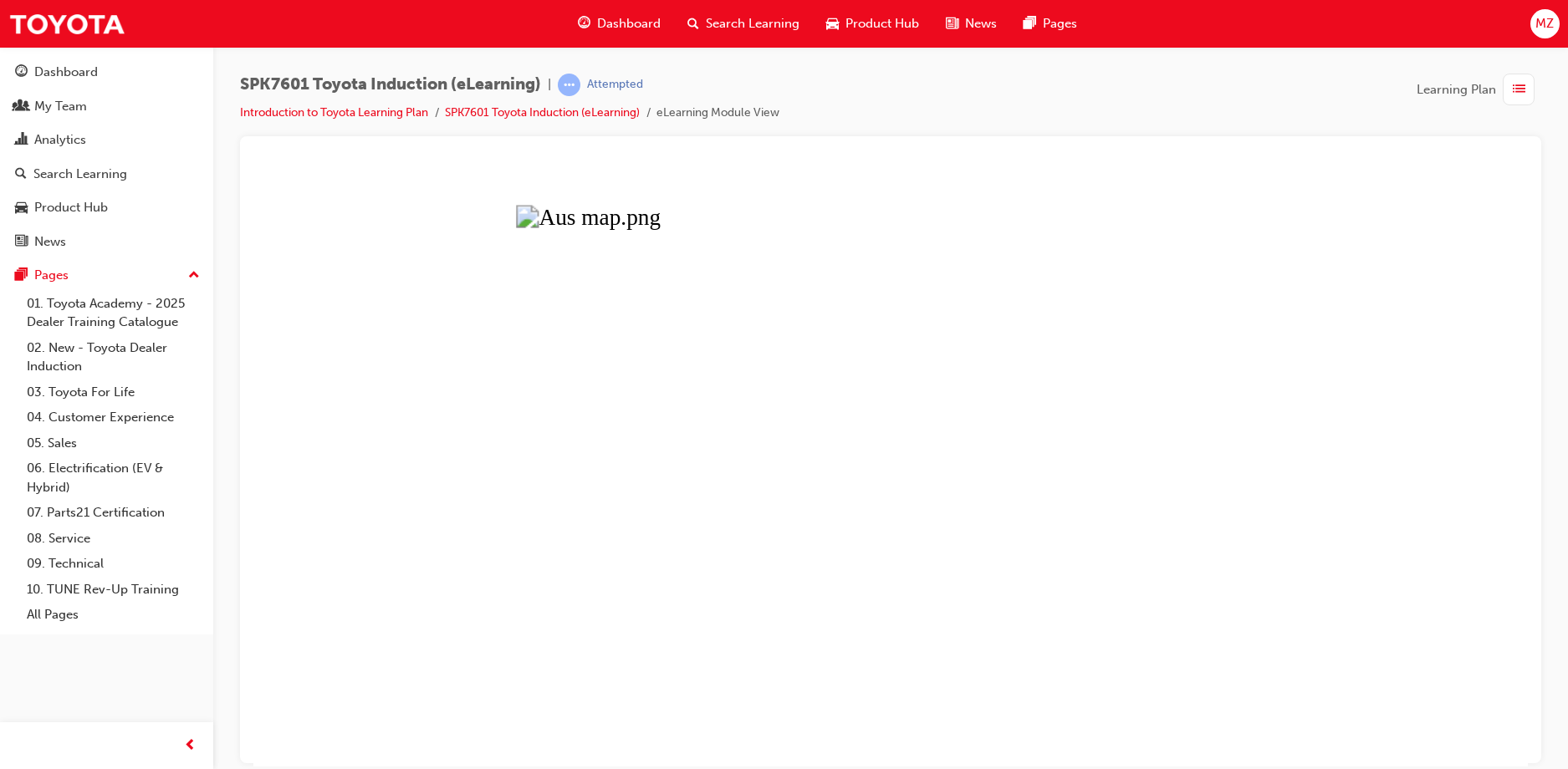 click at bounding box center (891, 466) 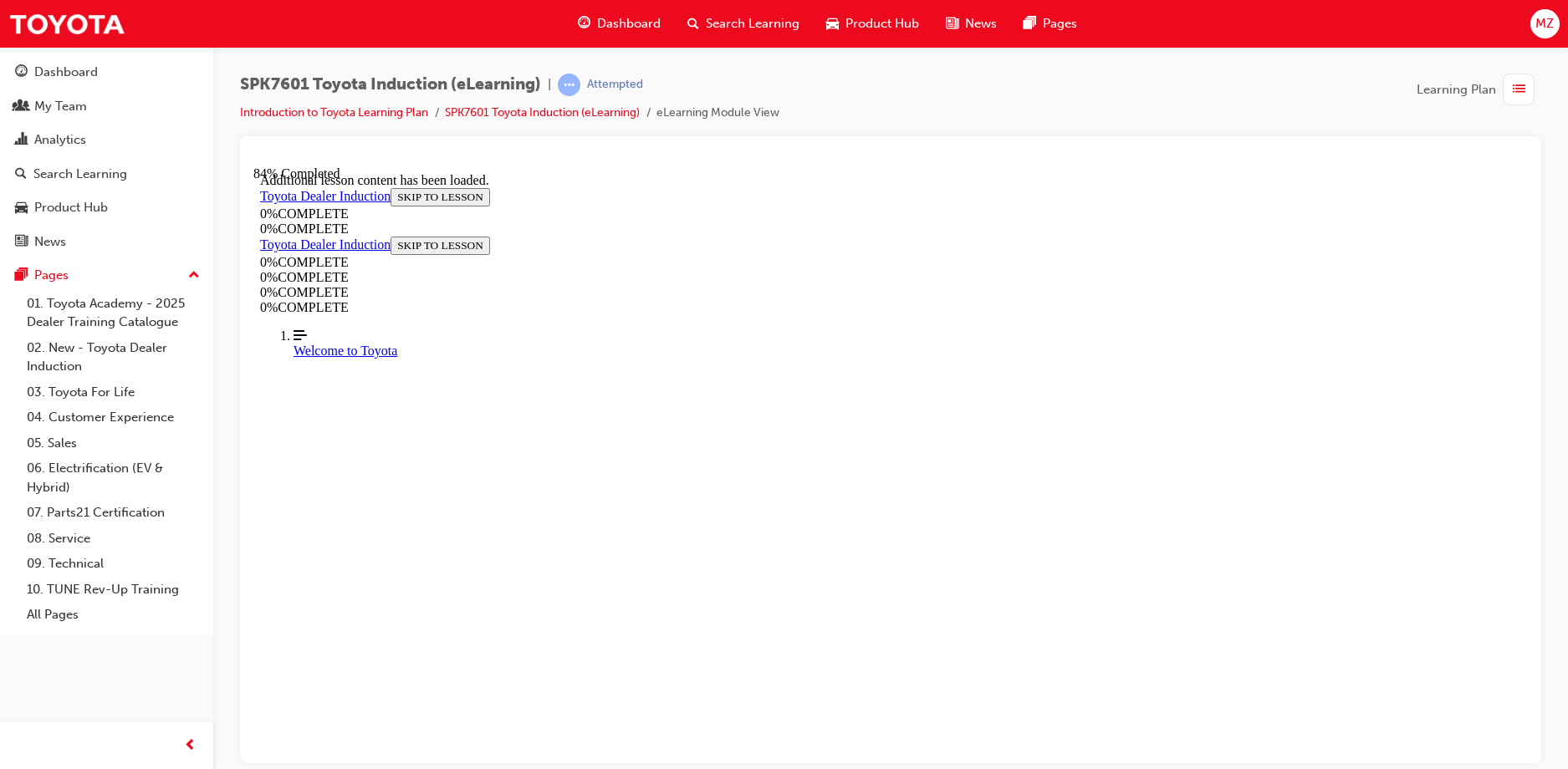 click at bounding box center (302, 12367) 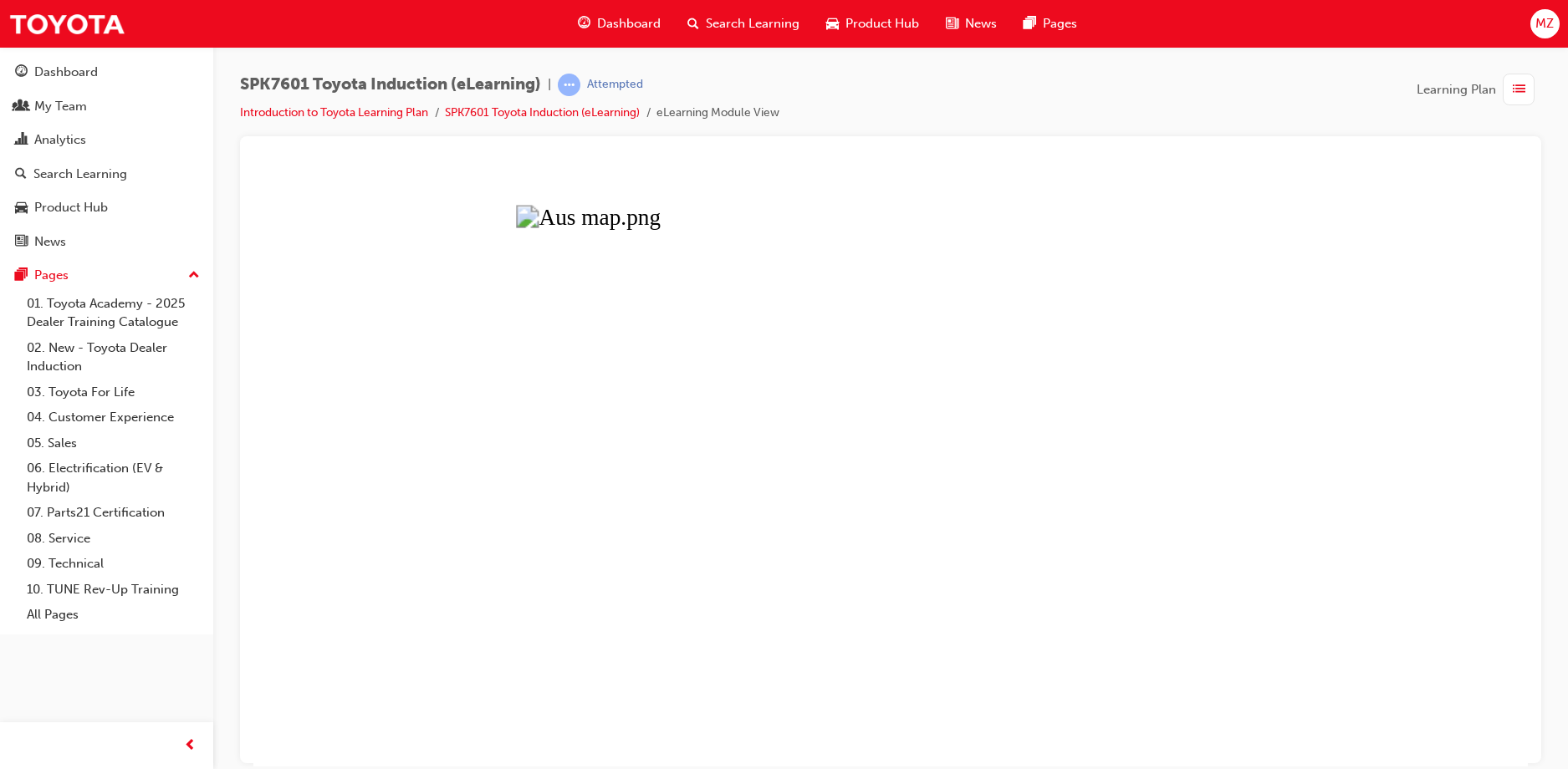 click at bounding box center (891, 466) 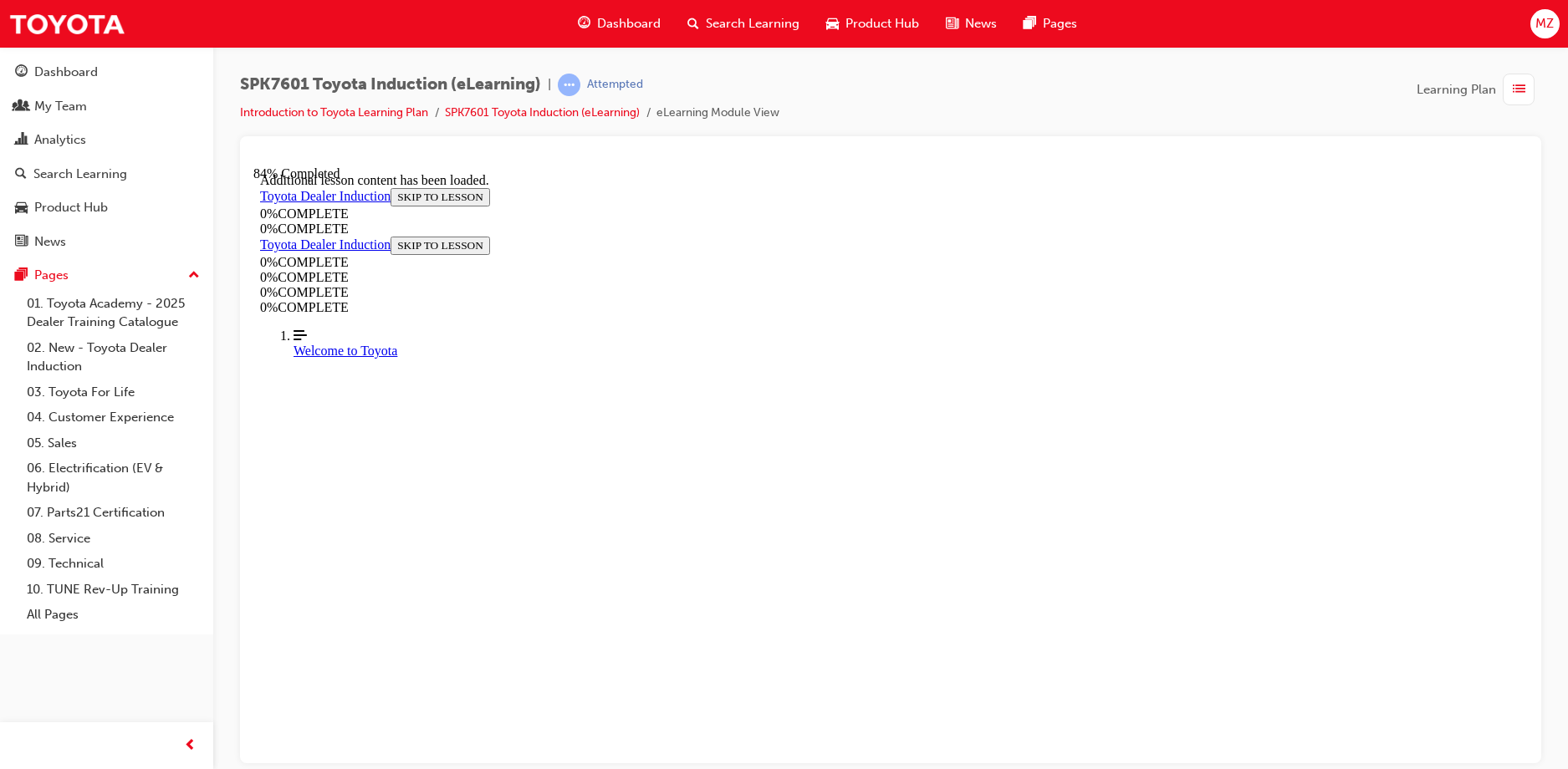 scroll, scrollTop: 14031, scrollLeft: 0, axis: vertical 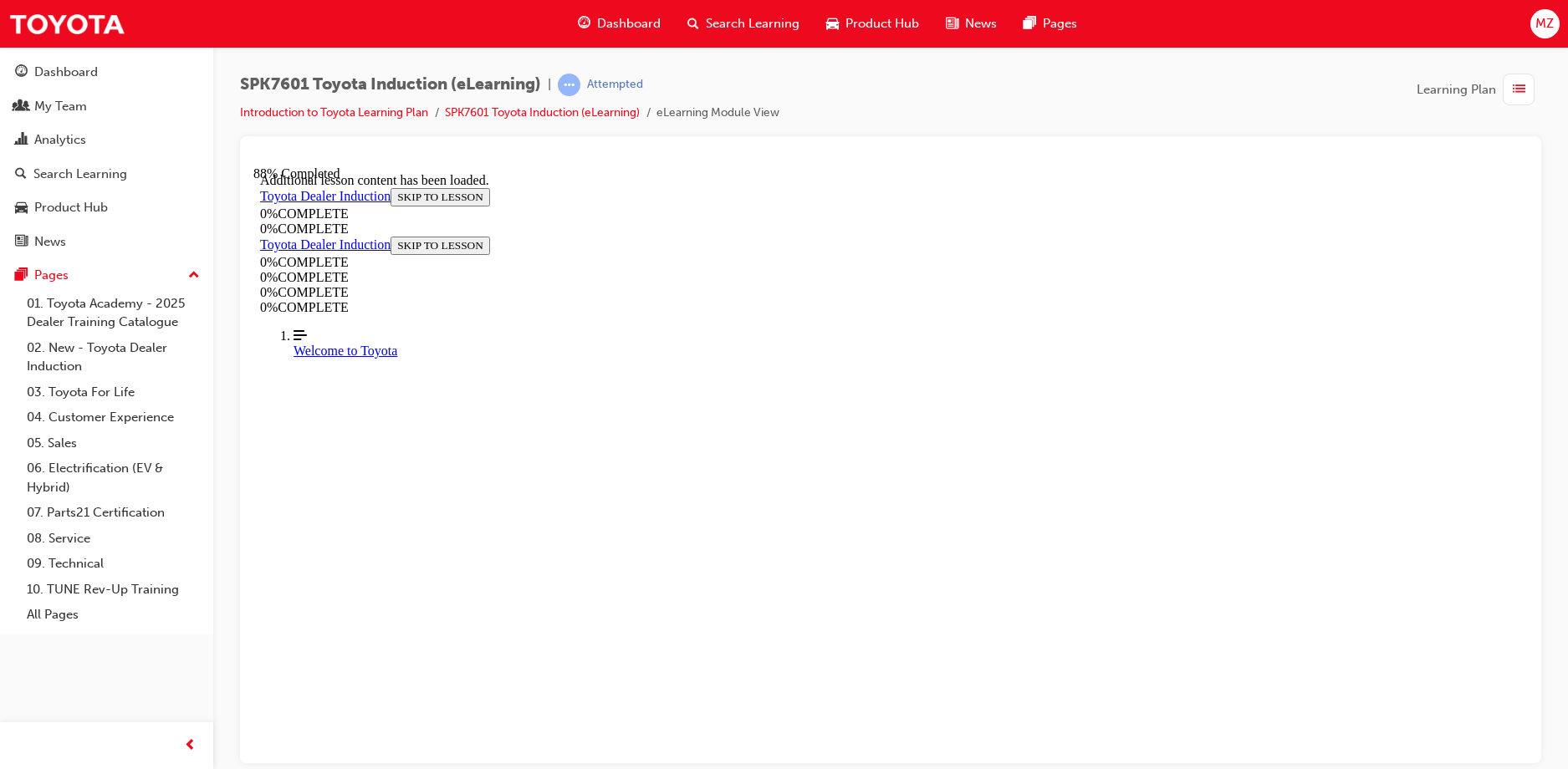 click on "4 Murray Rose Avenue  Sydney Olympic Park NSW 2127 T: 02 9710 3333" at bounding box center (891, 13009) 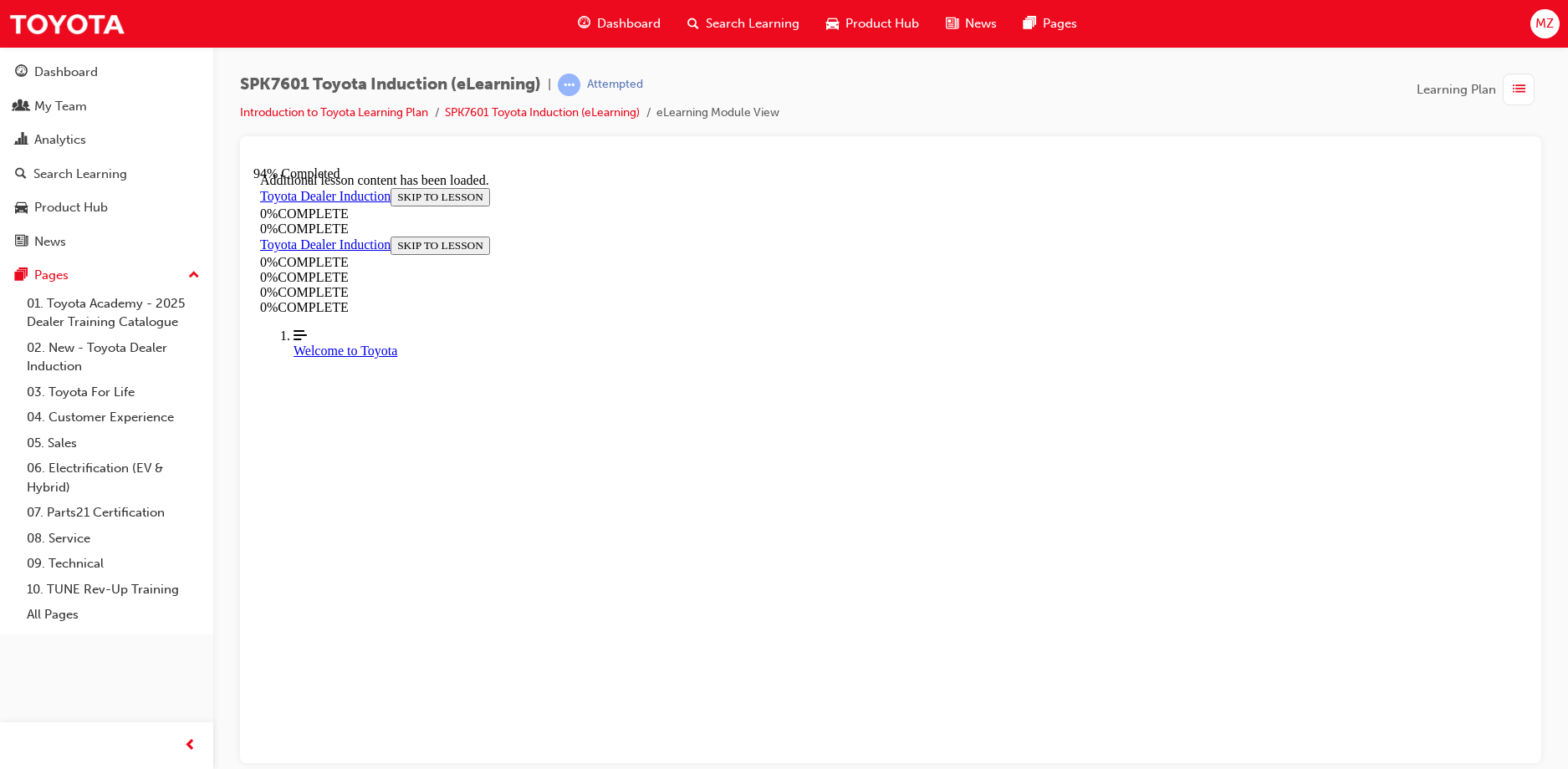 scroll, scrollTop: 14619, scrollLeft: 0, axis: vertical 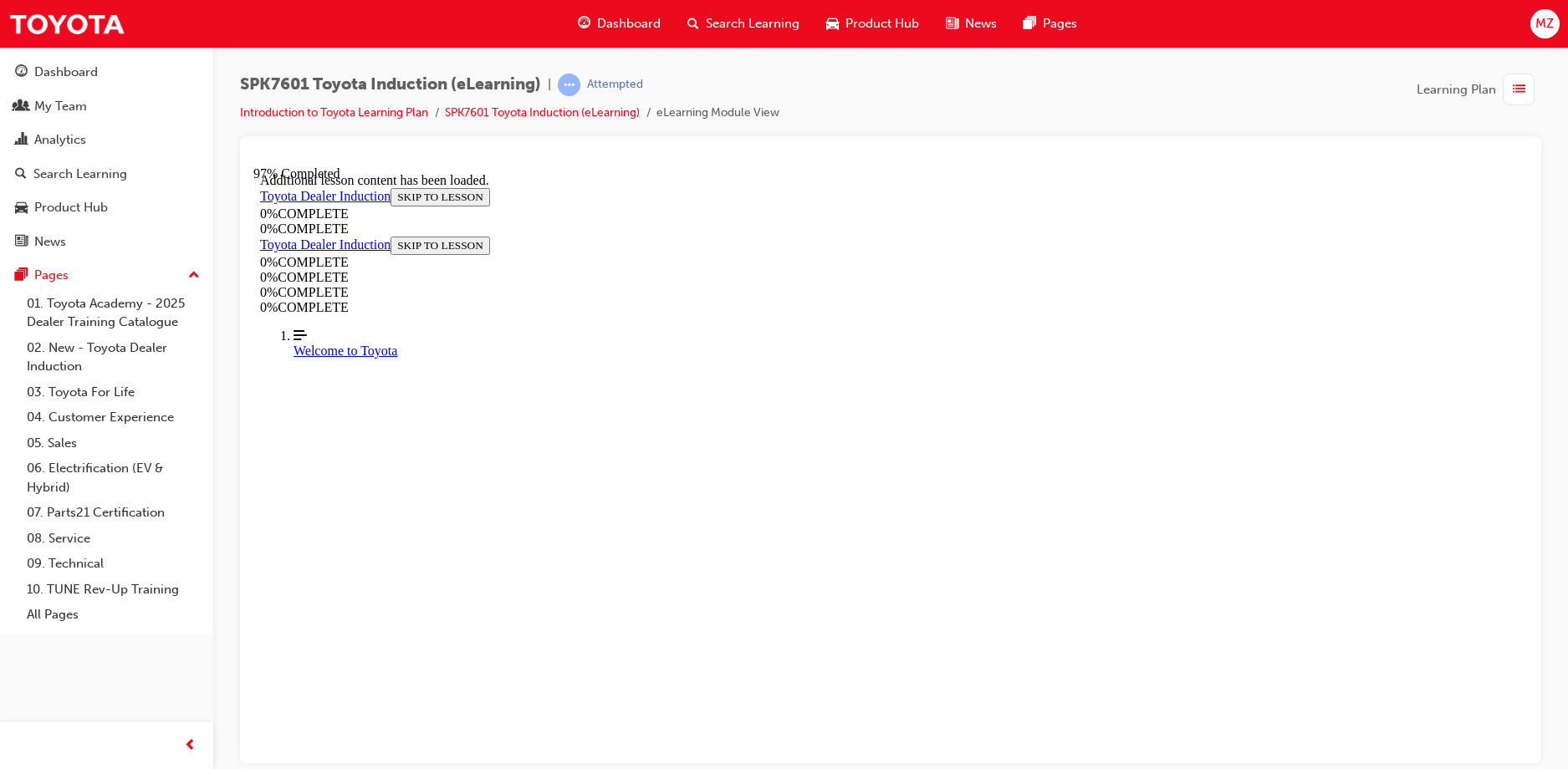 click on "here" at bounding box center (1004, 13881) 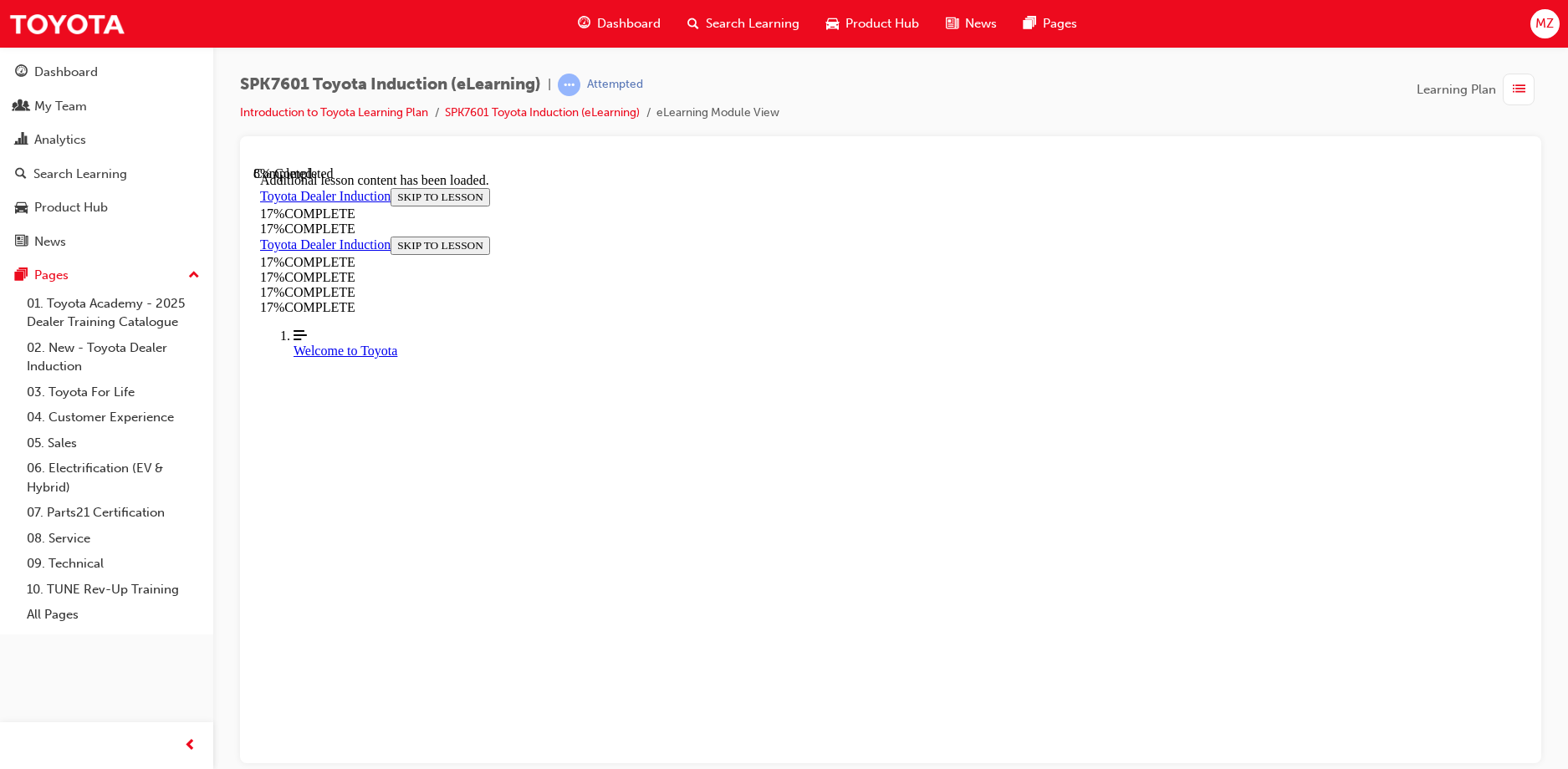 scroll, scrollTop: 141, scrollLeft: 0, axis: vertical 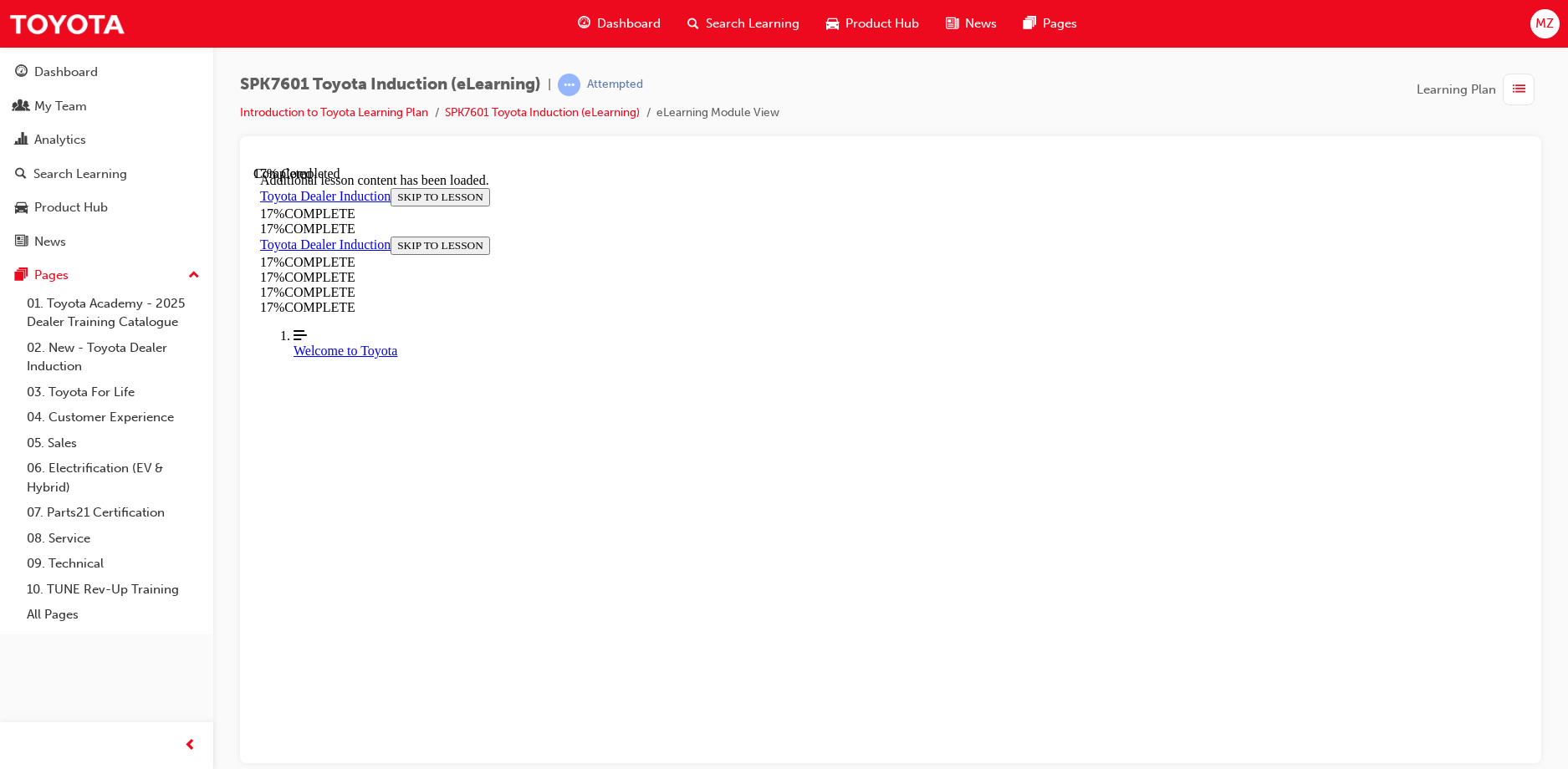 click on "CONTINUE" at bounding box center [295, 8411] 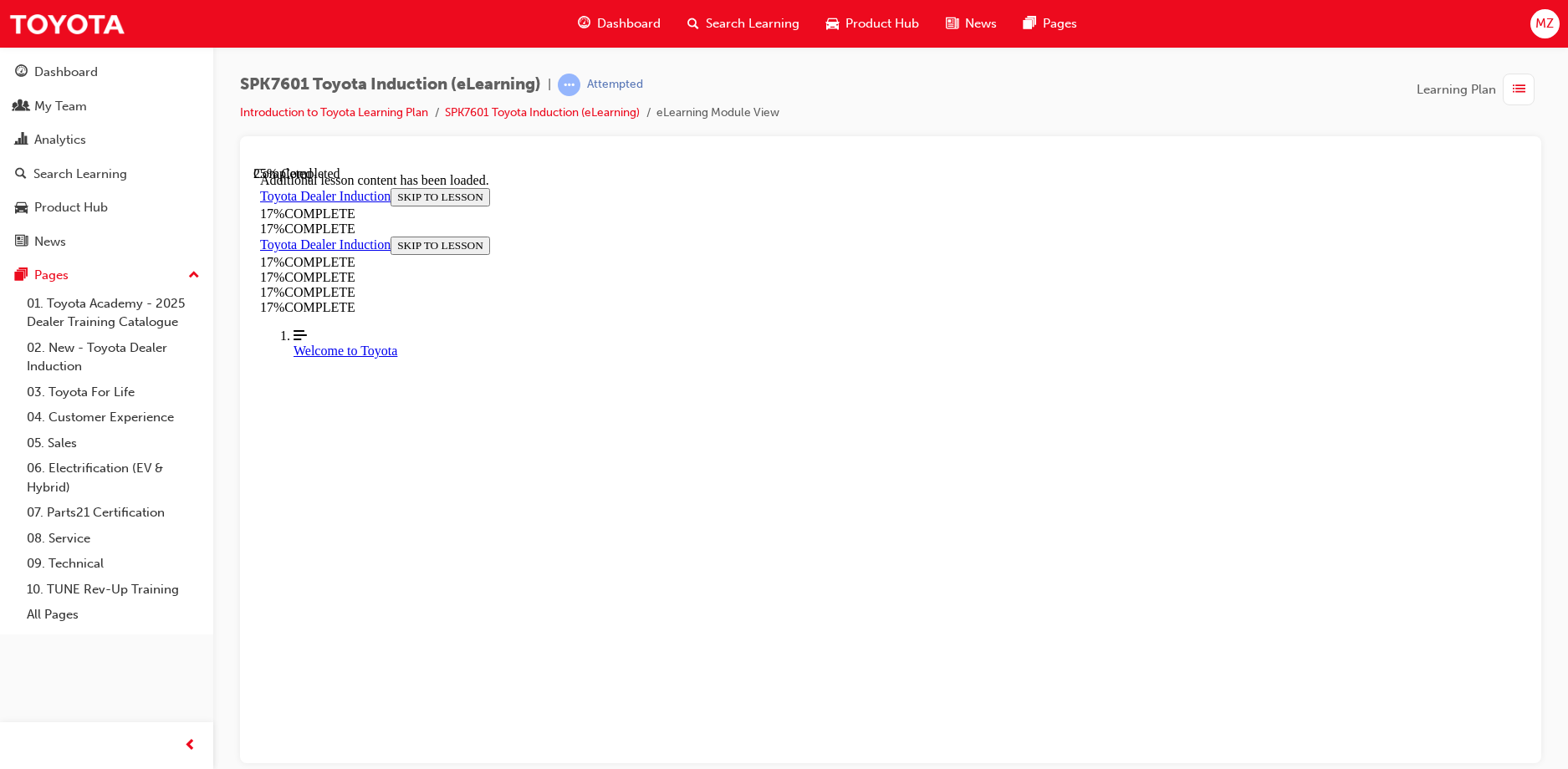 scroll, scrollTop: 1208, scrollLeft: 0, axis: vertical 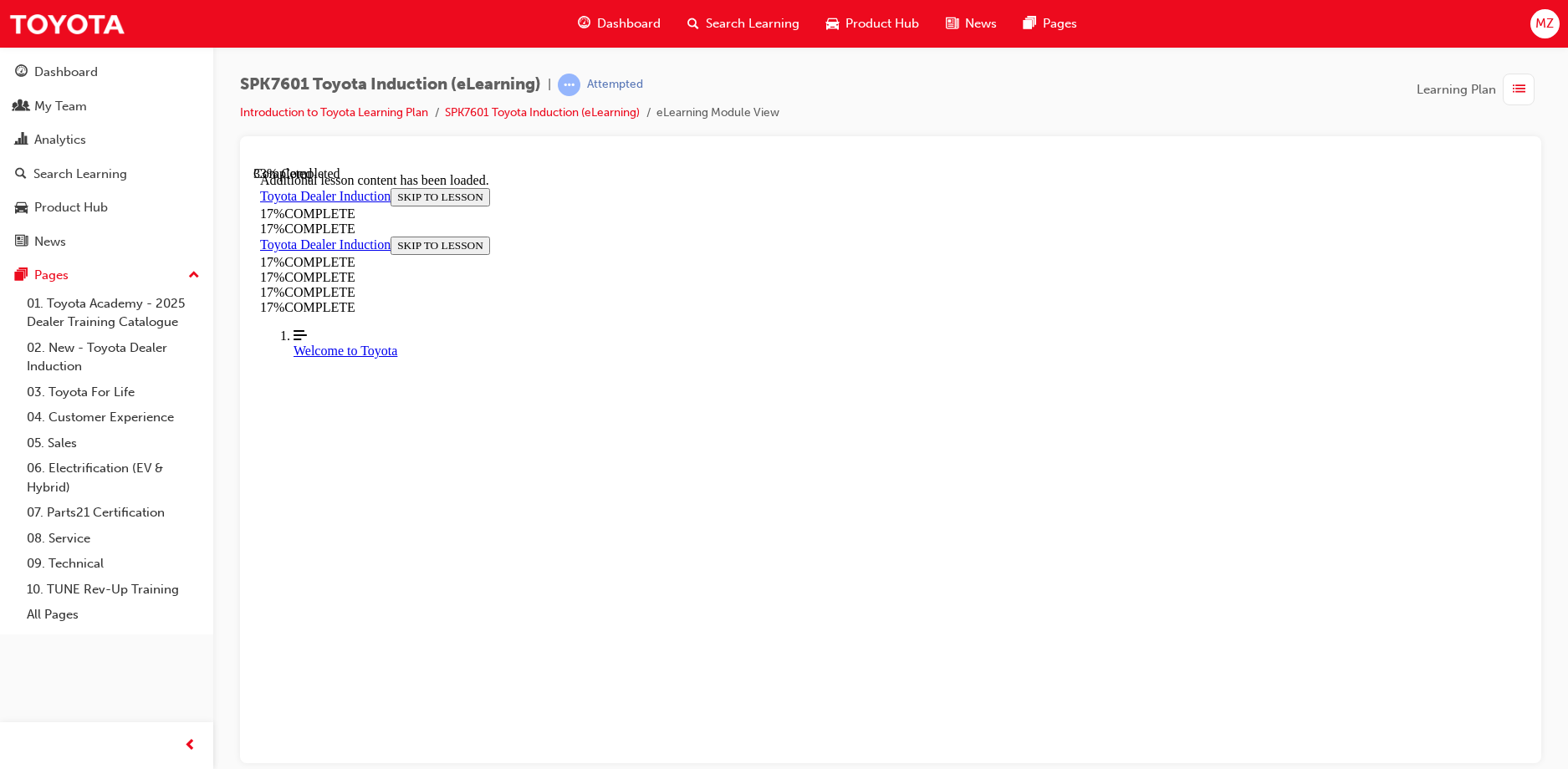 click on "CONTINUE" at bounding box center [295, 9052] 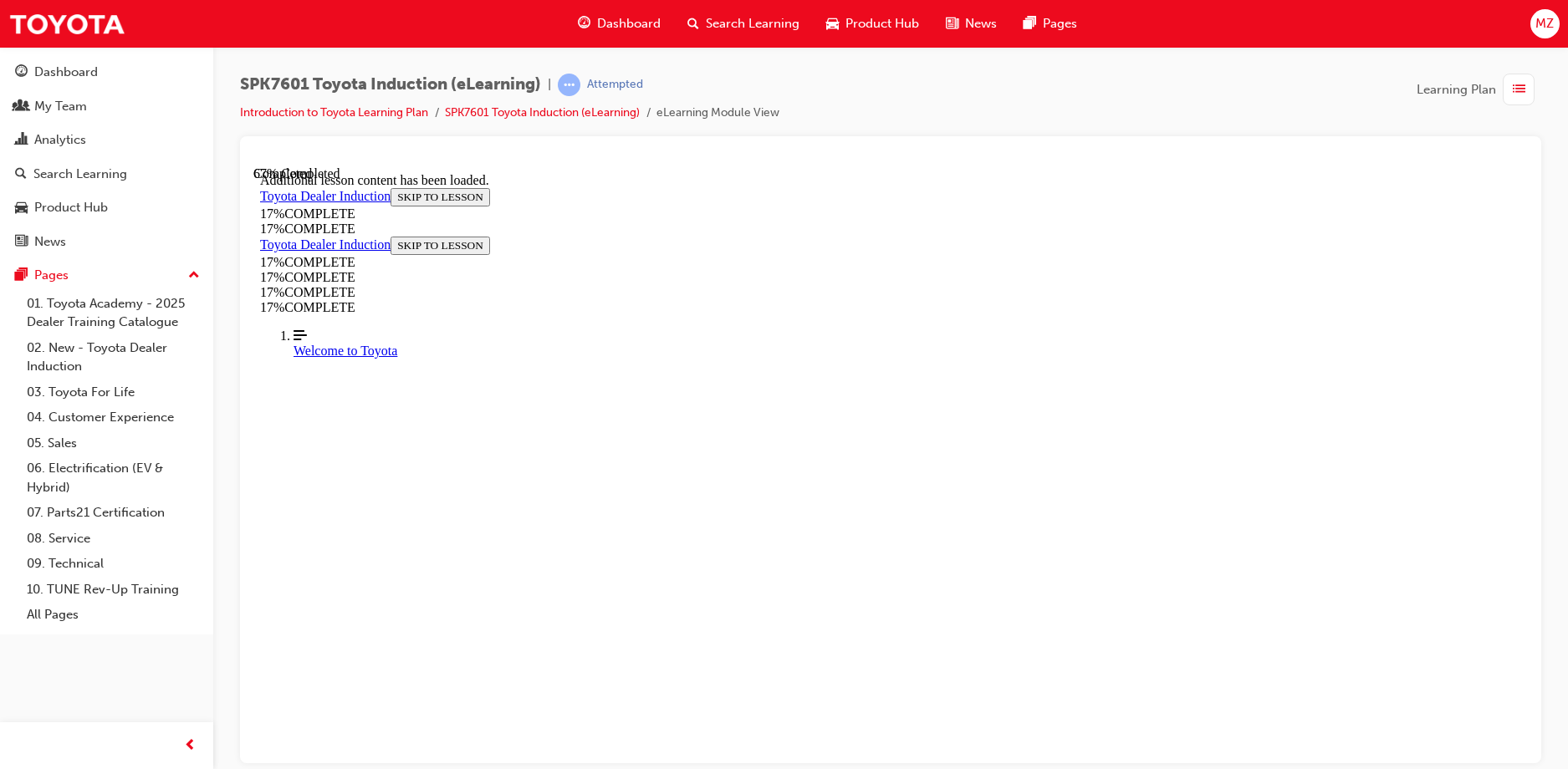 scroll, scrollTop: 2001, scrollLeft: 0, axis: vertical 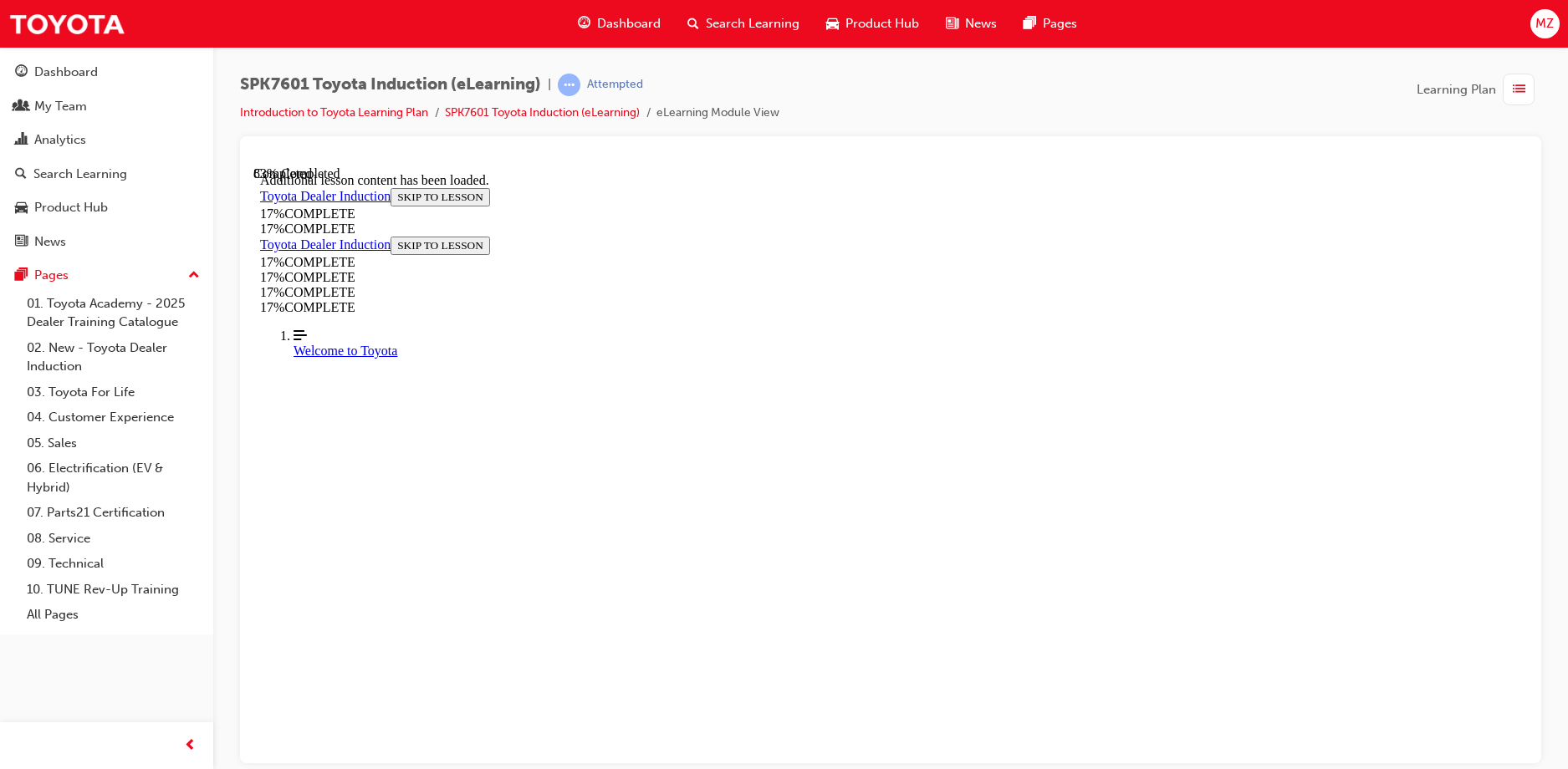 click at bounding box center (891, 12807) 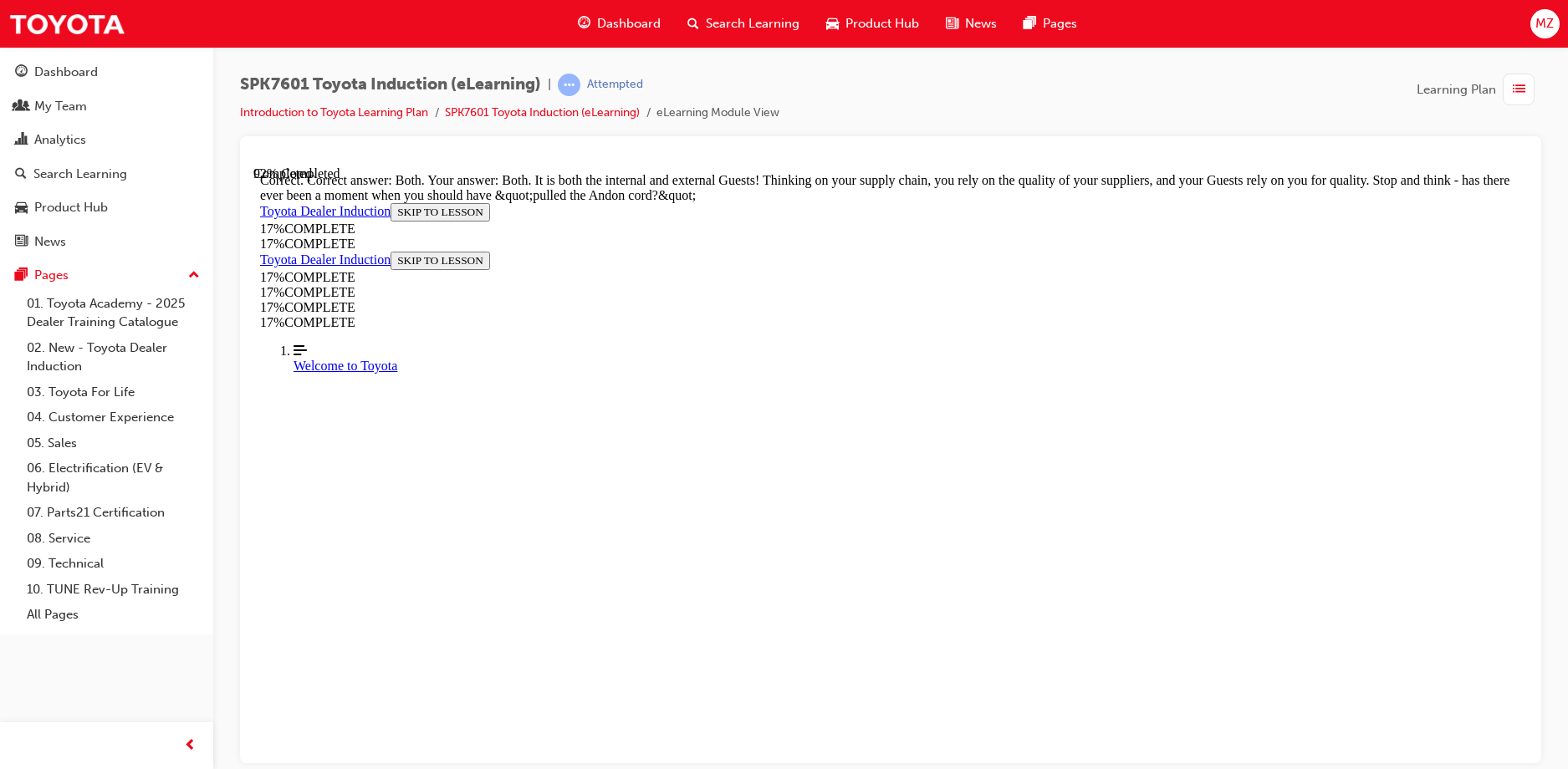 scroll, scrollTop: 2999, scrollLeft: 0, axis: vertical 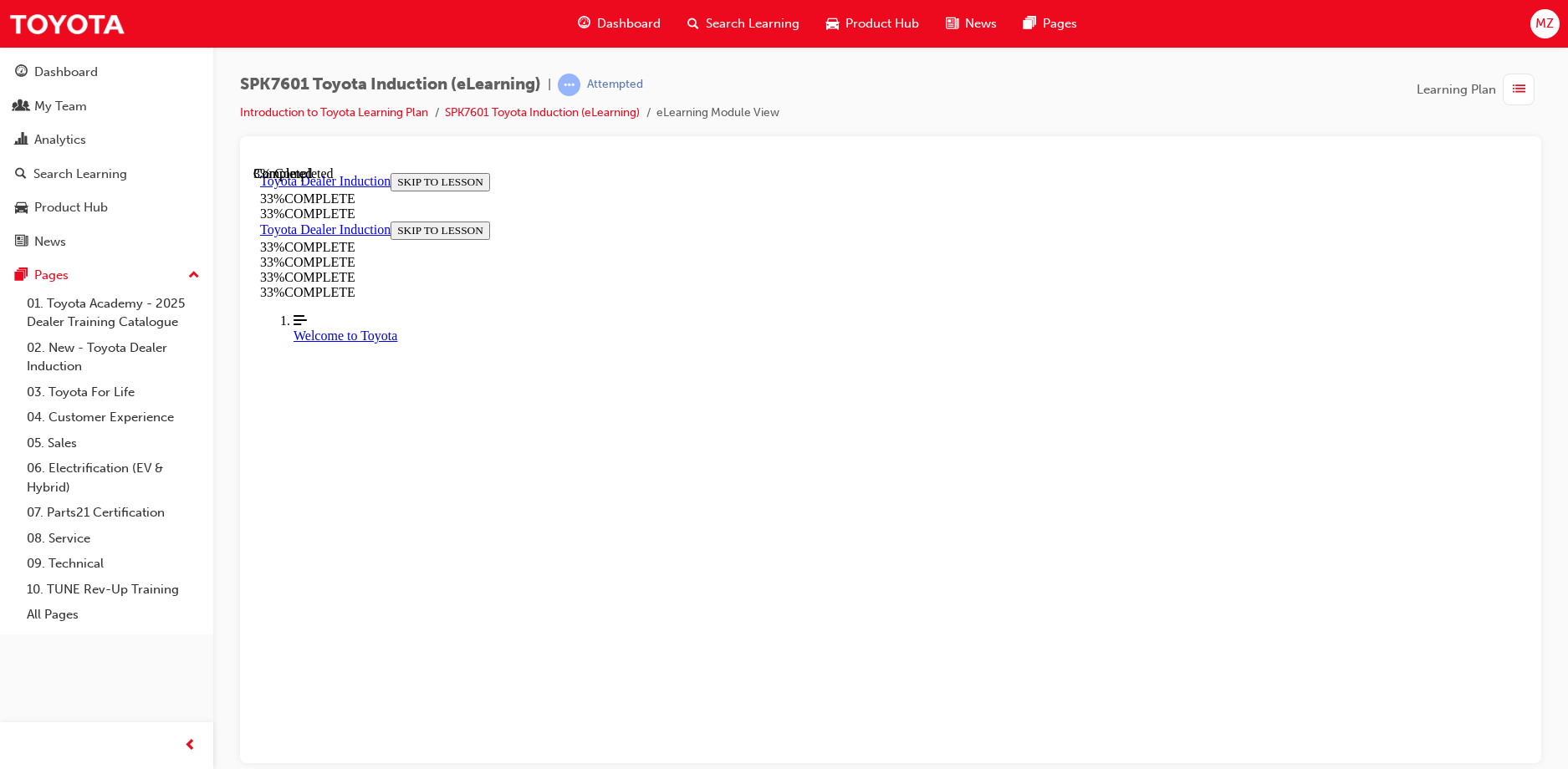 drag, startPoint x: 732, startPoint y: 338, endPoint x: 983, endPoint y: 345, distance: 251.09759 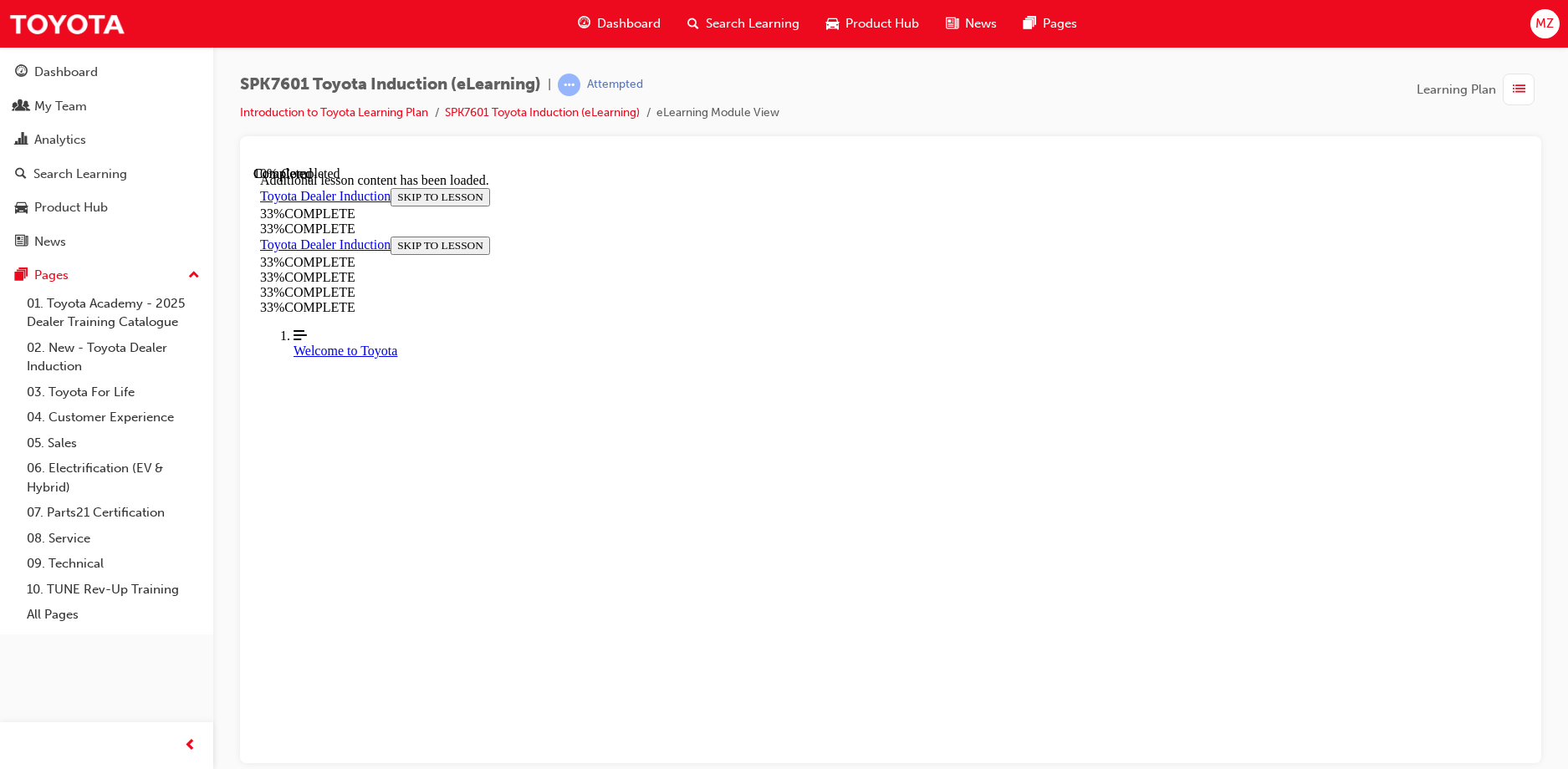 scroll, scrollTop: 679, scrollLeft: 0, axis: vertical 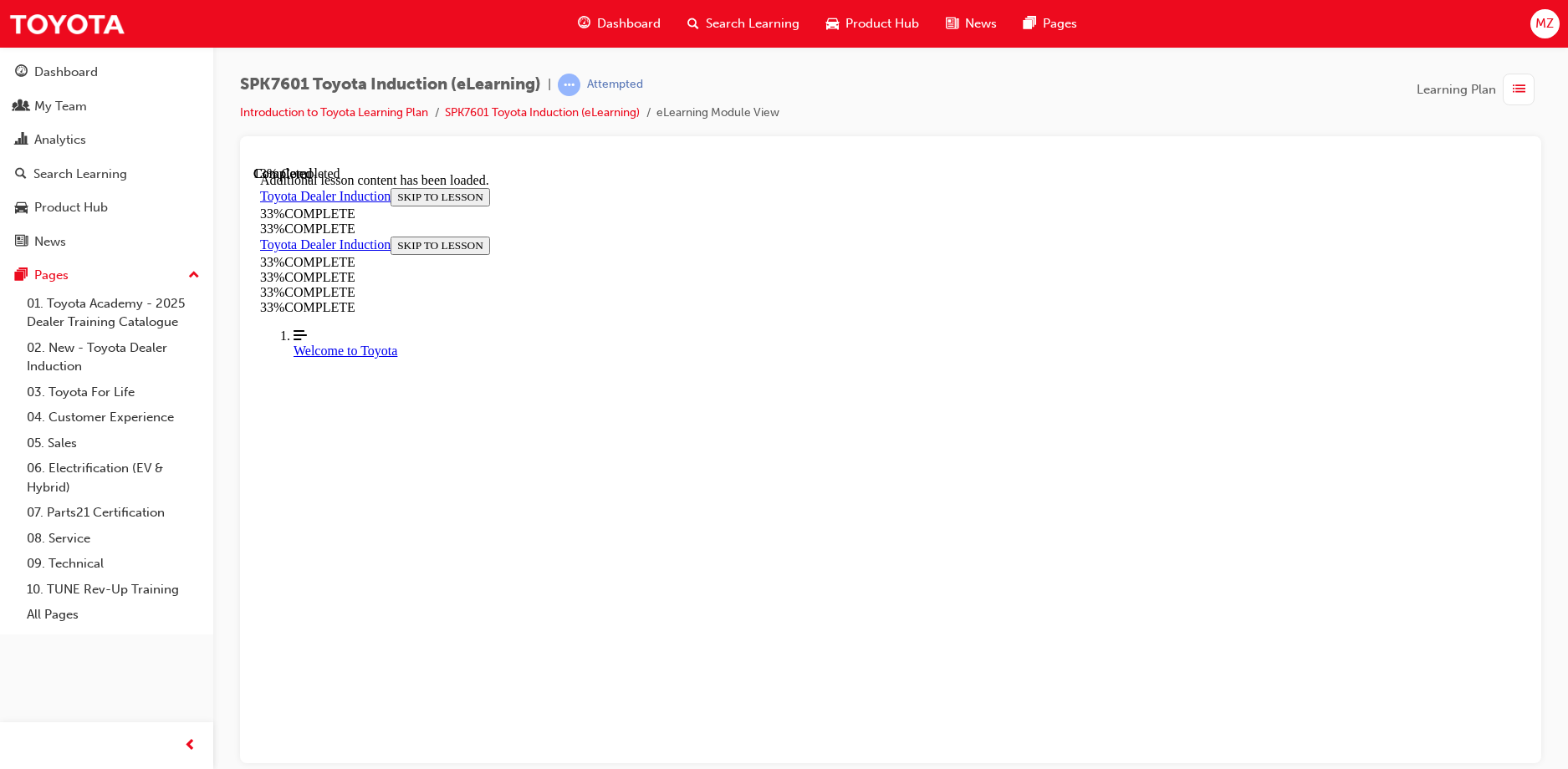 click on "CONTINUE" at bounding box center (295, 8512) 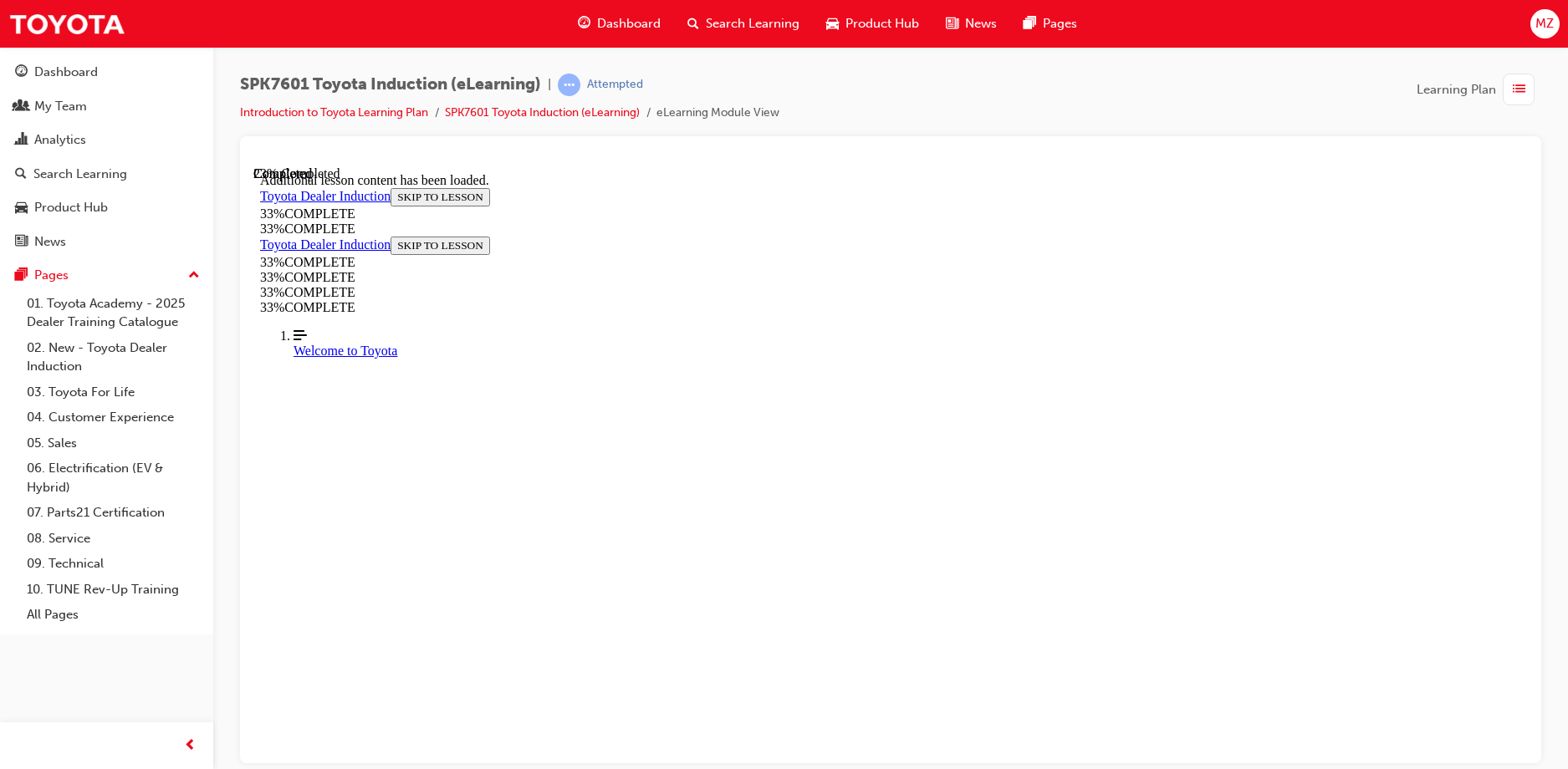 scroll, scrollTop: 1669, scrollLeft: 0, axis: vertical 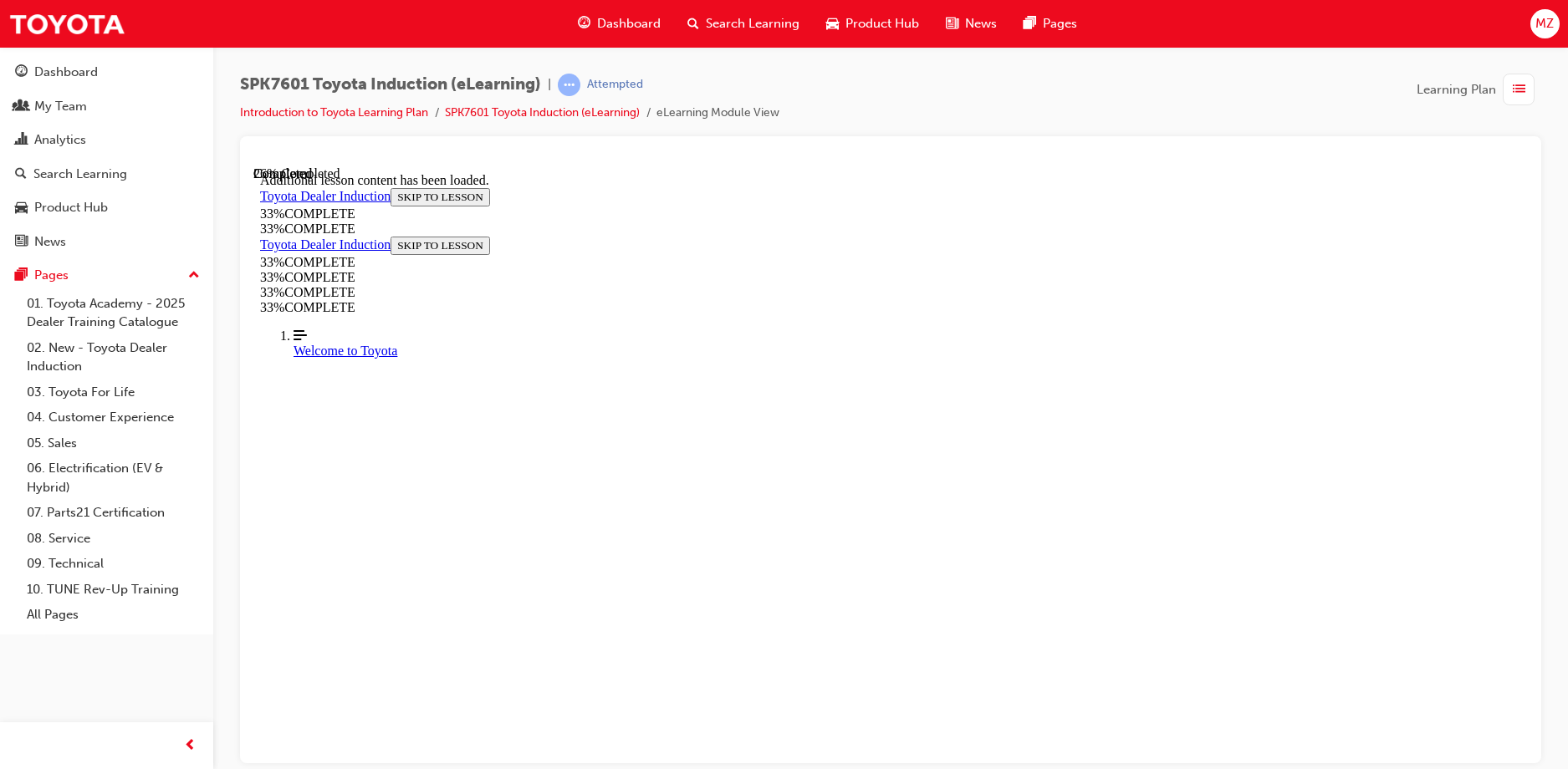 click on "CONTINUE" at bounding box center [295, 8901] 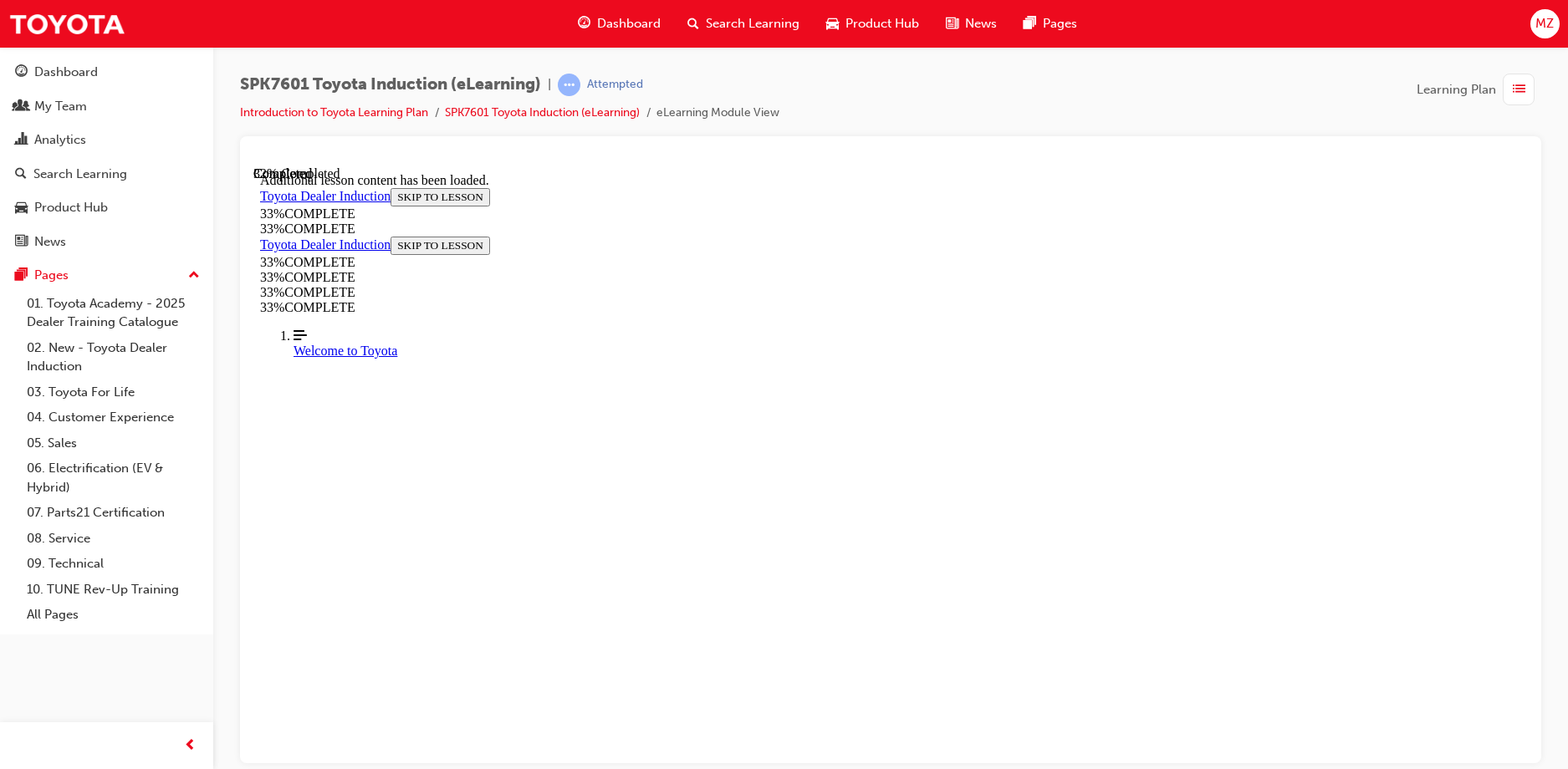scroll, scrollTop: 2885, scrollLeft: 0, axis: vertical 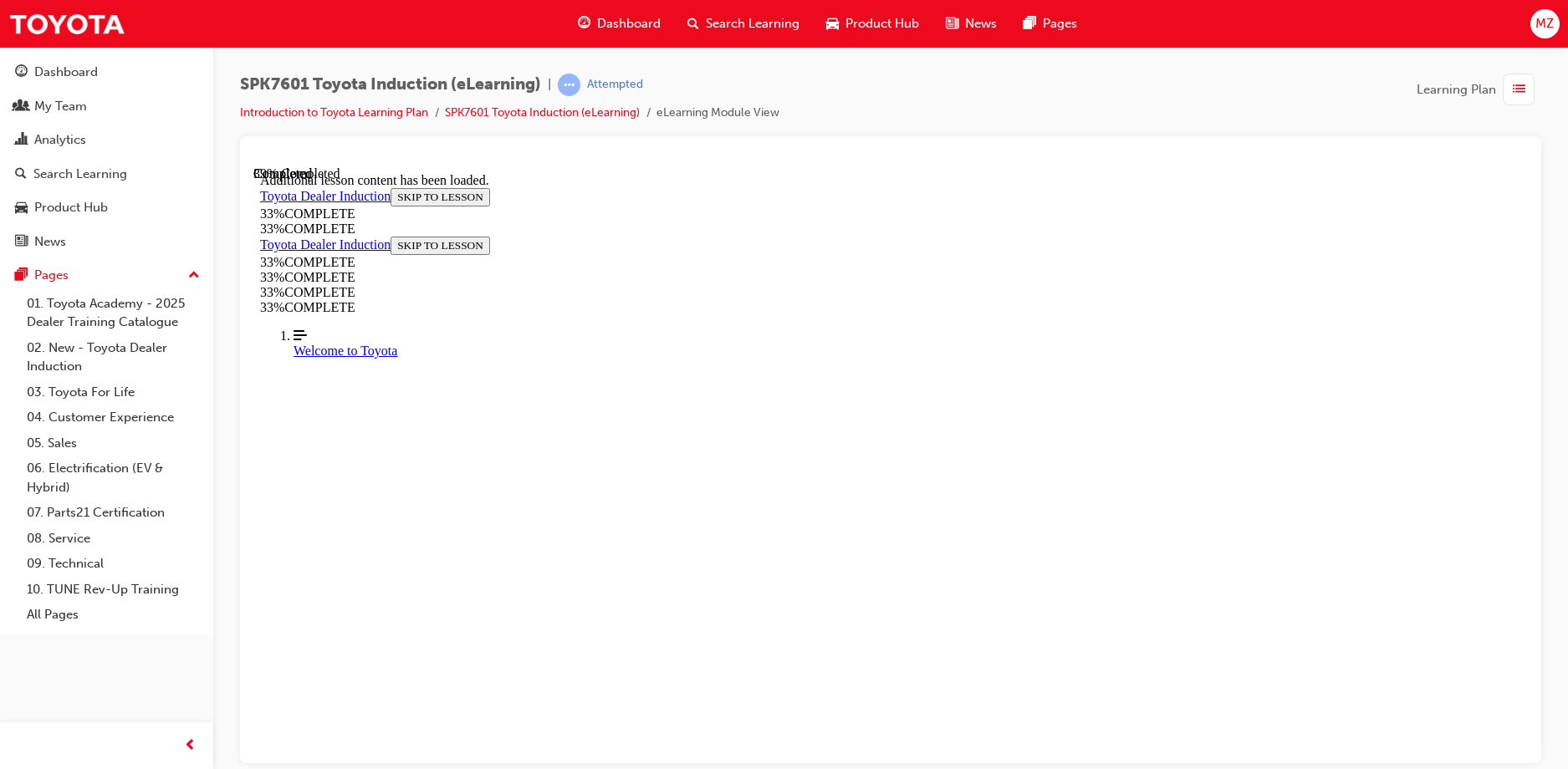 click at bounding box center [300, 9242] 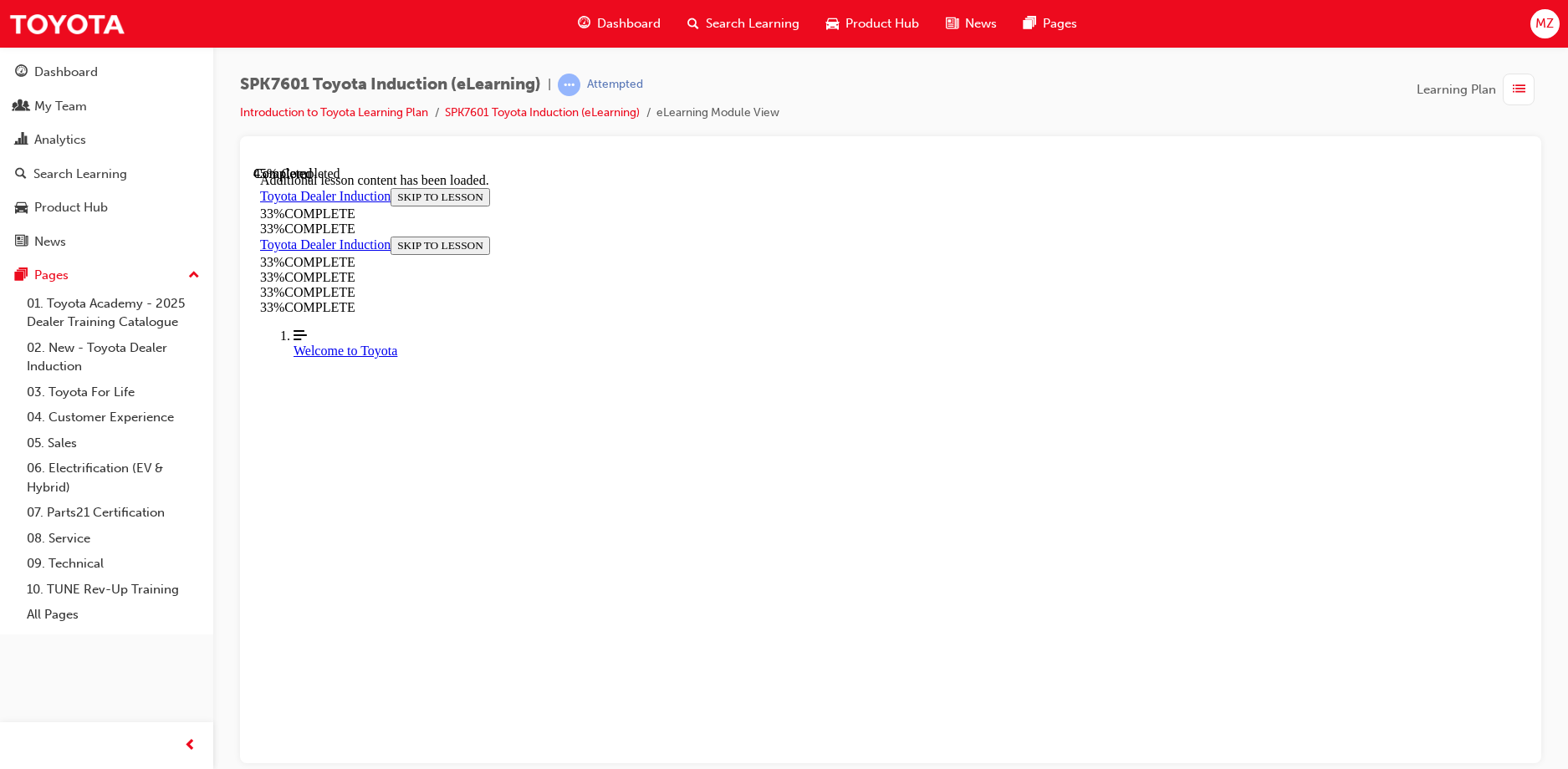 scroll, scrollTop: 4230, scrollLeft: 0, axis: vertical 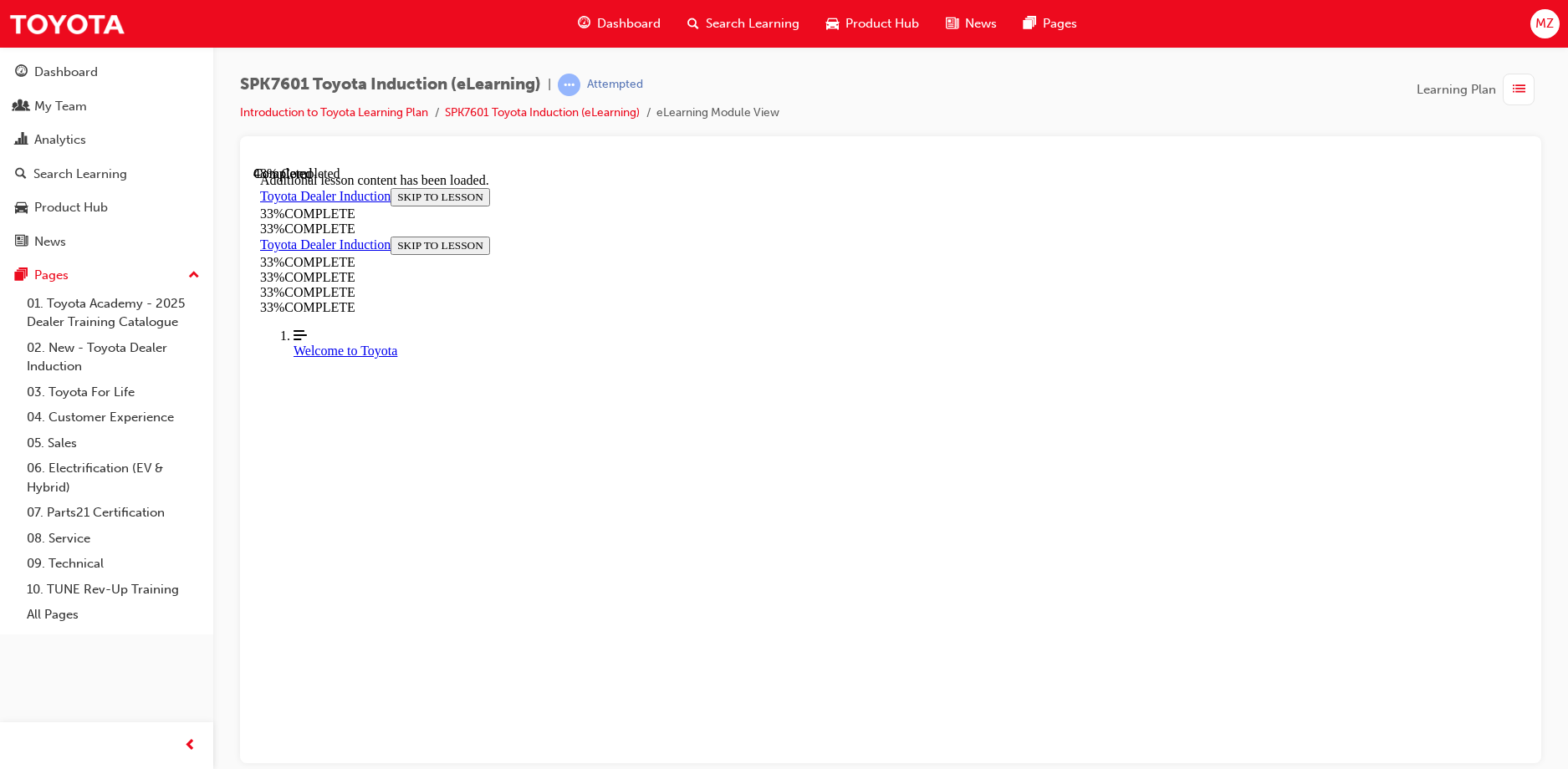 click on "CONTINUE" at bounding box center [295, 9864] 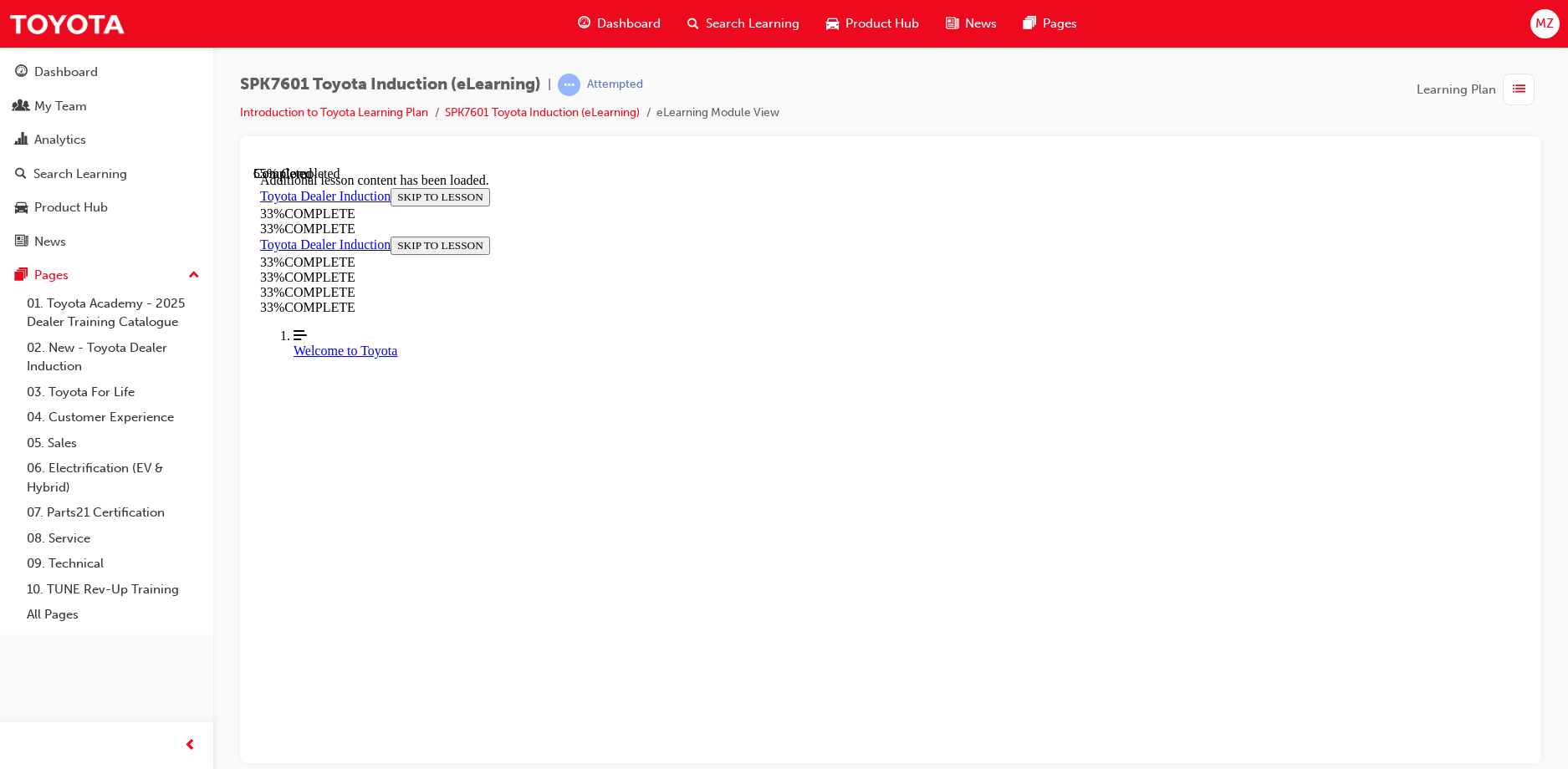 scroll, scrollTop: 5162, scrollLeft: 0, axis: vertical 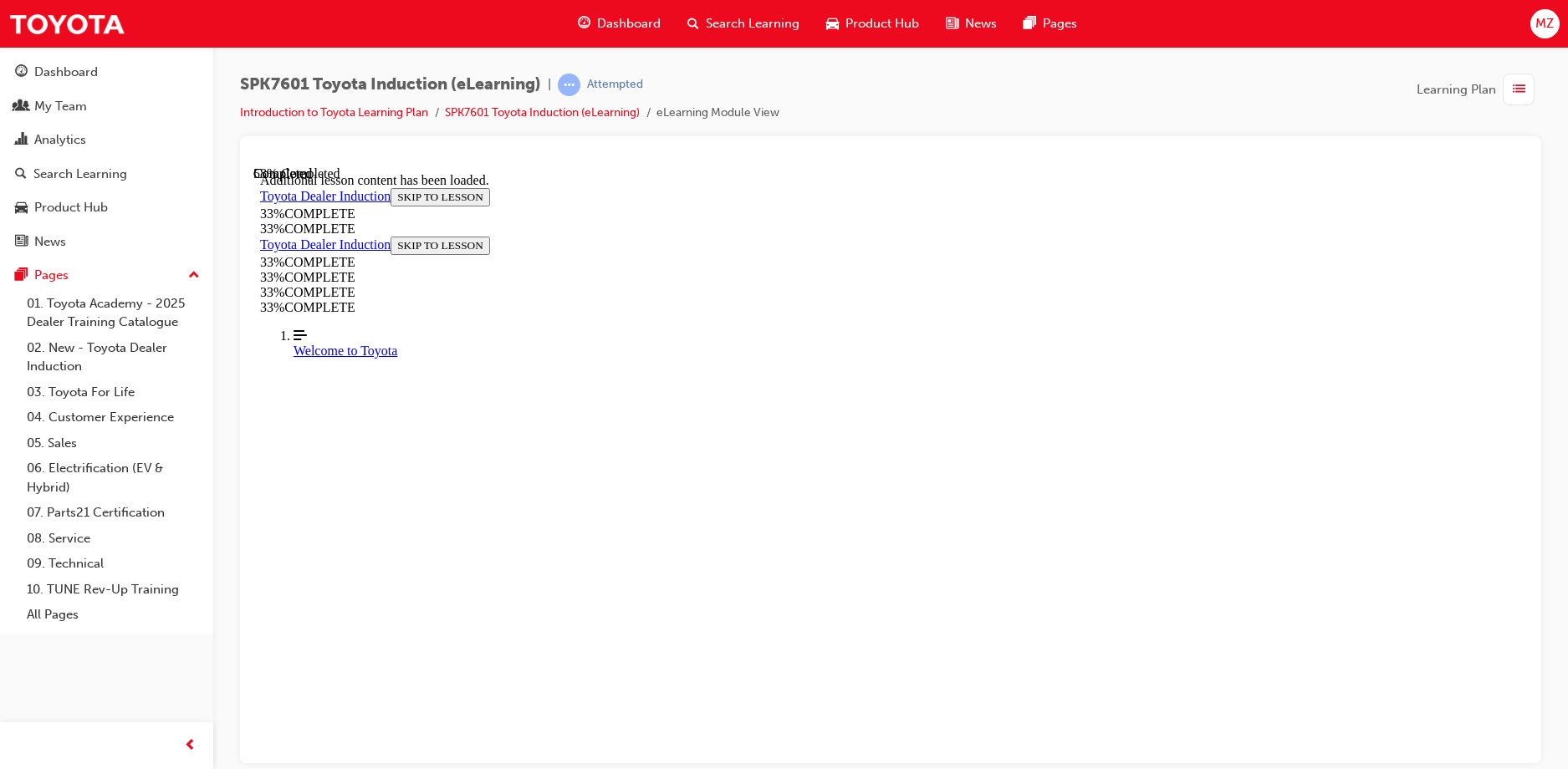 click on "CONTINUE" at bounding box center (295, 10604) 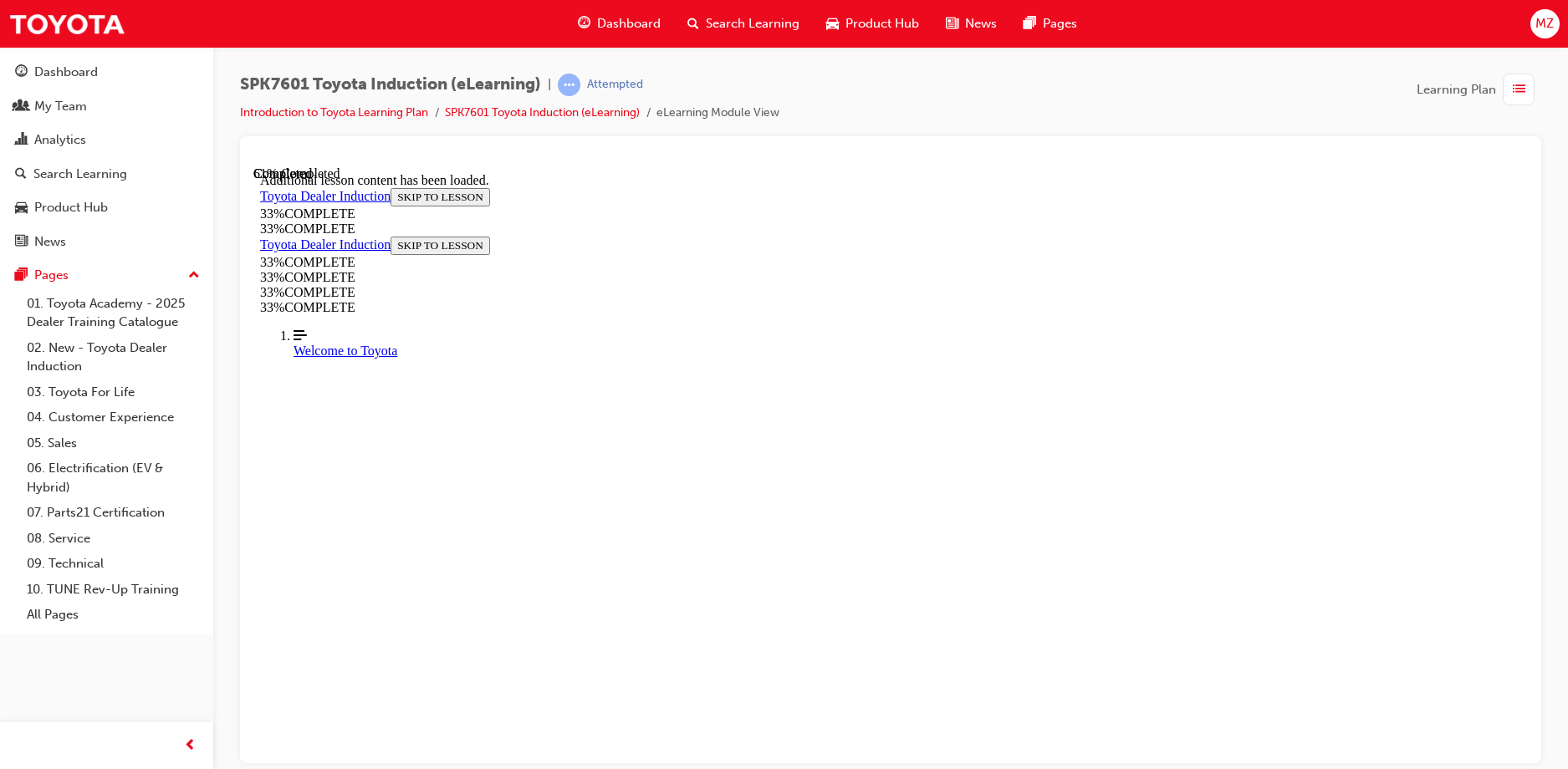 scroll, scrollTop: 5844, scrollLeft: 0, axis: vertical 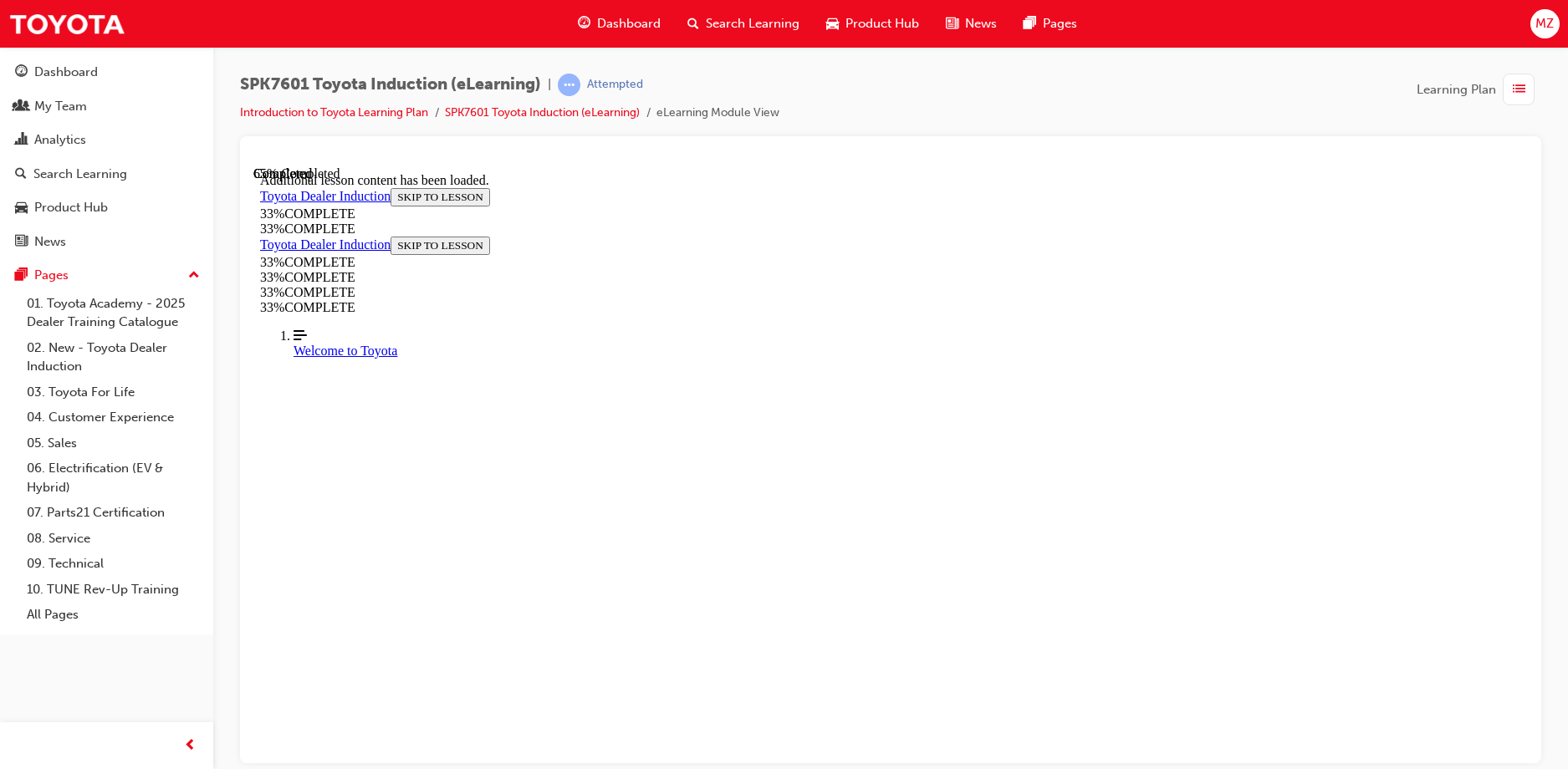 drag, startPoint x: 800, startPoint y: 473, endPoint x: 1242, endPoint y: 466, distance: 442.0554 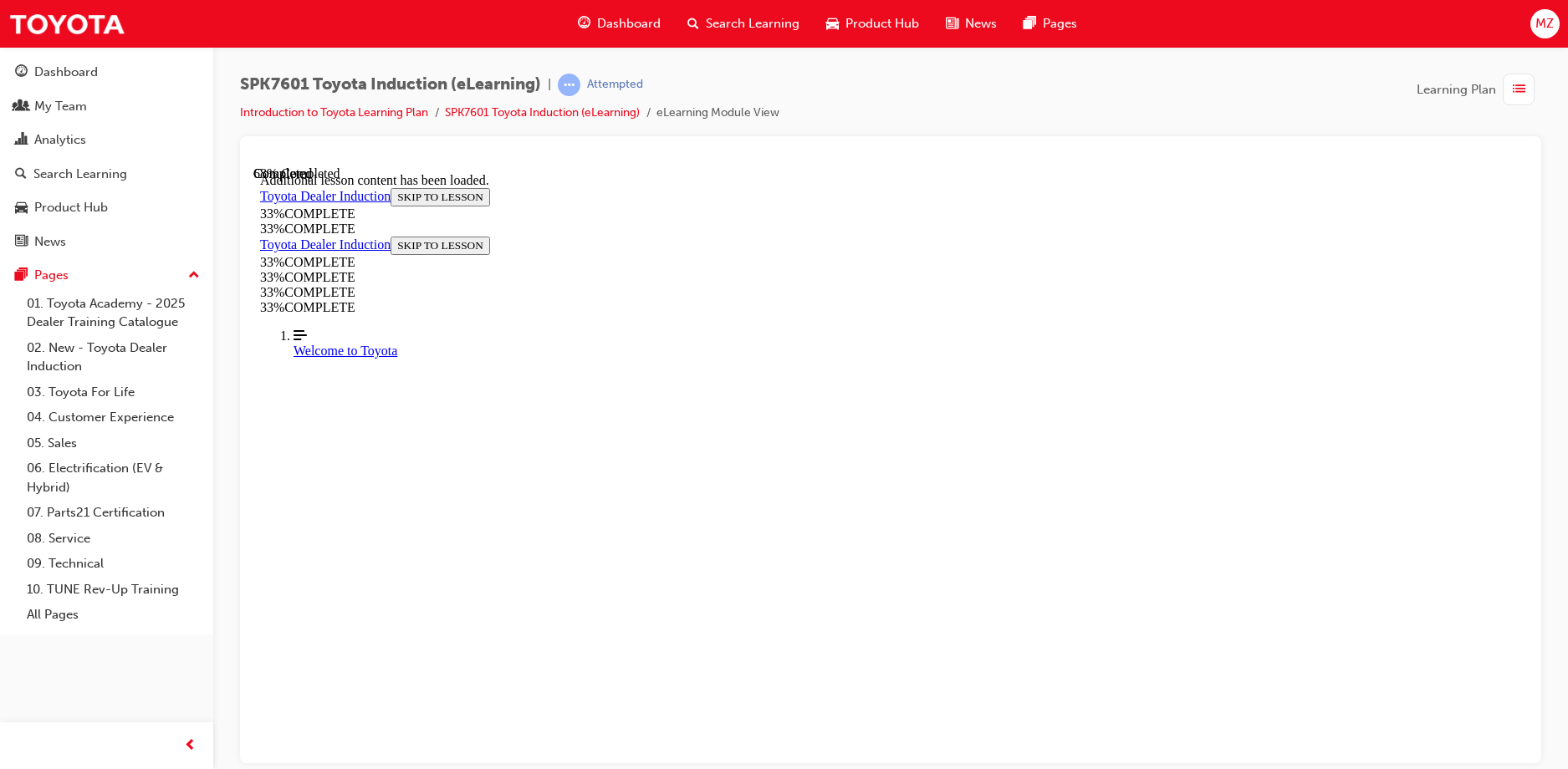 scroll, scrollTop: 6328, scrollLeft: 0, axis: vertical 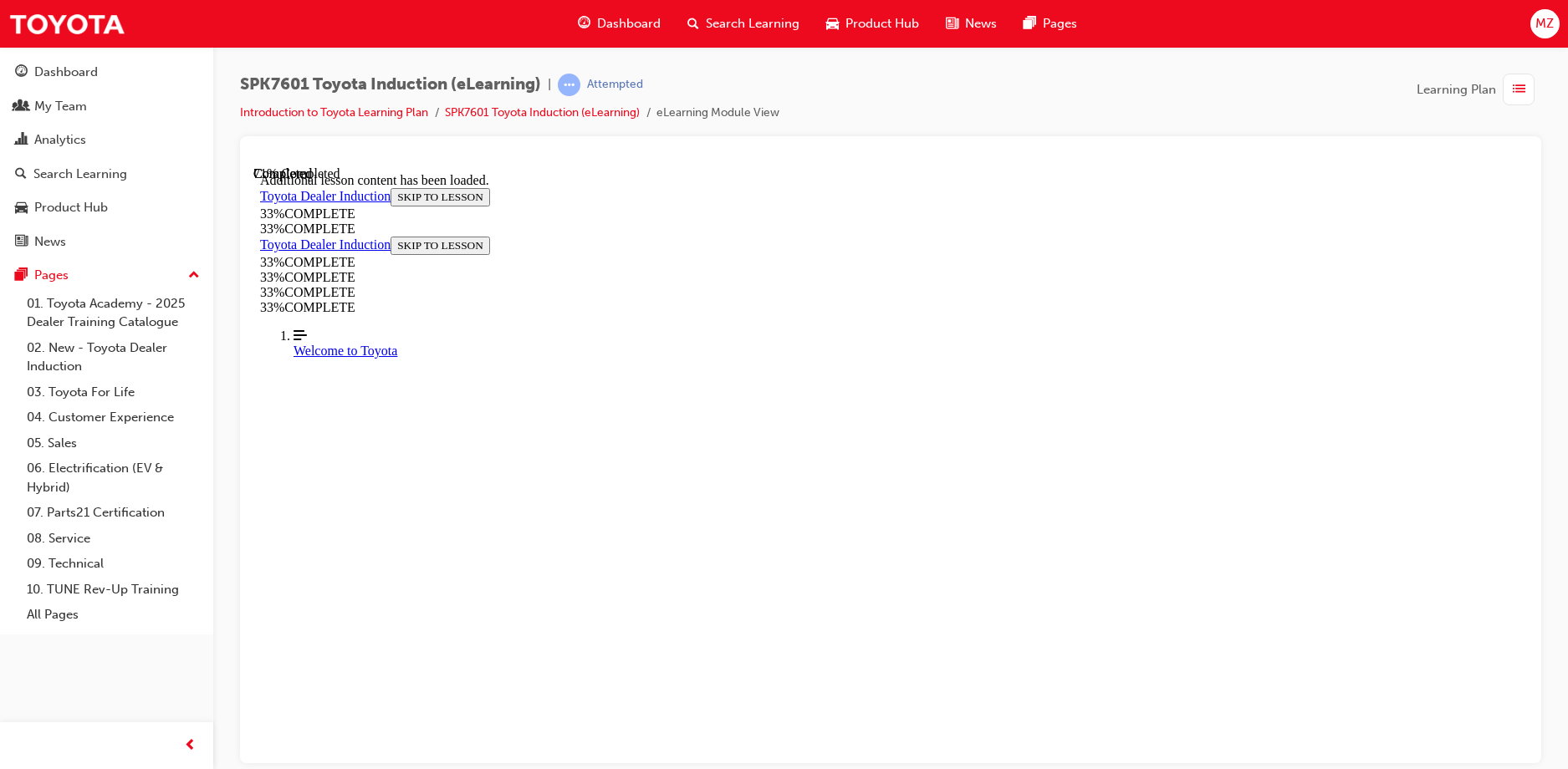 click on "CONTINUE" at bounding box center (295, 11527) 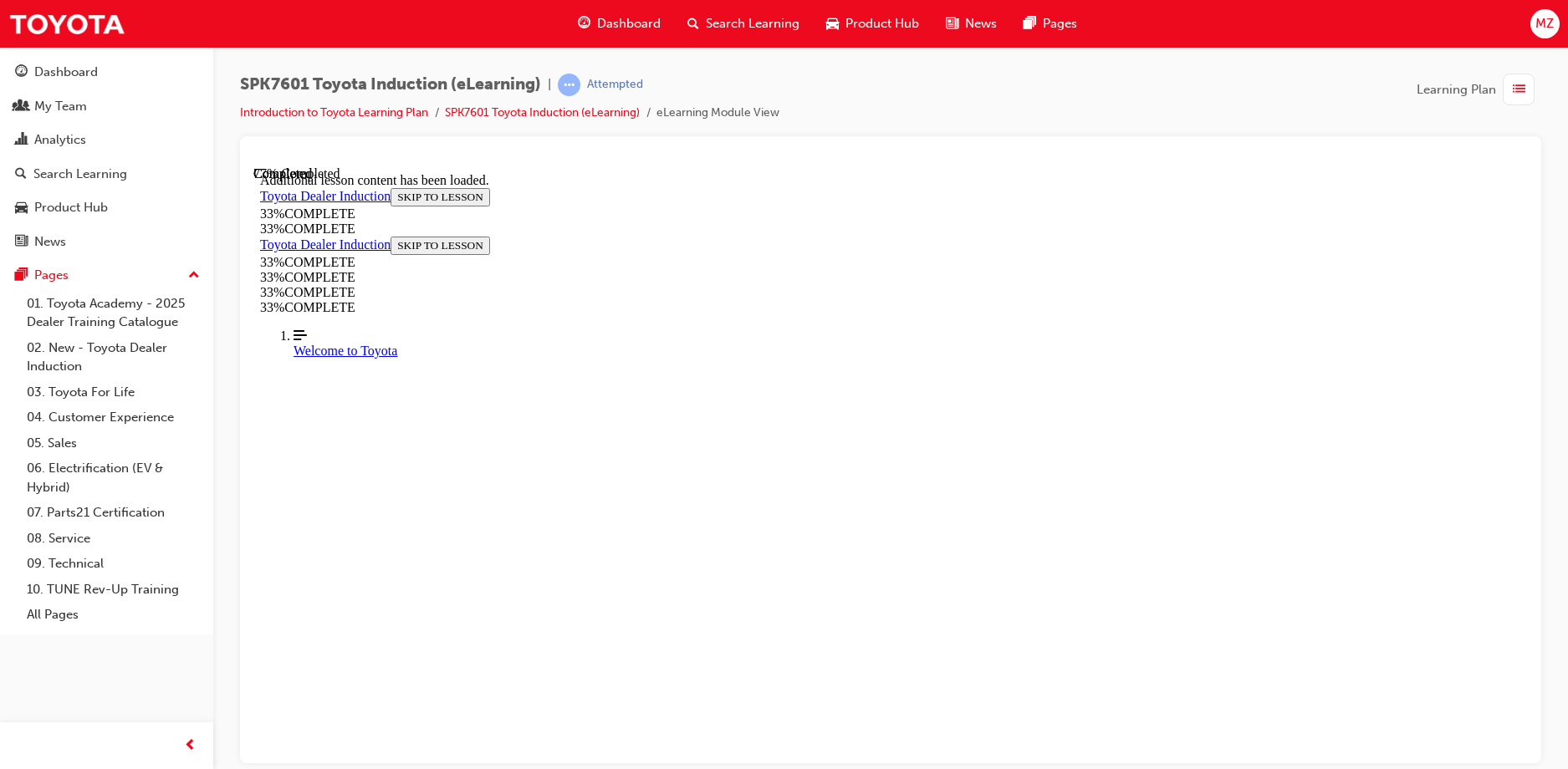 scroll, scrollTop: 7071, scrollLeft: 0, axis: vertical 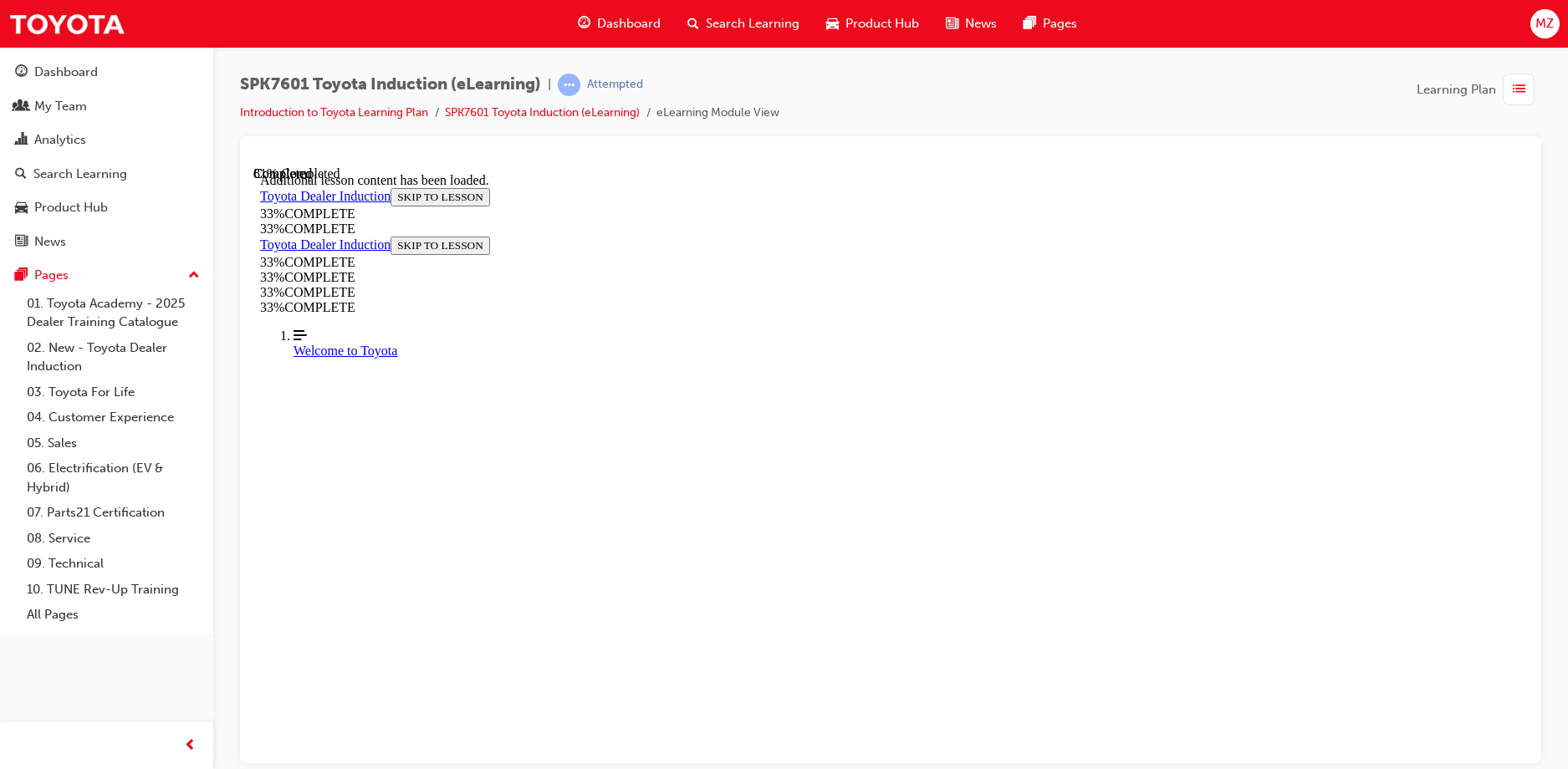 click on "He is not collecting data to review current practices and develop ideas for operational improvements." at bounding box center (-2561, 12091) 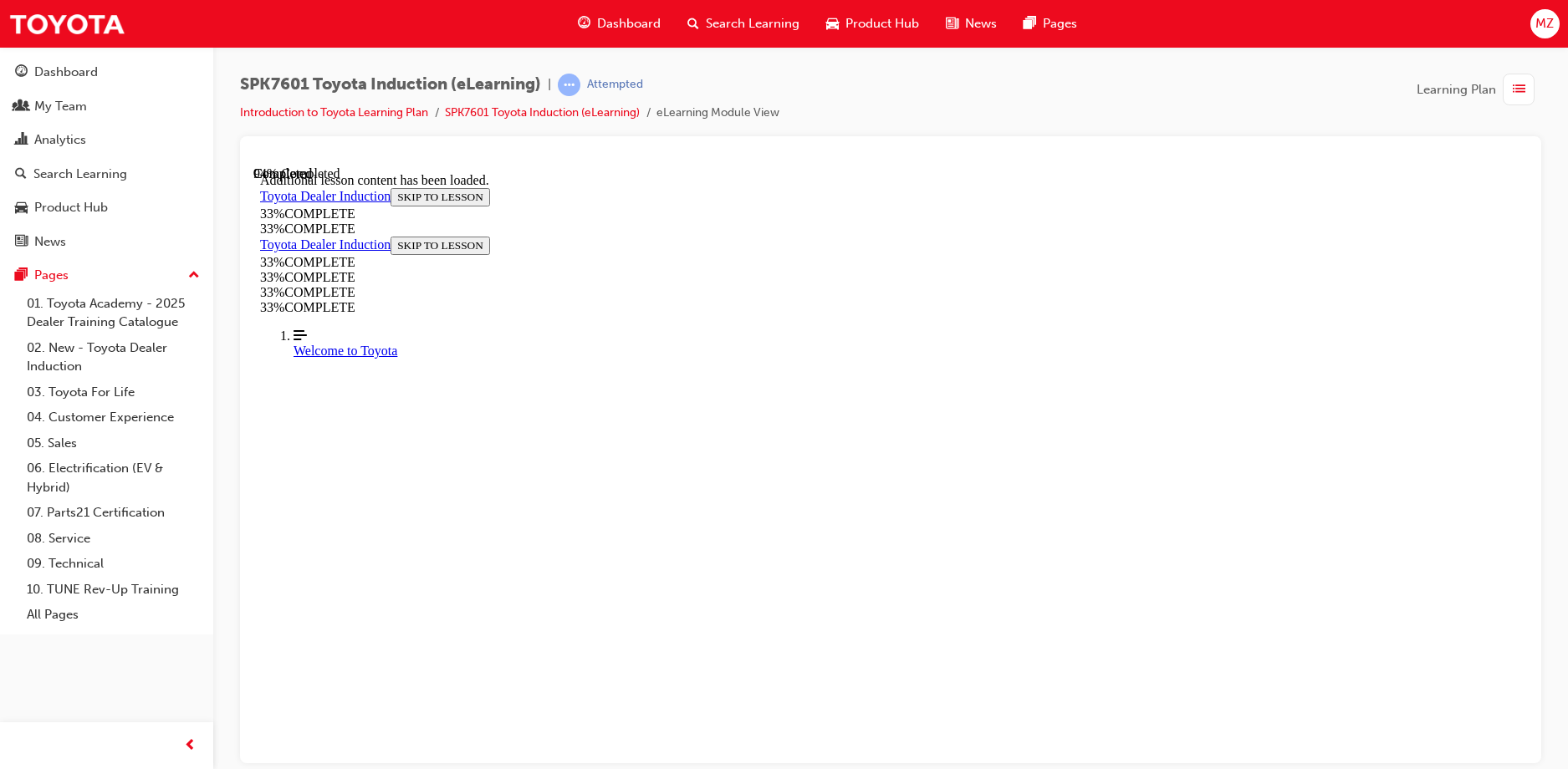scroll, scrollTop: 8504, scrollLeft: 0, axis: vertical 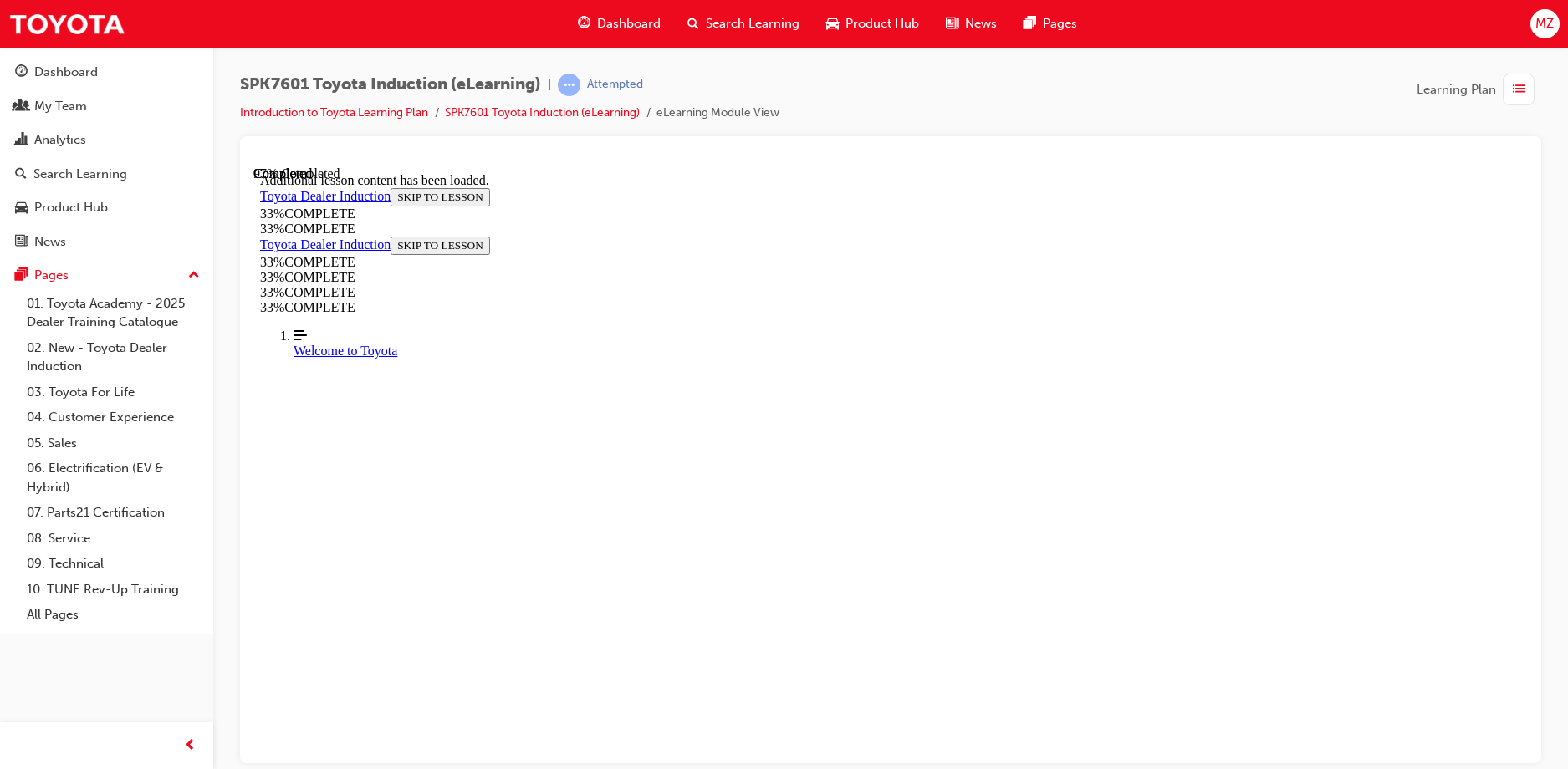 click on "CONTINUE" at bounding box center [295, 13478] 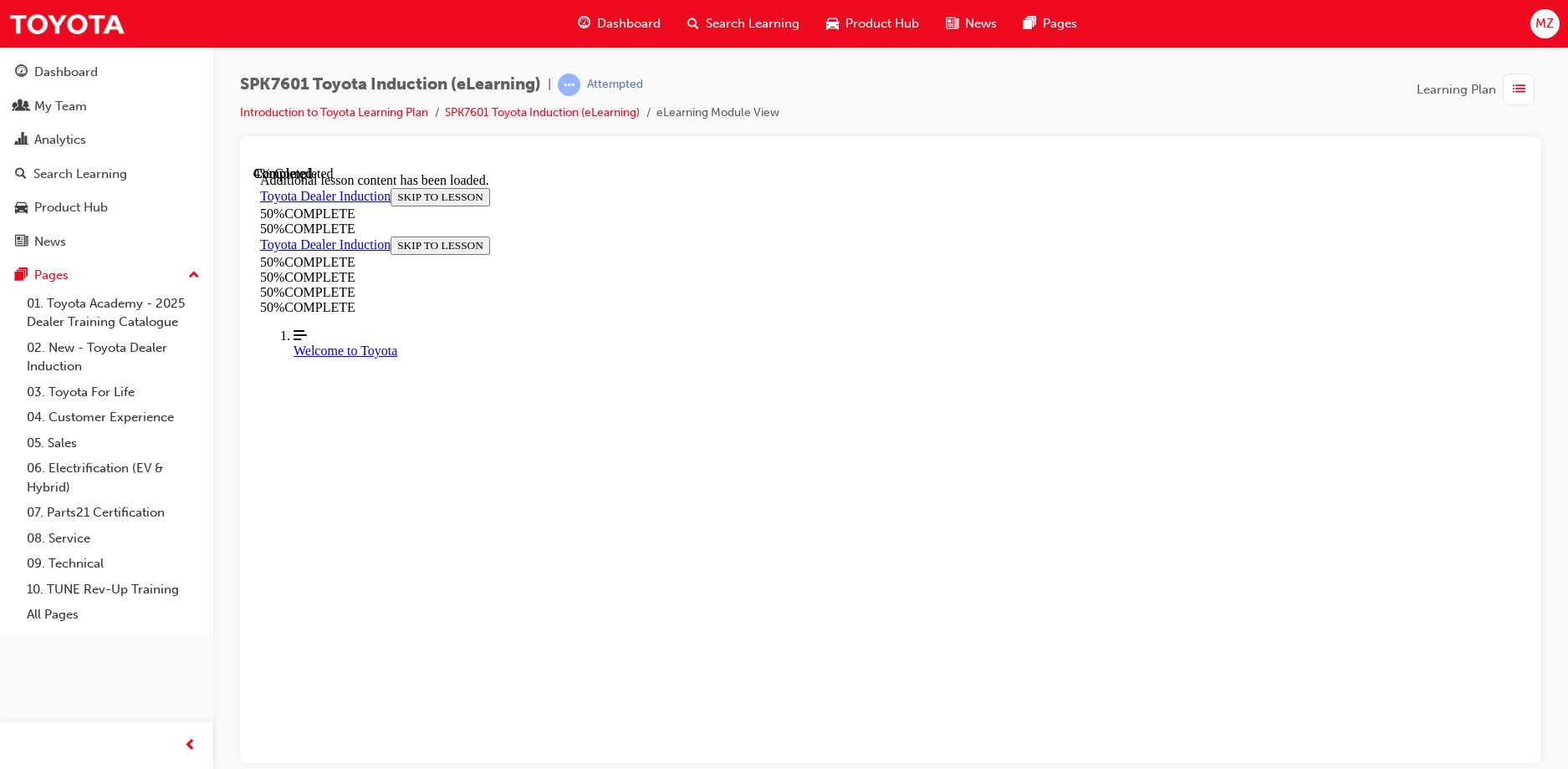scroll, scrollTop: 308, scrollLeft: 0, axis: vertical 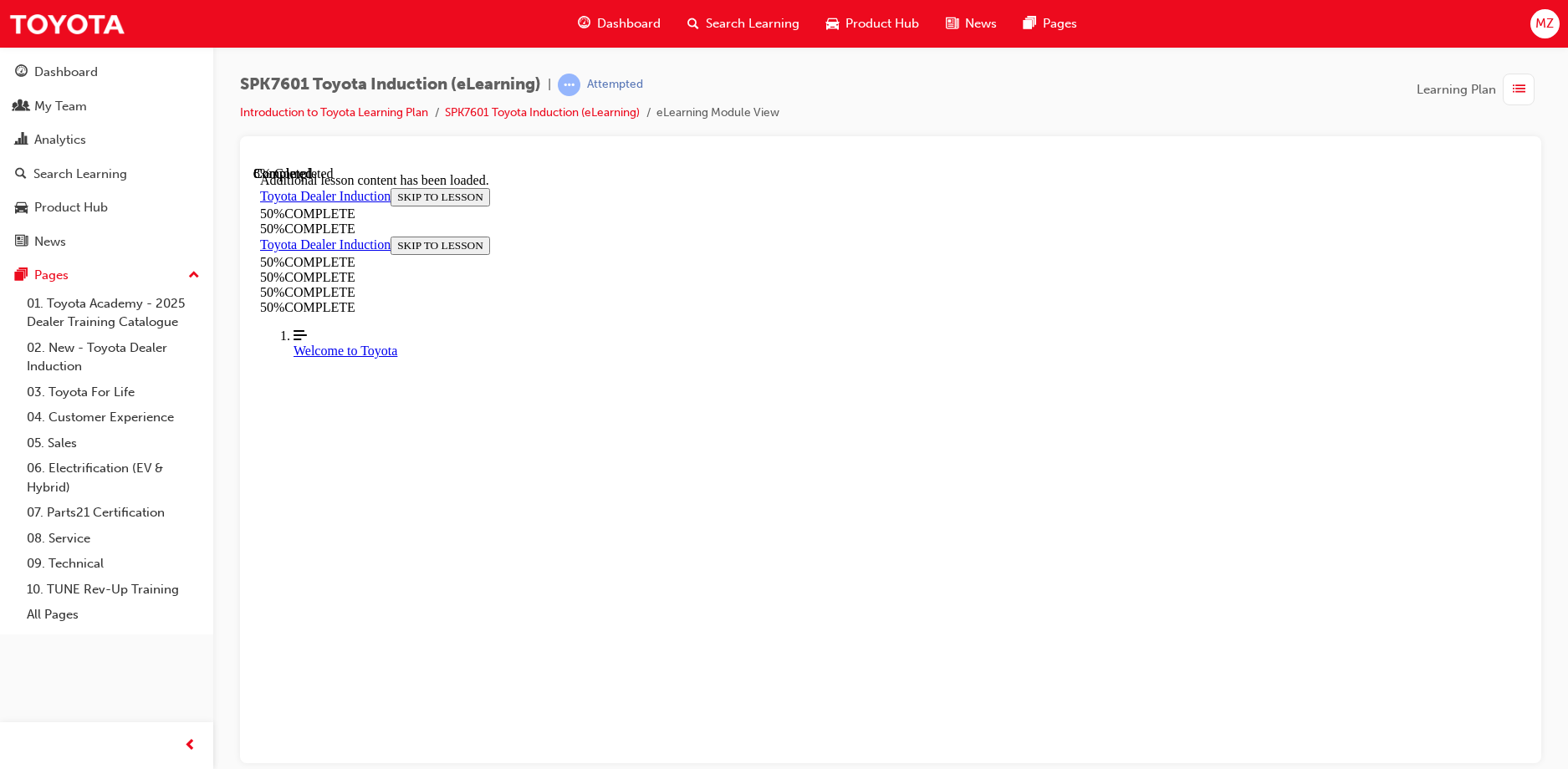 drag, startPoint x: 744, startPoint y: 322, endPoint x: 1246, endPoint y: 384, distance: 505.8142 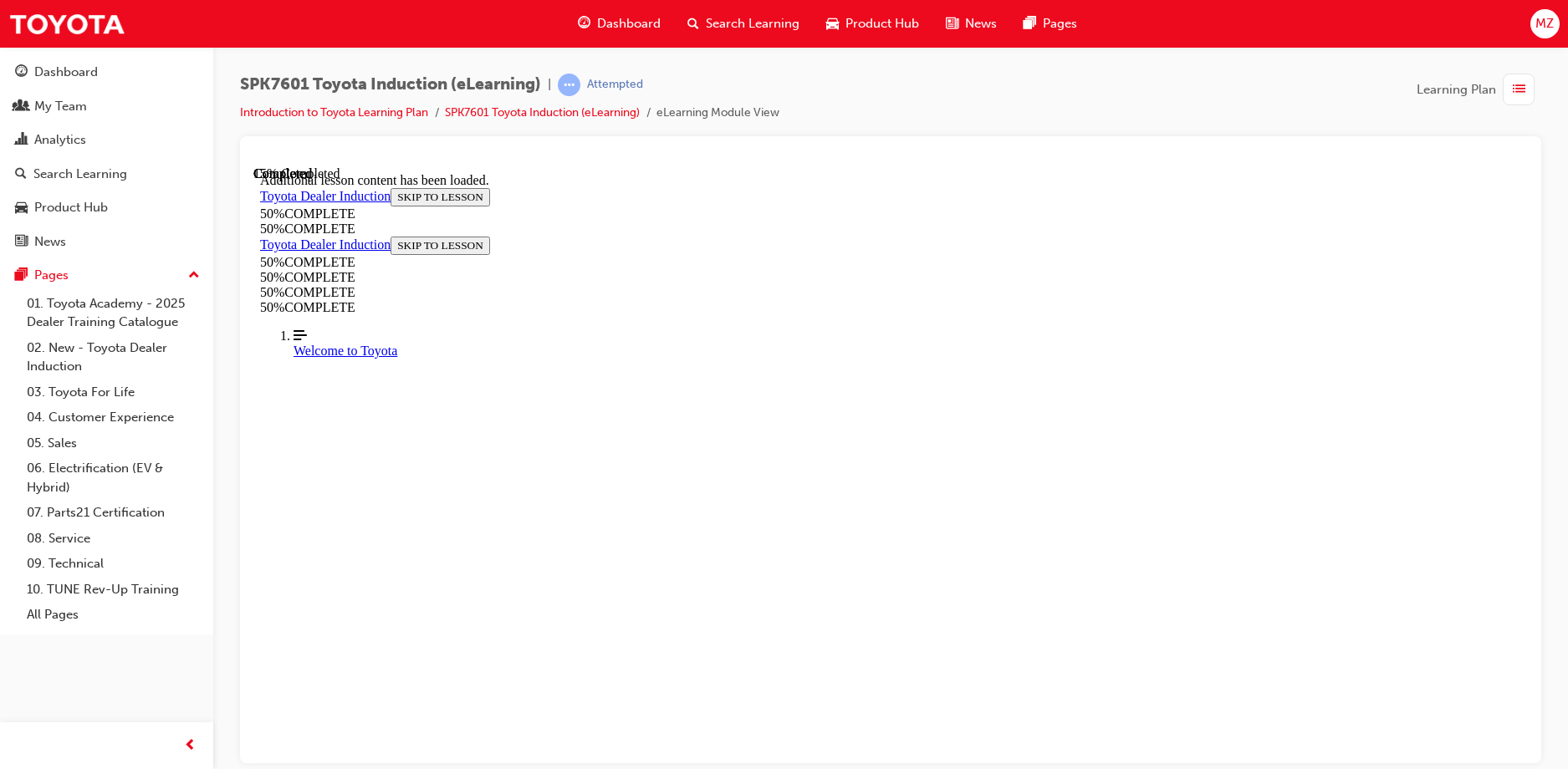 scroll, scrollTop: 3302, scrollLeft: 0, axis: vertical 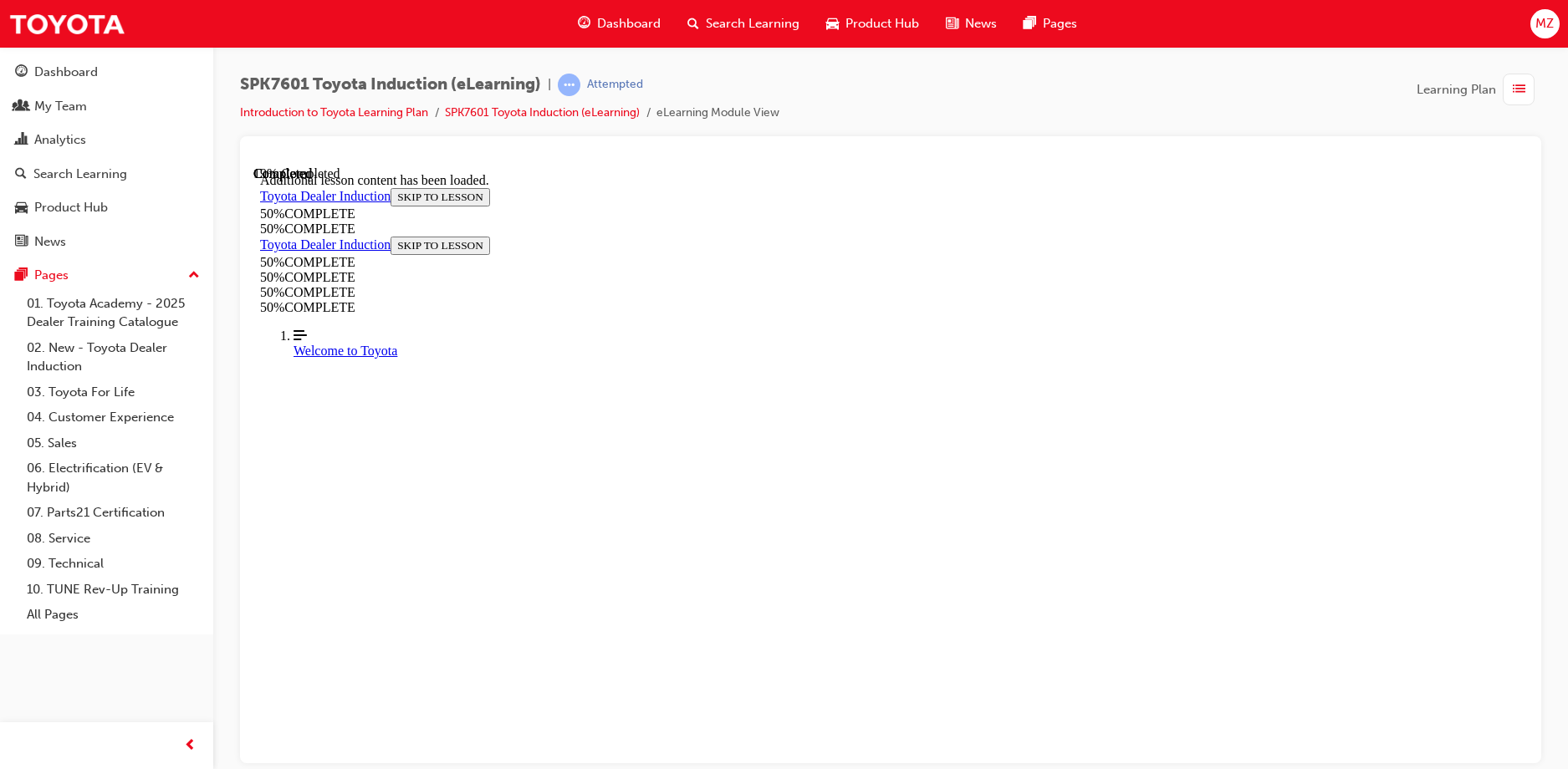 click on "CONTINUE" at bounding box center (295, 9163) 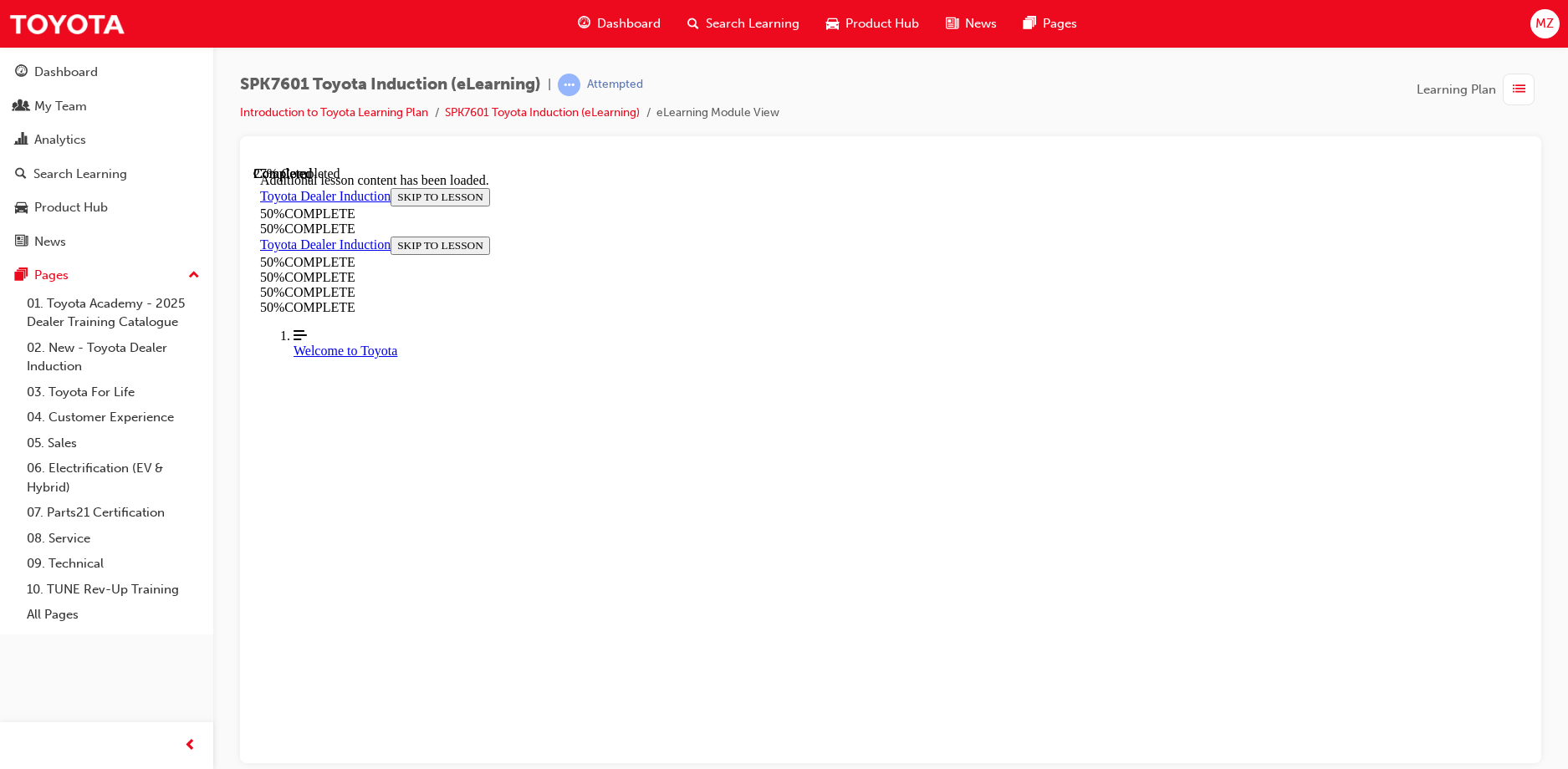 scroll, scrollTop: 4308, scrollLeft: 0, axis: vertical 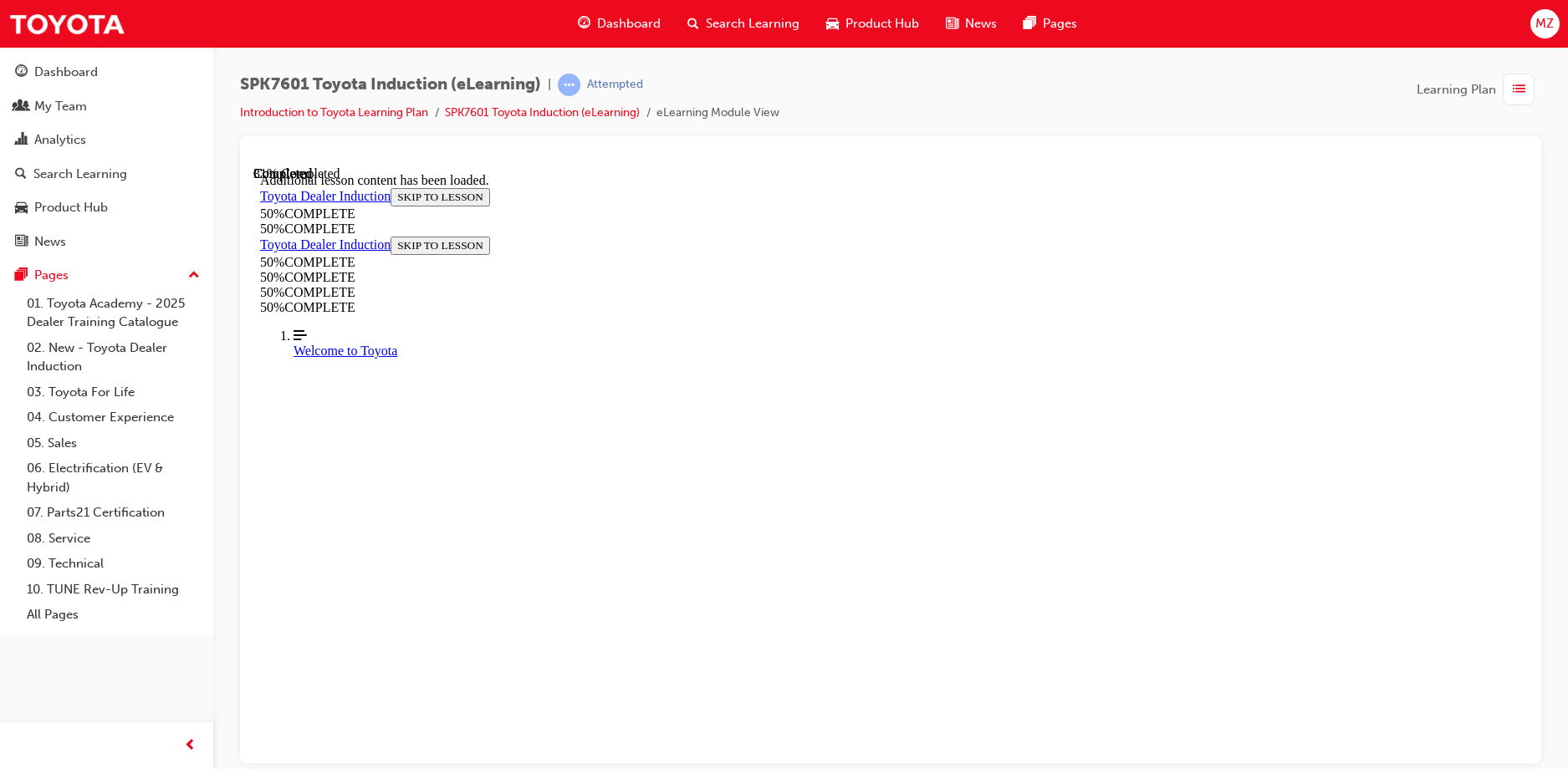 drag, startPoint x: 709, startPoint y: 498, endPoint x: 1043, endPoint y: 500, distance: 334.006 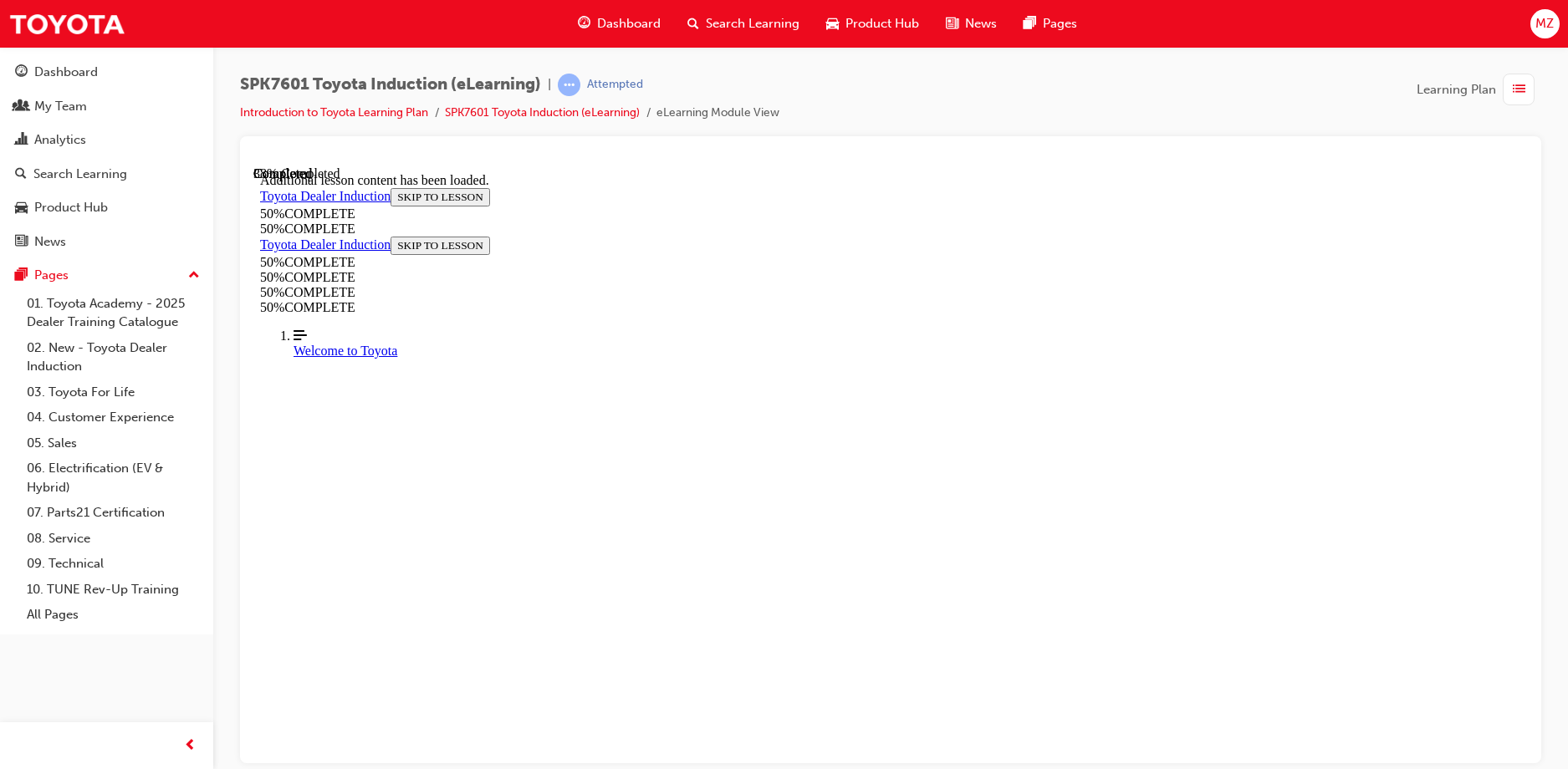 scroll, scrollTop: 4925, scrollLeft: 0, axis: vertical 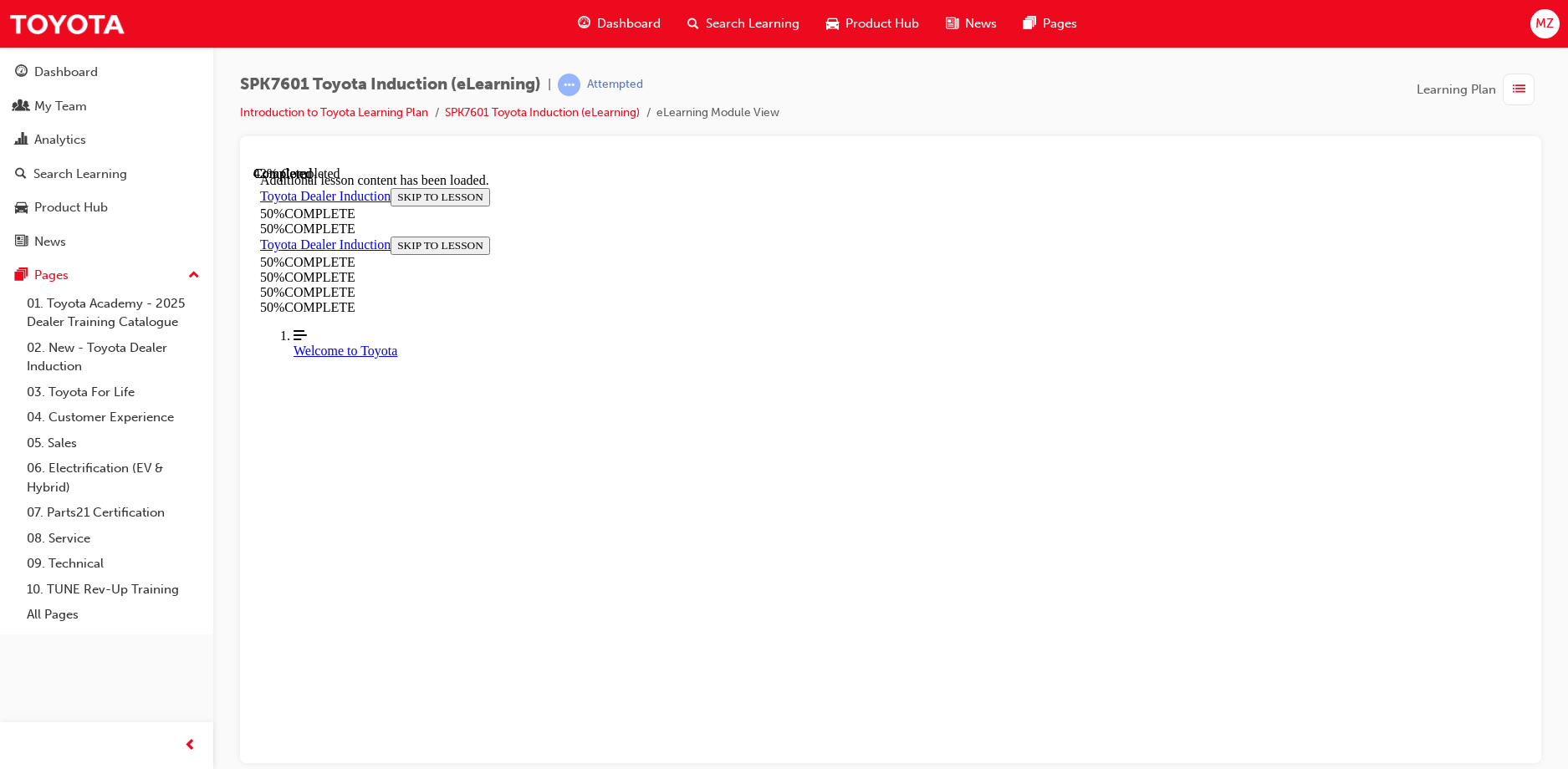 click on "CONTINUE" at bounding box center (295, 9959) 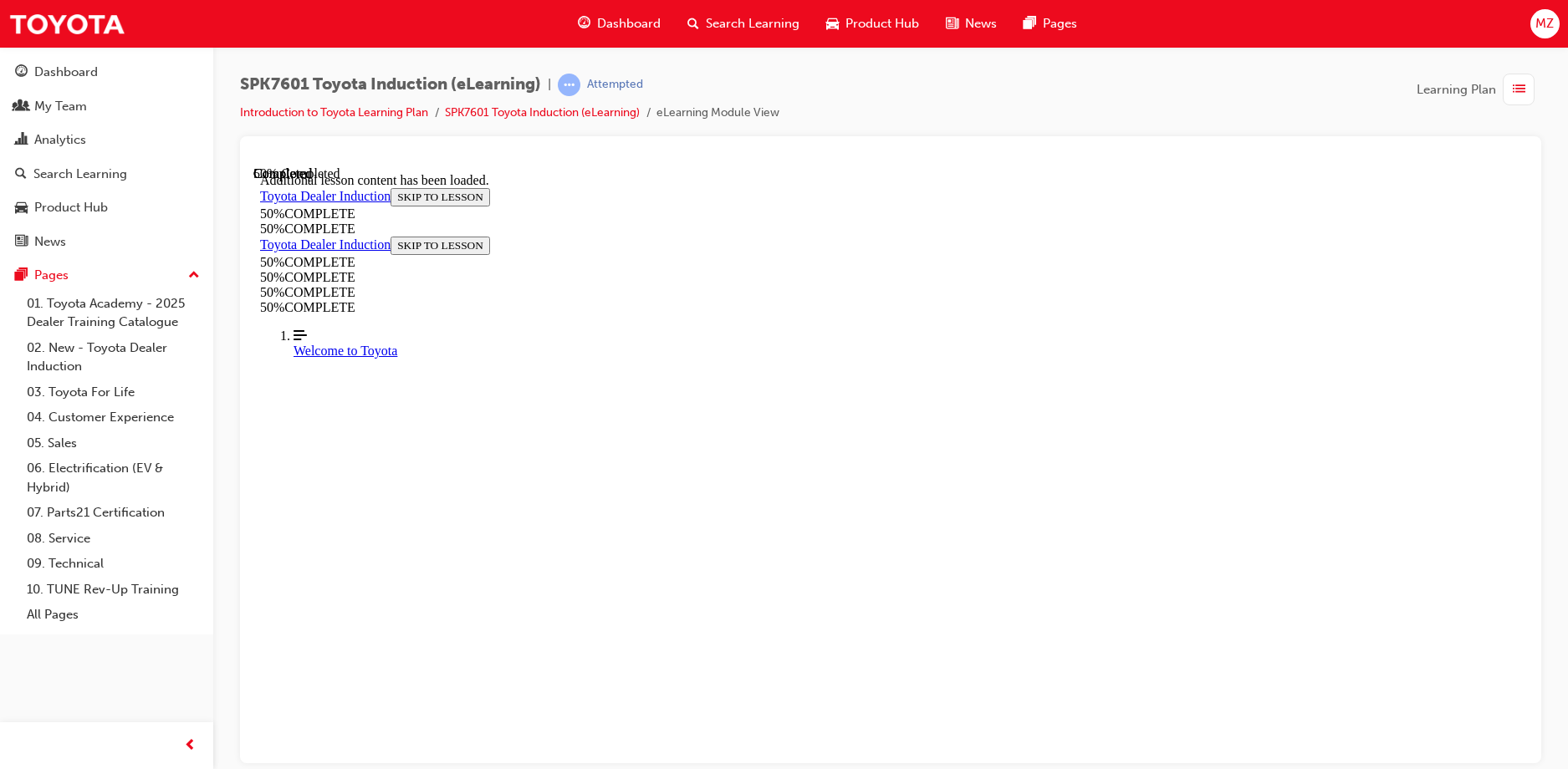 scroll, scrollTop: 5501, scrollLeft: 0, axis: vertical 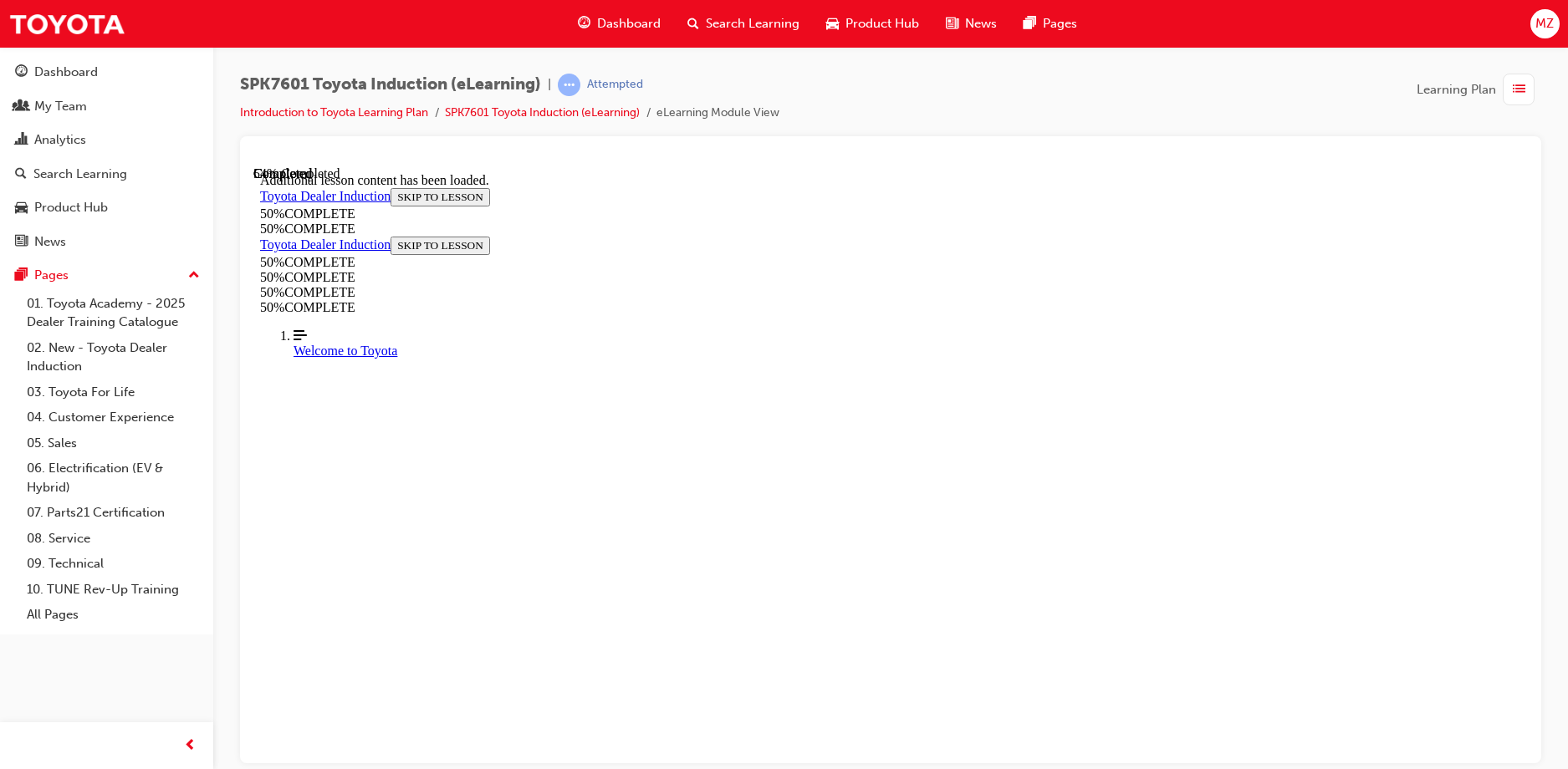 click on "CONTINUE" at bounding box center [295, 10312] 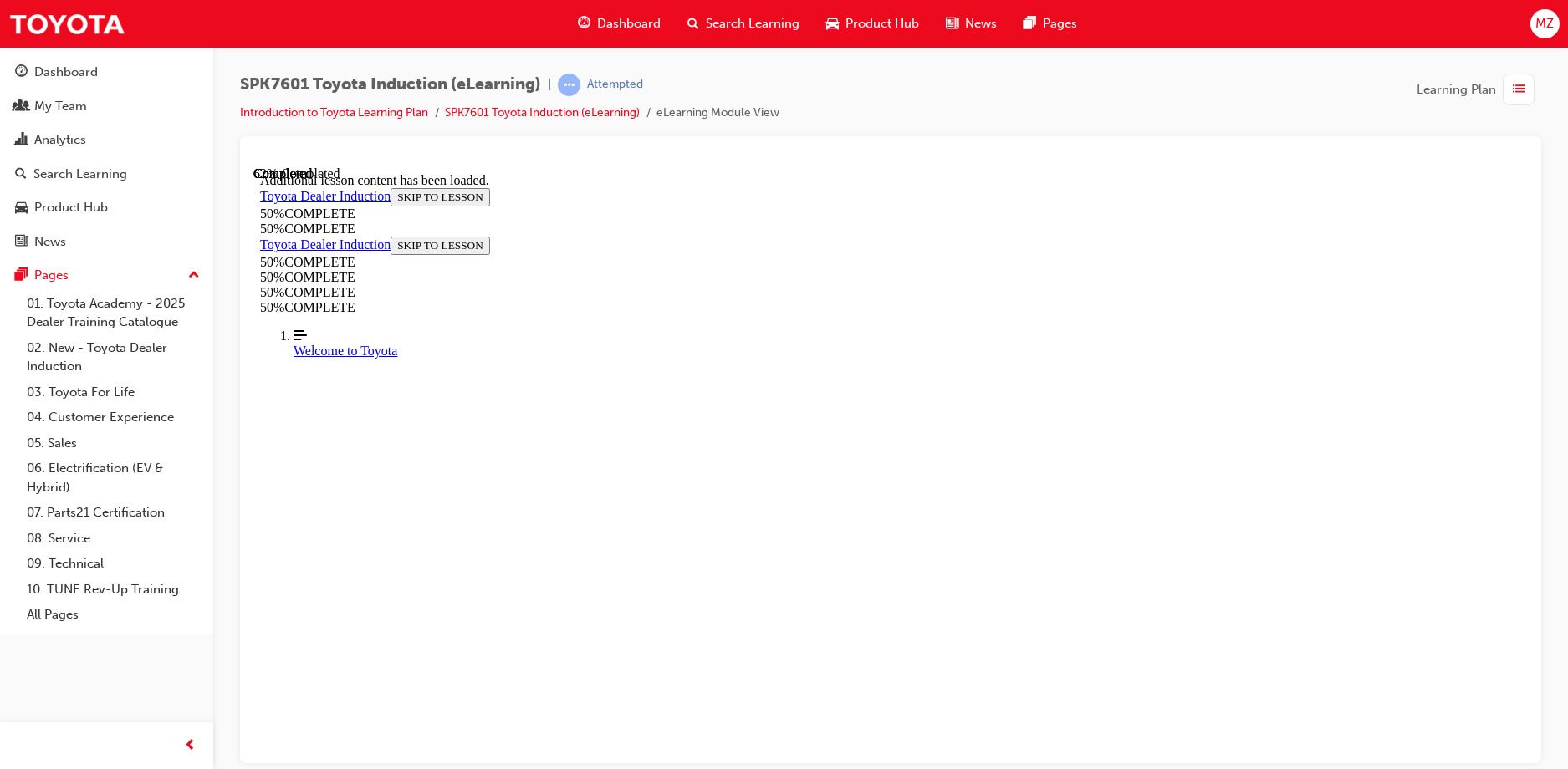 scroll, scrollTop: 5845, scrollLeft: 0, axis: vertical 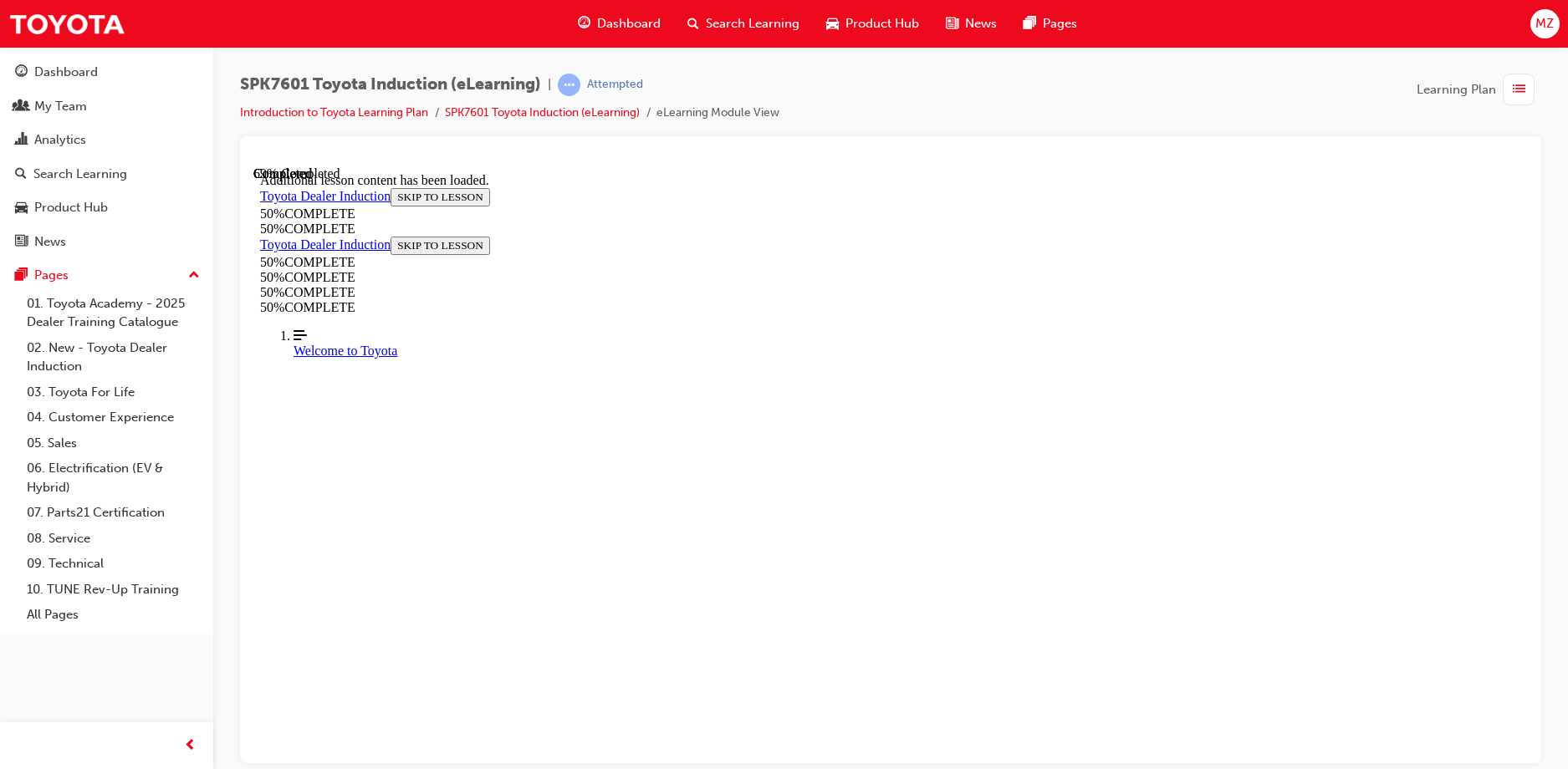 drag, startPoint x: 1123, startPoint y: 418, endPoint x: 1280, endPoint y: 497, distance: 175.75551 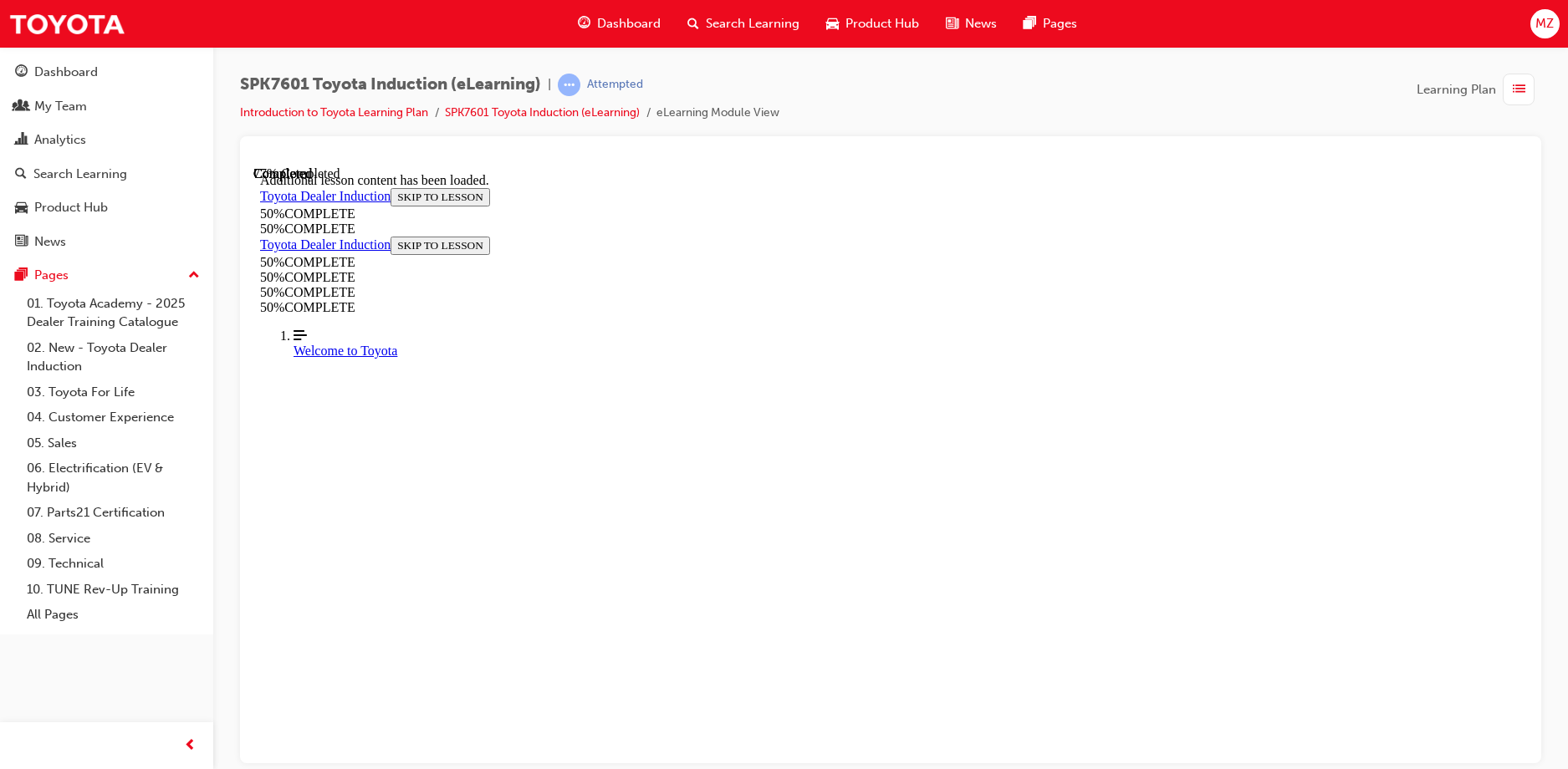 scroll, scrollTop: 6636, scrollLeft: 0, axis: vertical 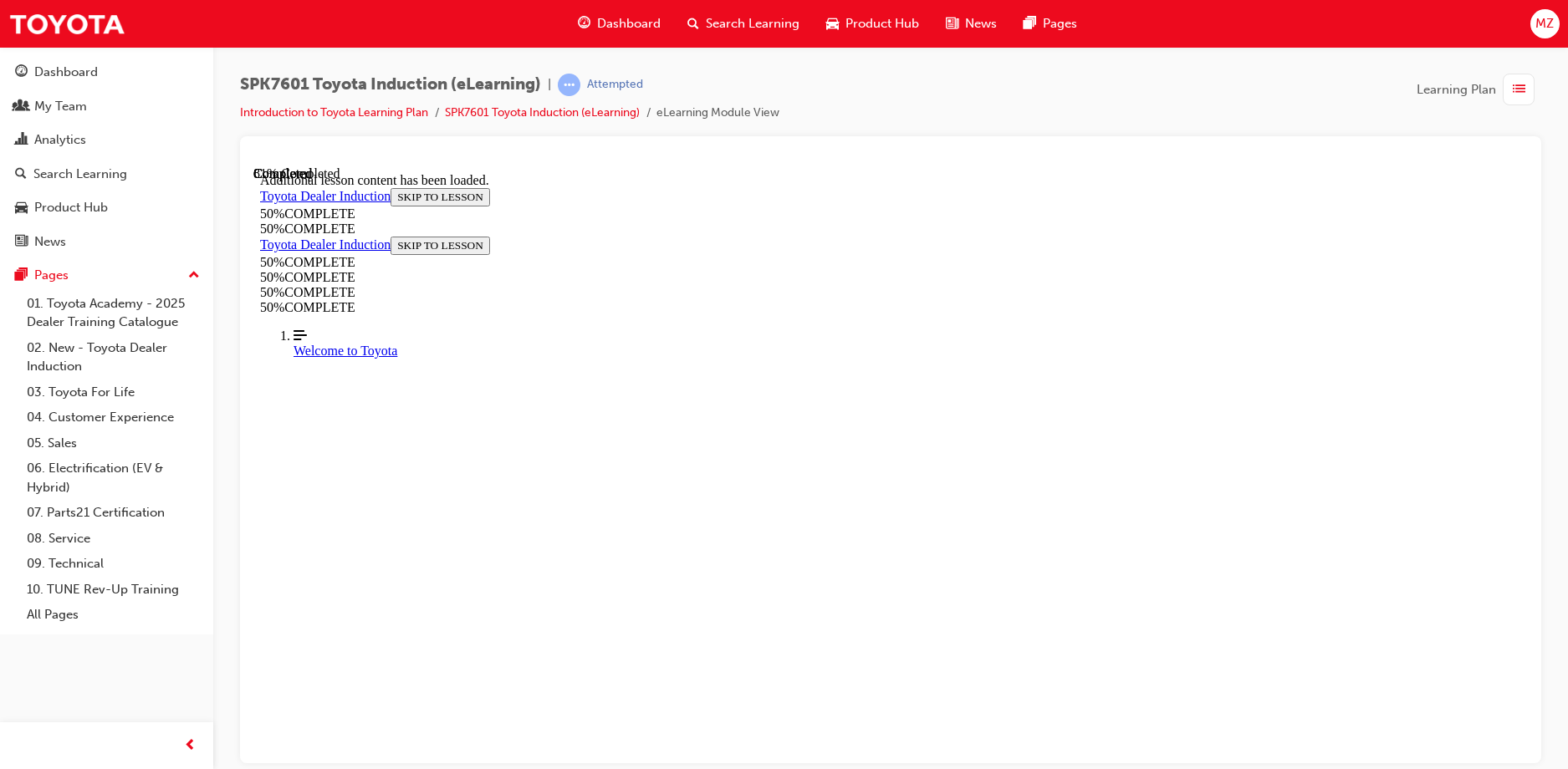 drag, startPoint x: 773, startPoint y: 322, endPoint x: 1210, endPoint y: 340, distance: 437.3706 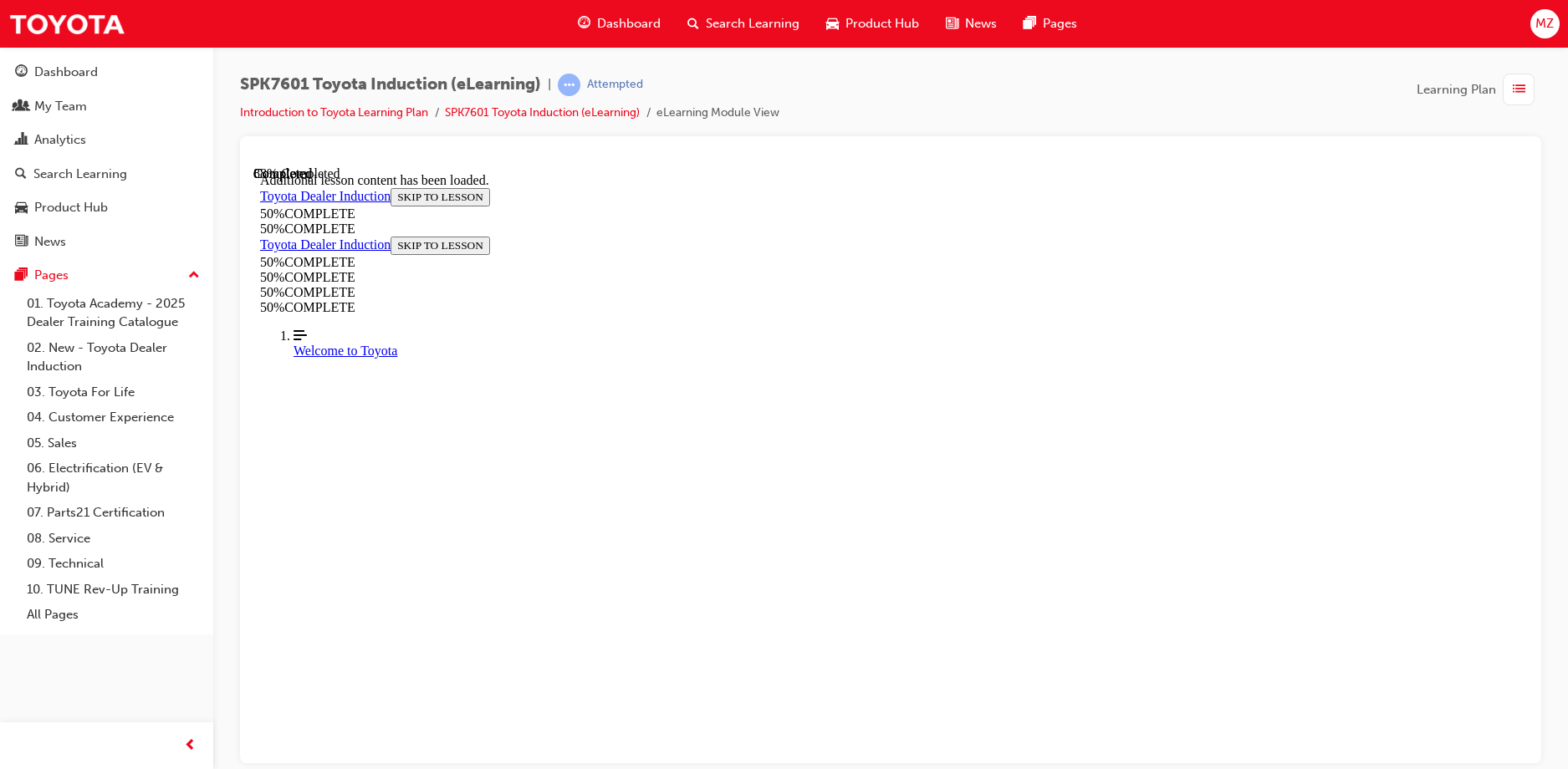 scroll, scrollTop: 9046, scrollLeft: 0, axis: vertical 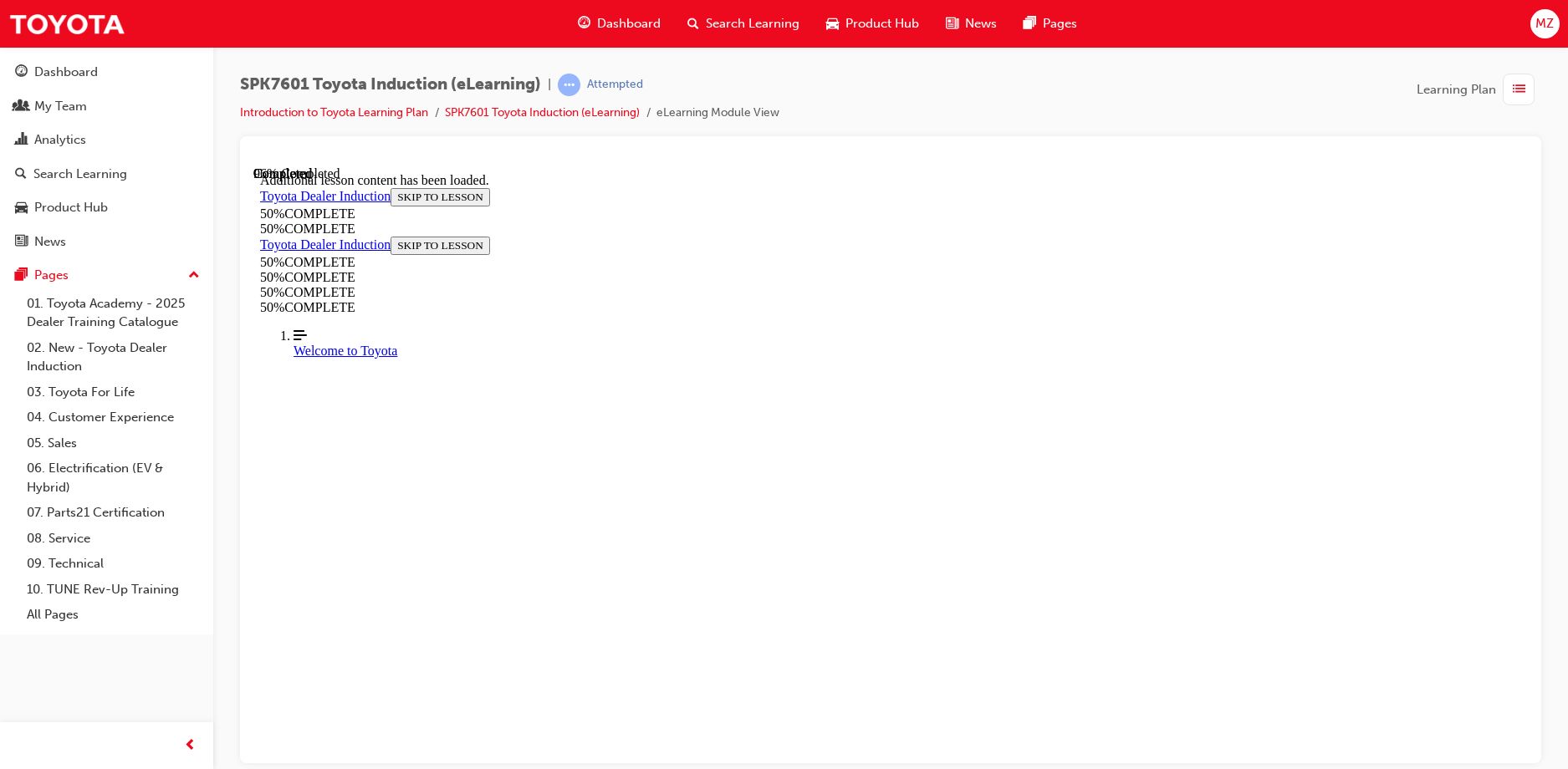 click on "CONTINUE" at bounding box center (295, 12347) 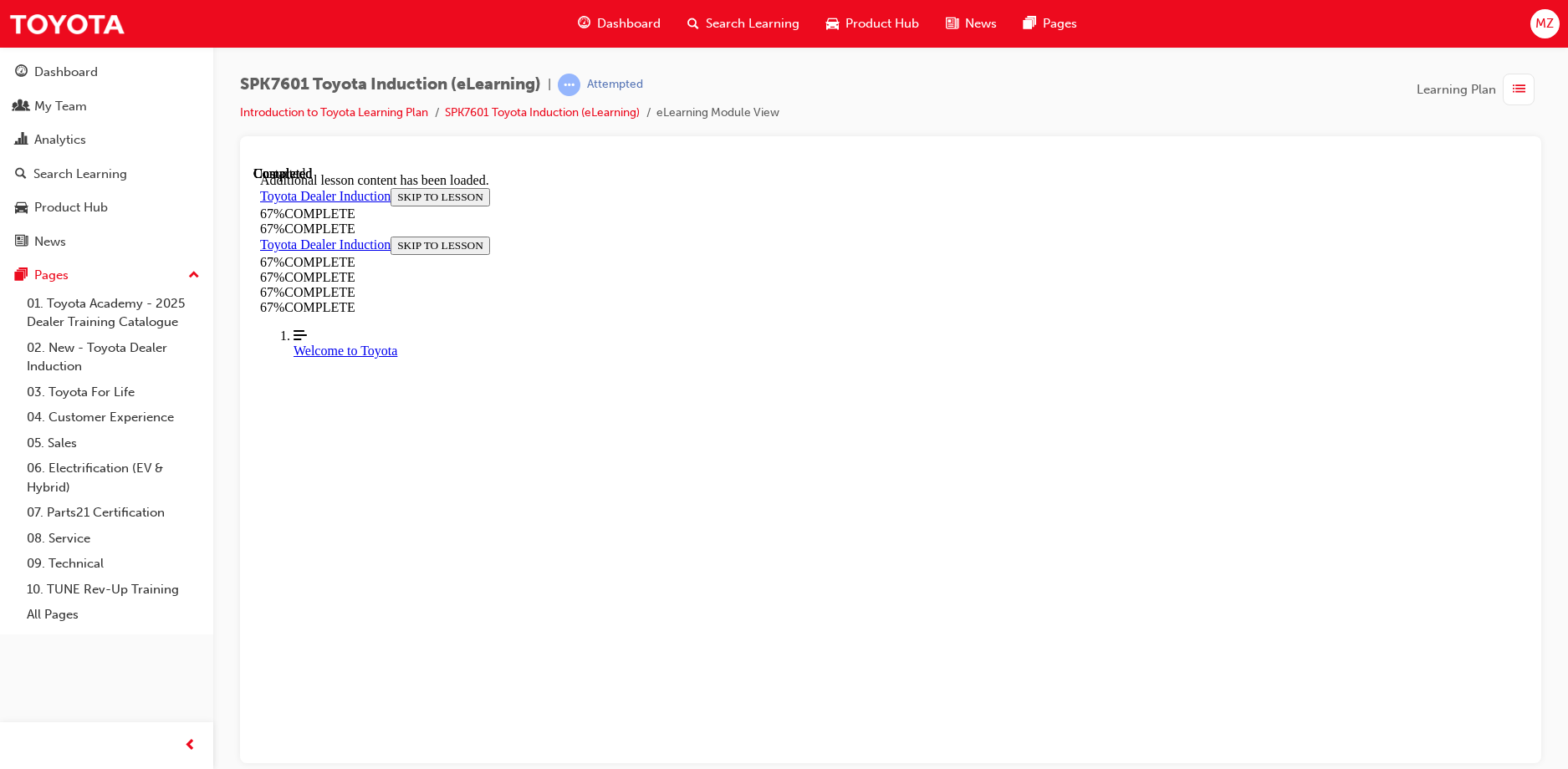 scroll, scrollTop: 0, scrollLeft: 0, axis: both 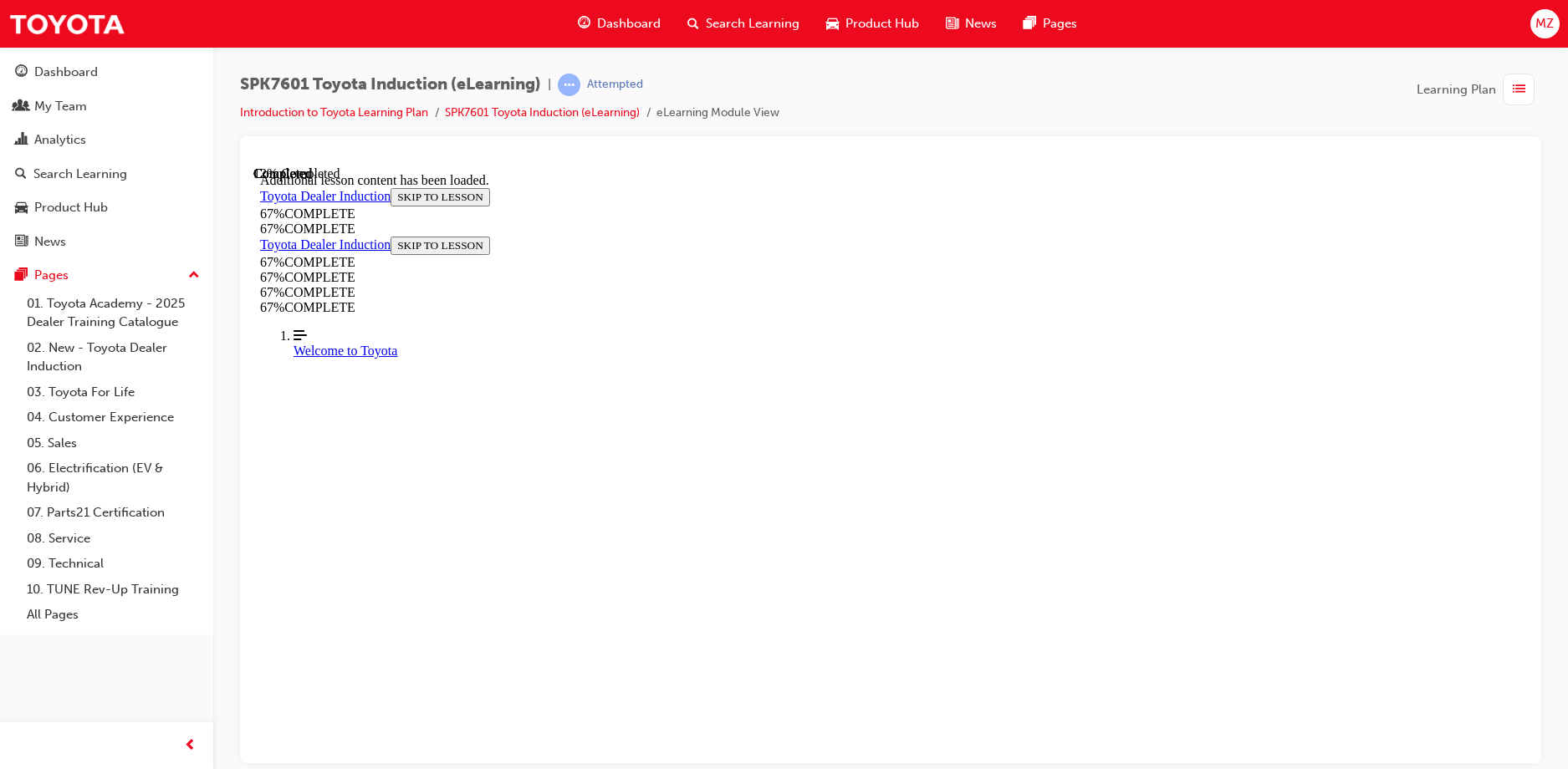 type 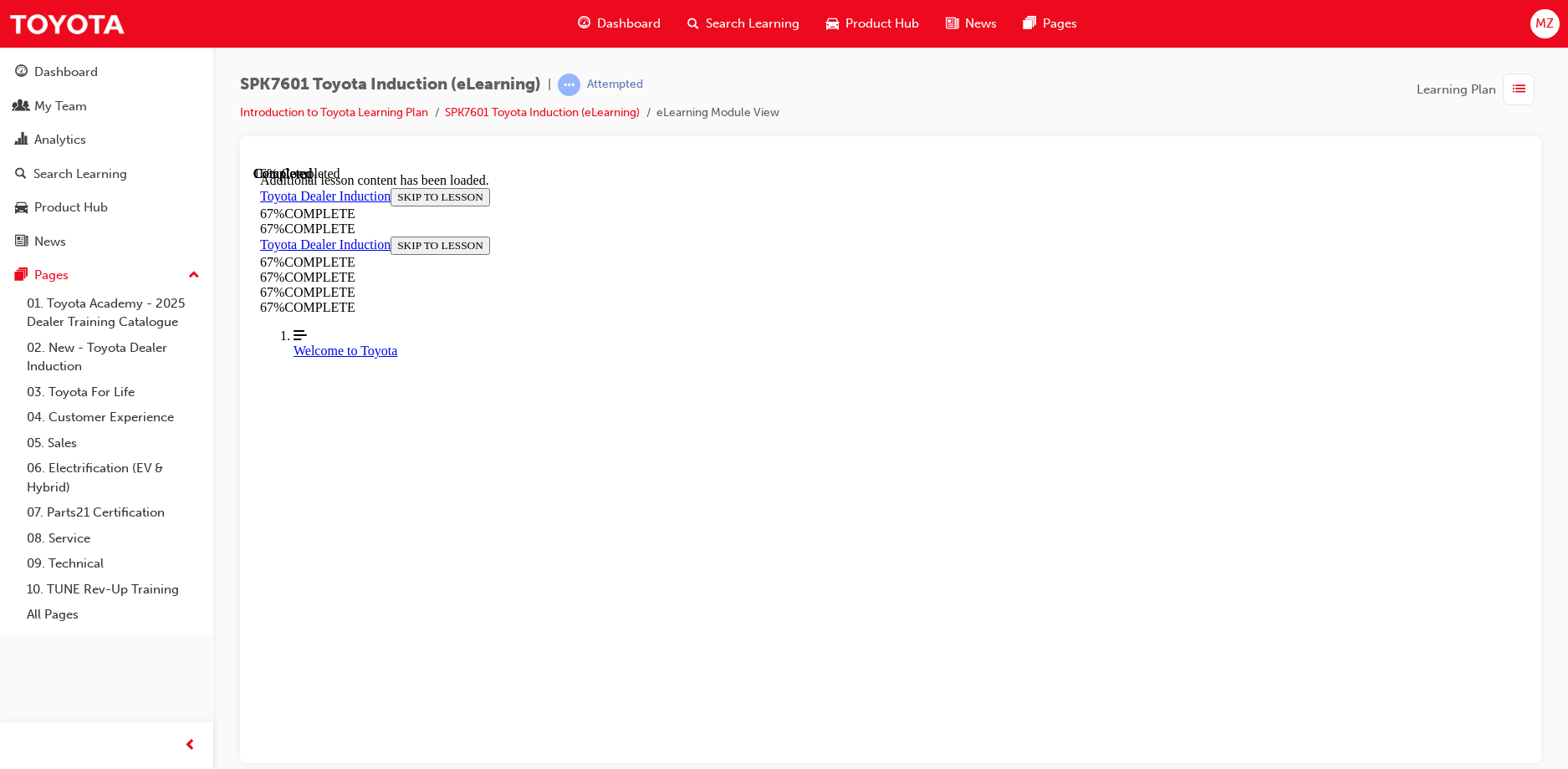 click at bounding box center [327, 8733] 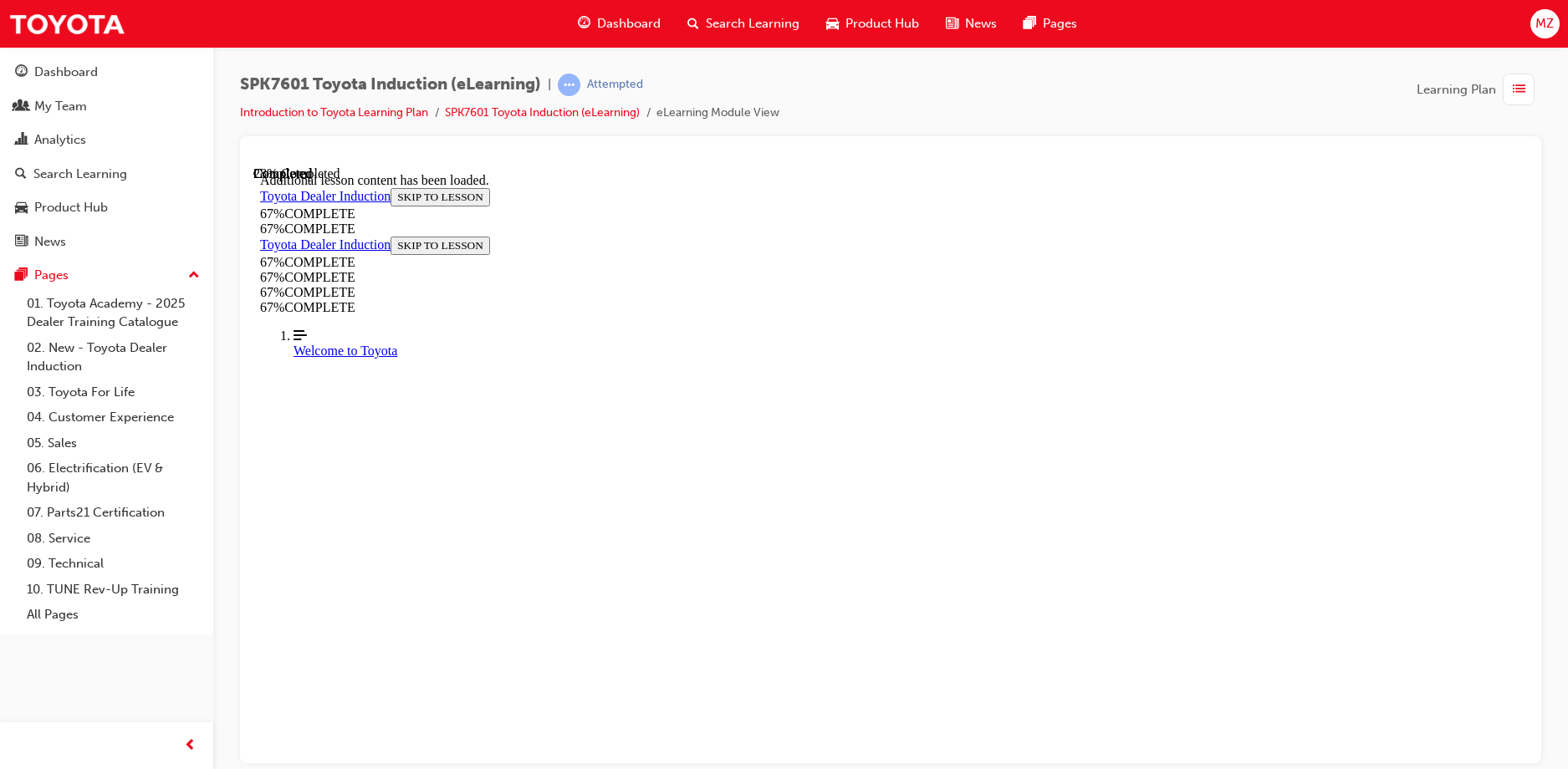 scroll, scrollTop: 1206, scrollLeft: 0, axis: vertical 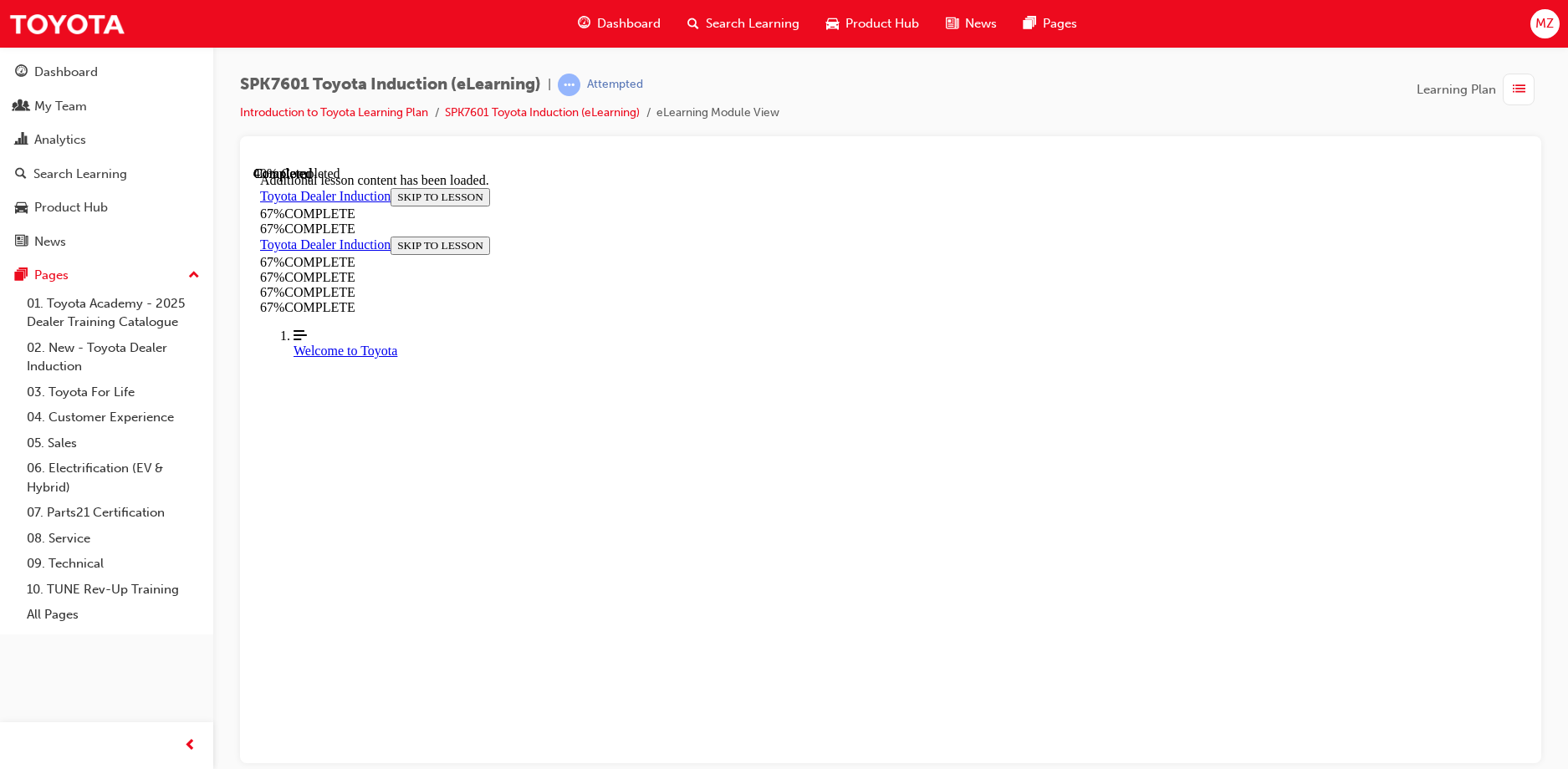 drag, startPoint x: 976, startPoint y: 363, endPoint x: 1213, endPoint y: 393, distance: 238.89119 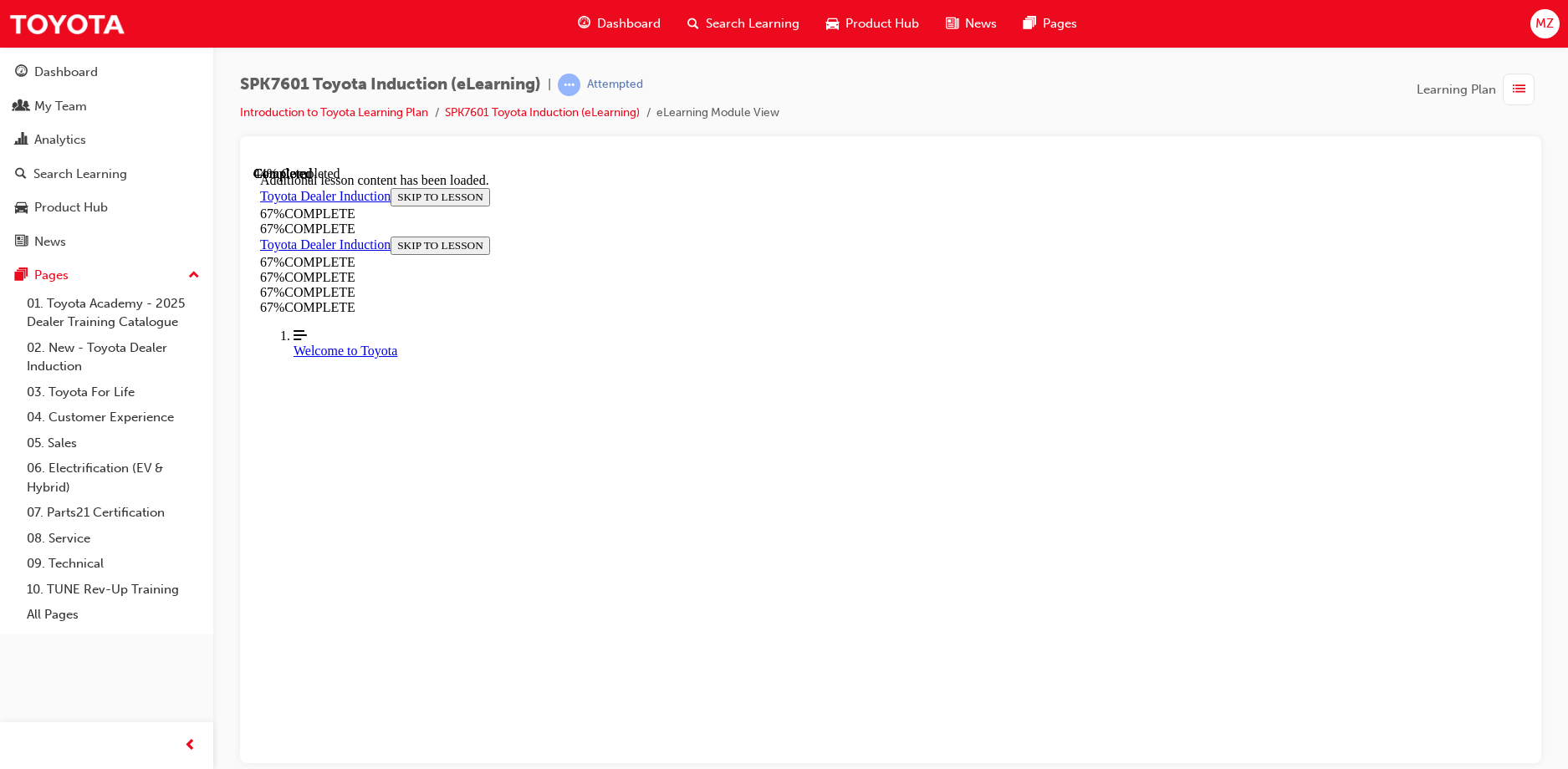 scroll, scrollTop: 2392, scrollLeft: 0, axis: vertical 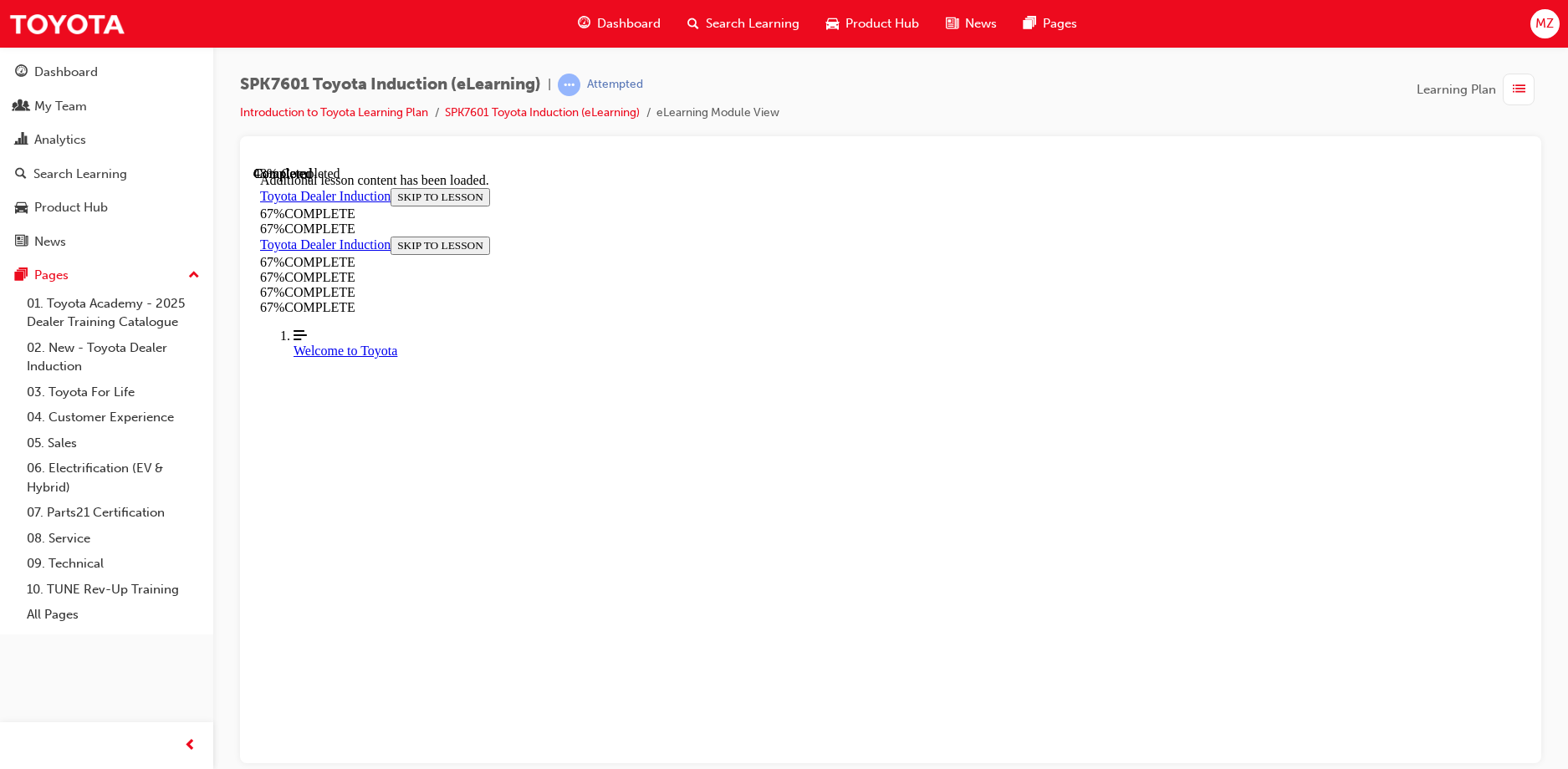 click on "CONTINUE" at bounding box center (295, 10353) 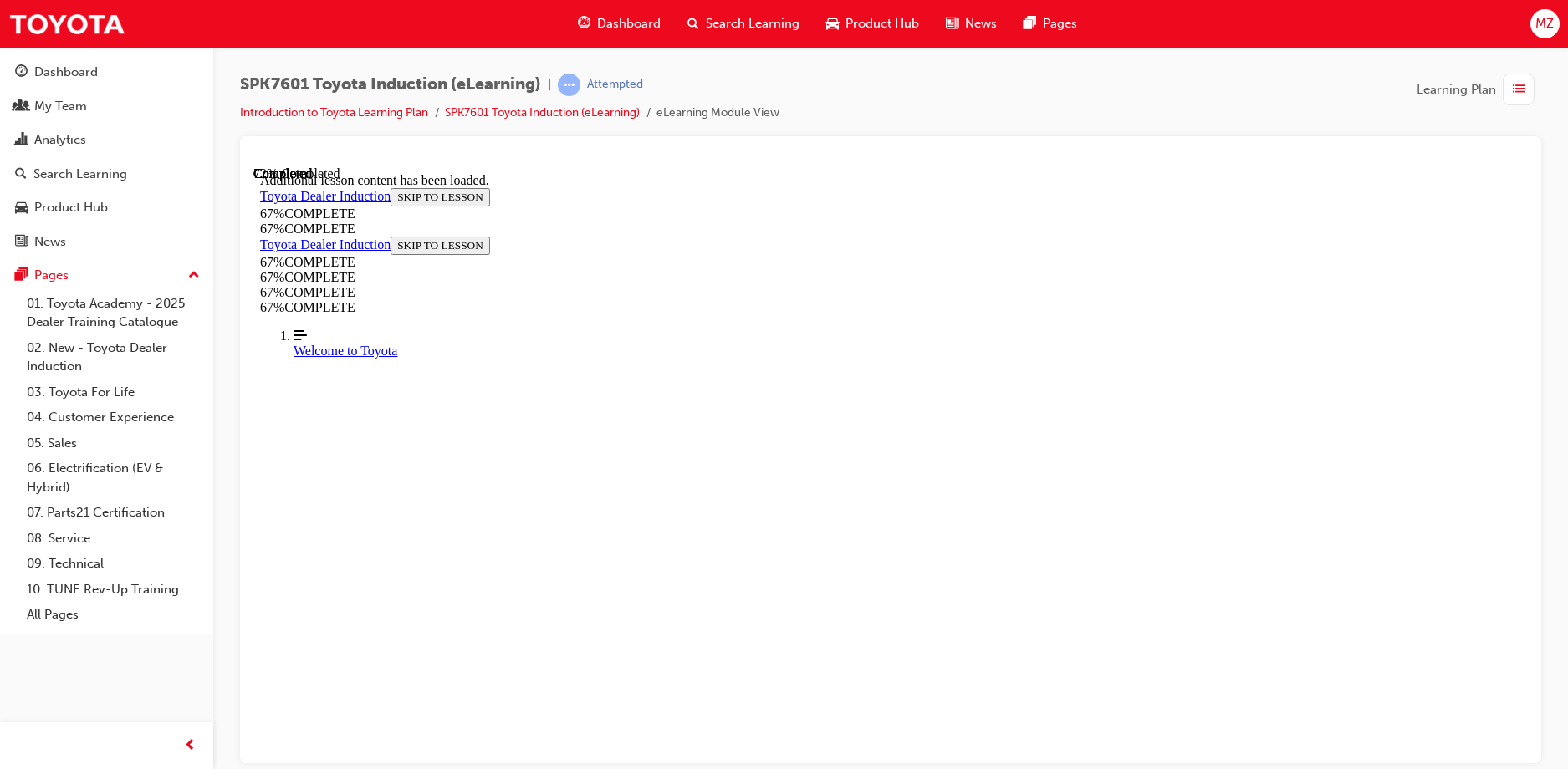 scroll, scrollTop: 4042, scrollLeft: 0, axis: vertical 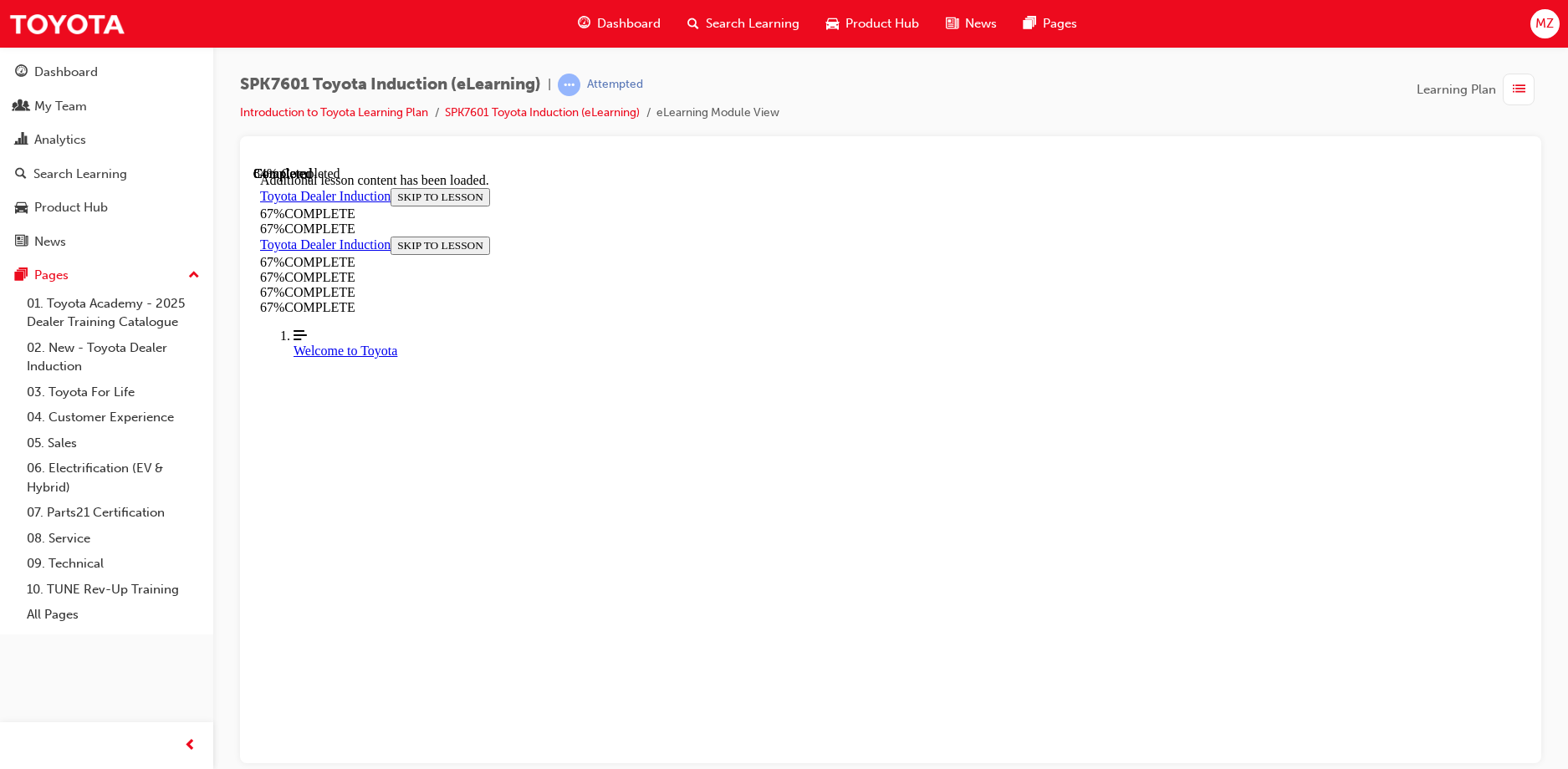 click on "CONTINUE" at bounding box center (295, 20326) 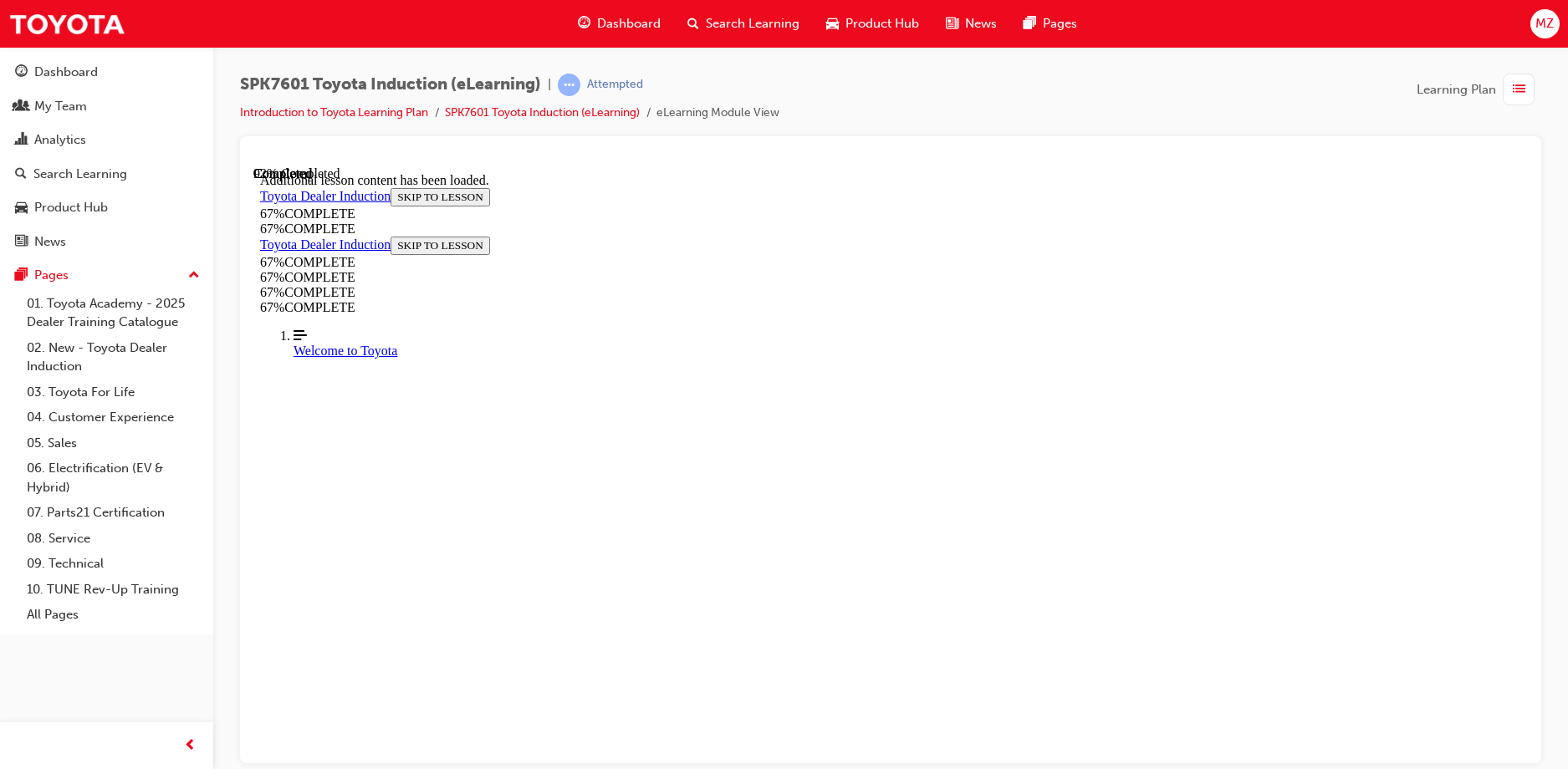 scroll, scrollTop: 5442, scrollLeft: 0, axis: vertical 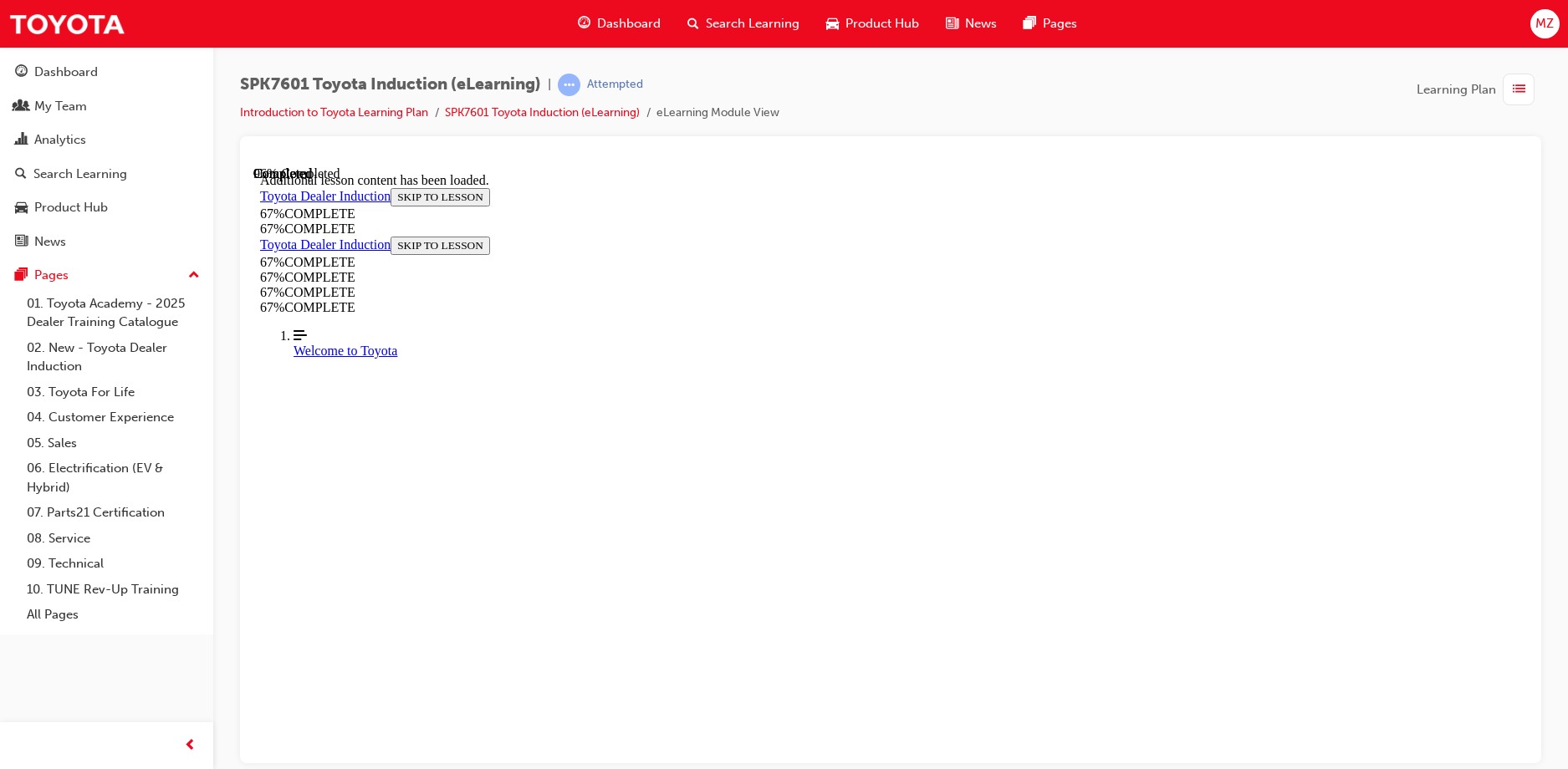 click on "CONTINUE" at bounding box center (295, 21171) 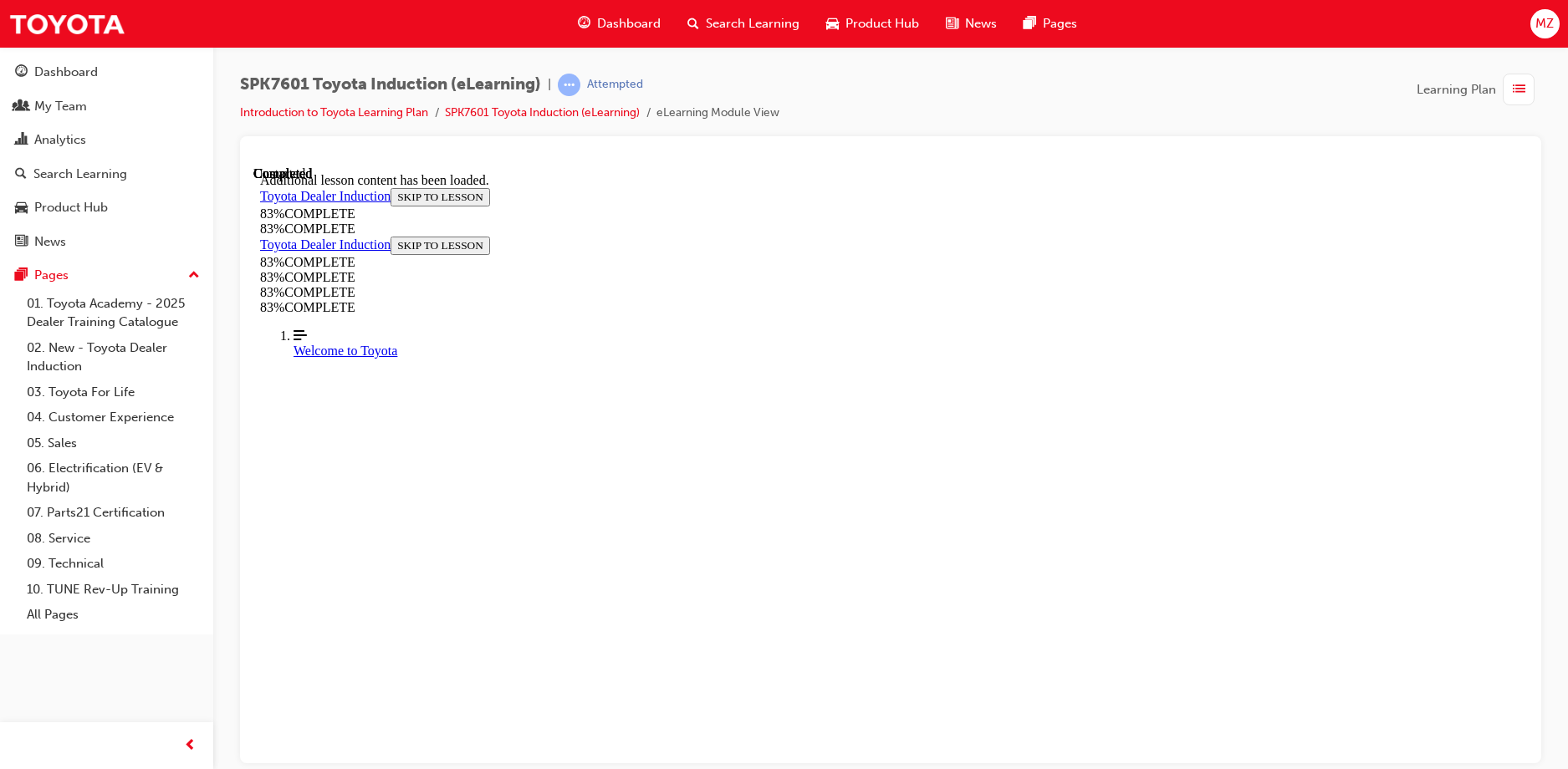 scroll, scrollTop: 58, scrollLeft: 0, axis: vertical 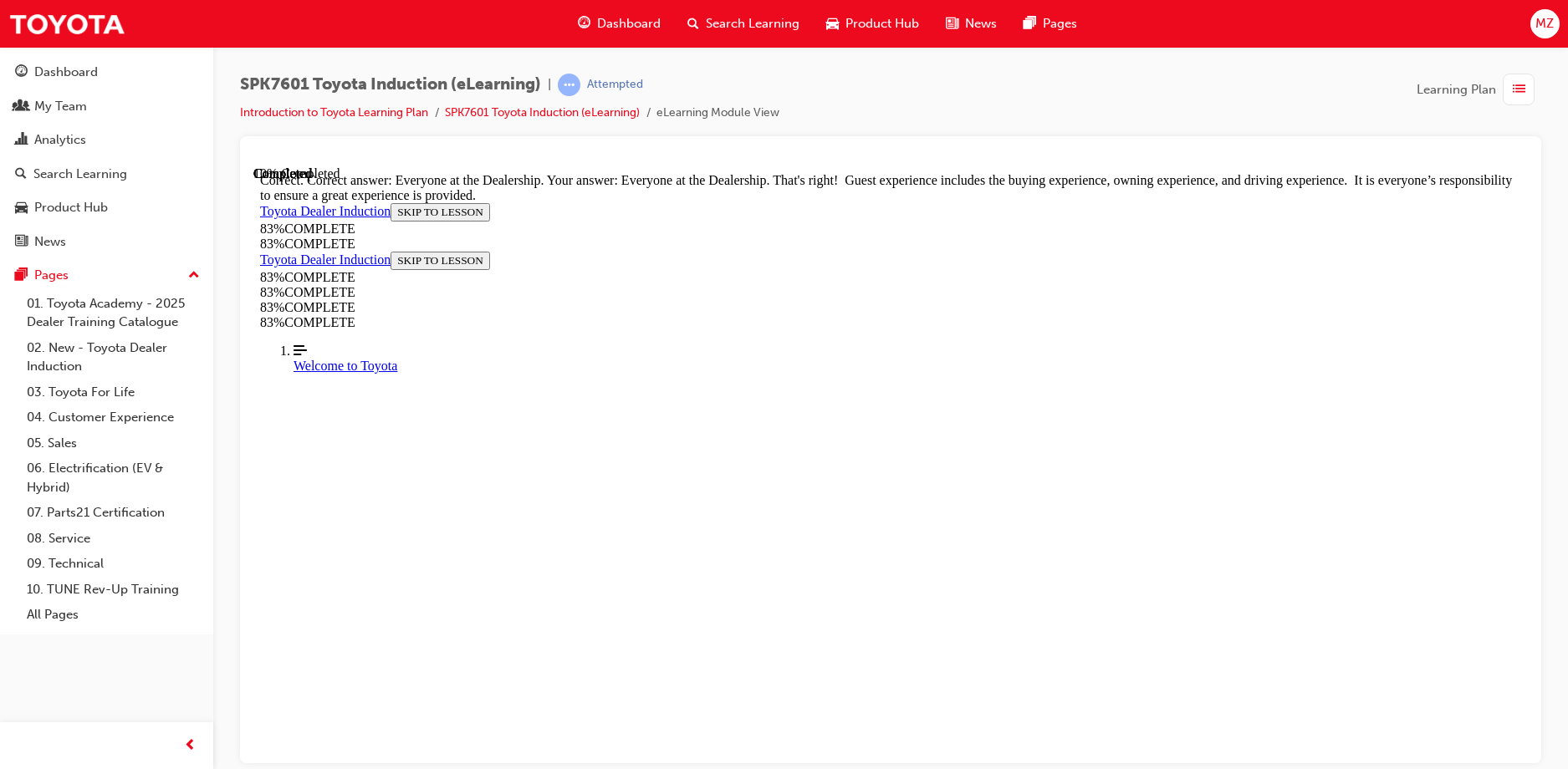 click on "NEXT" at bounding box center (282, 17653) 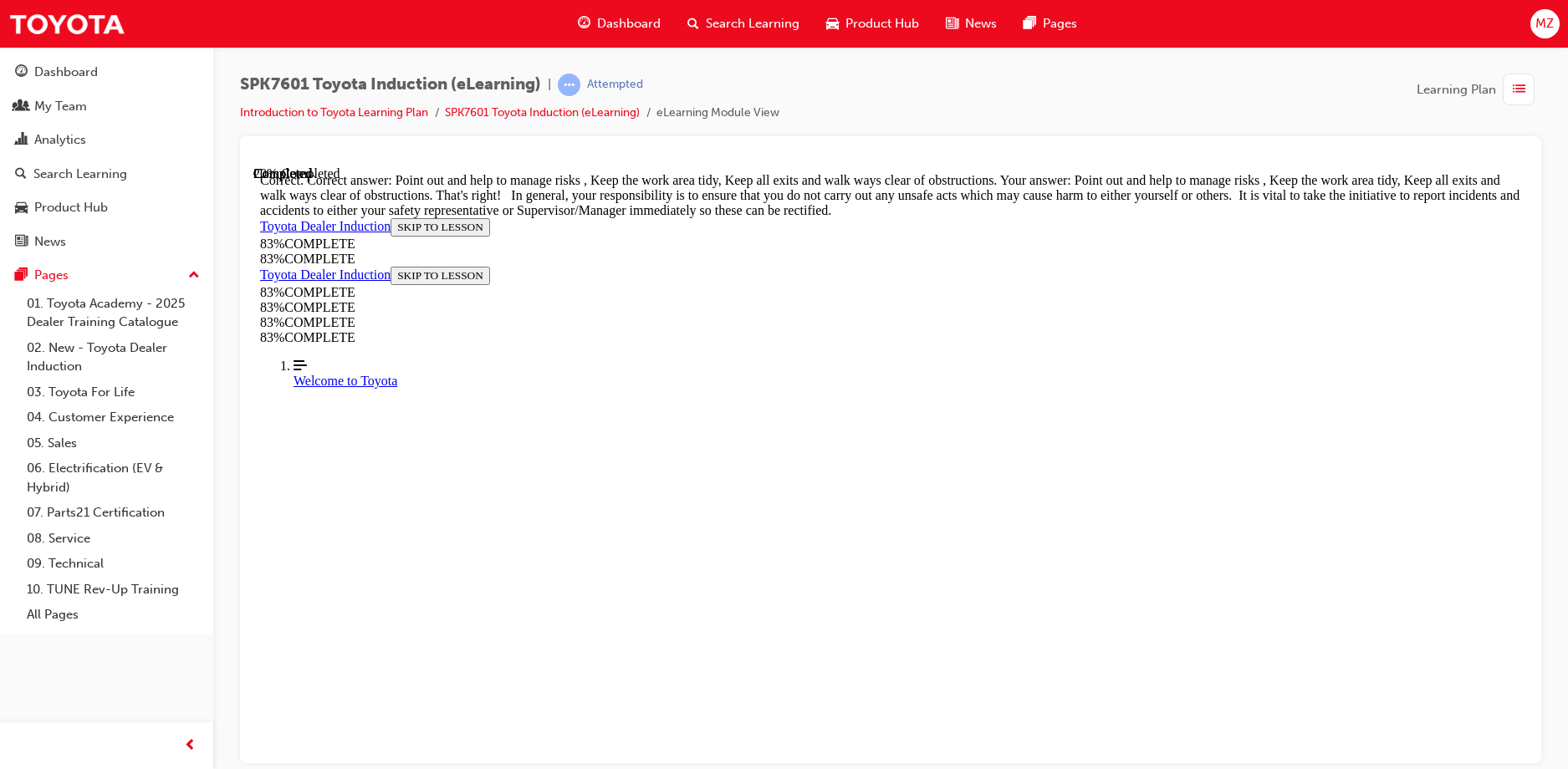 scroll, scrollTop: 459, scrollLeft: 0, axis: vertical 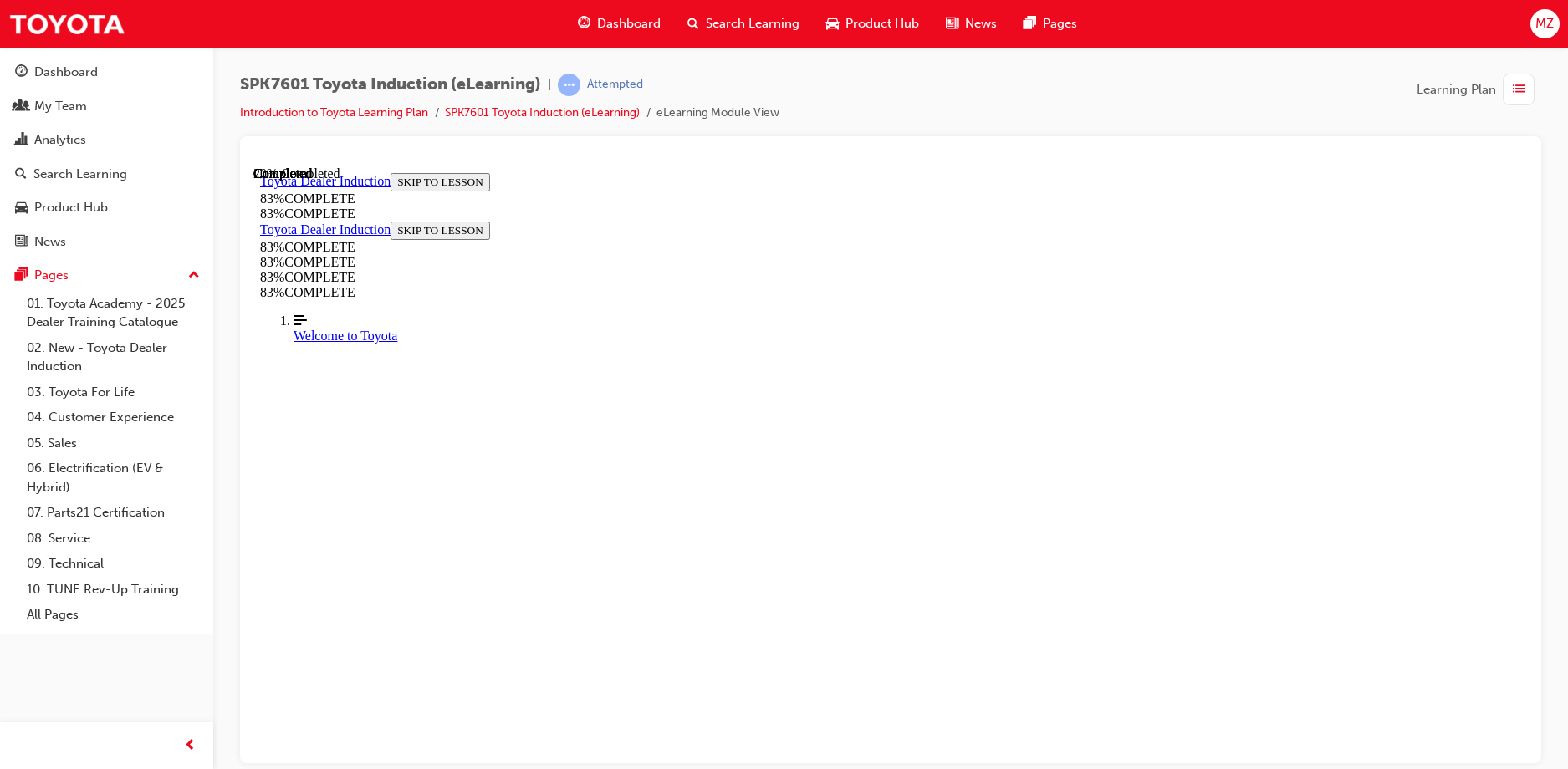 click at bounding box center (907, 8644) 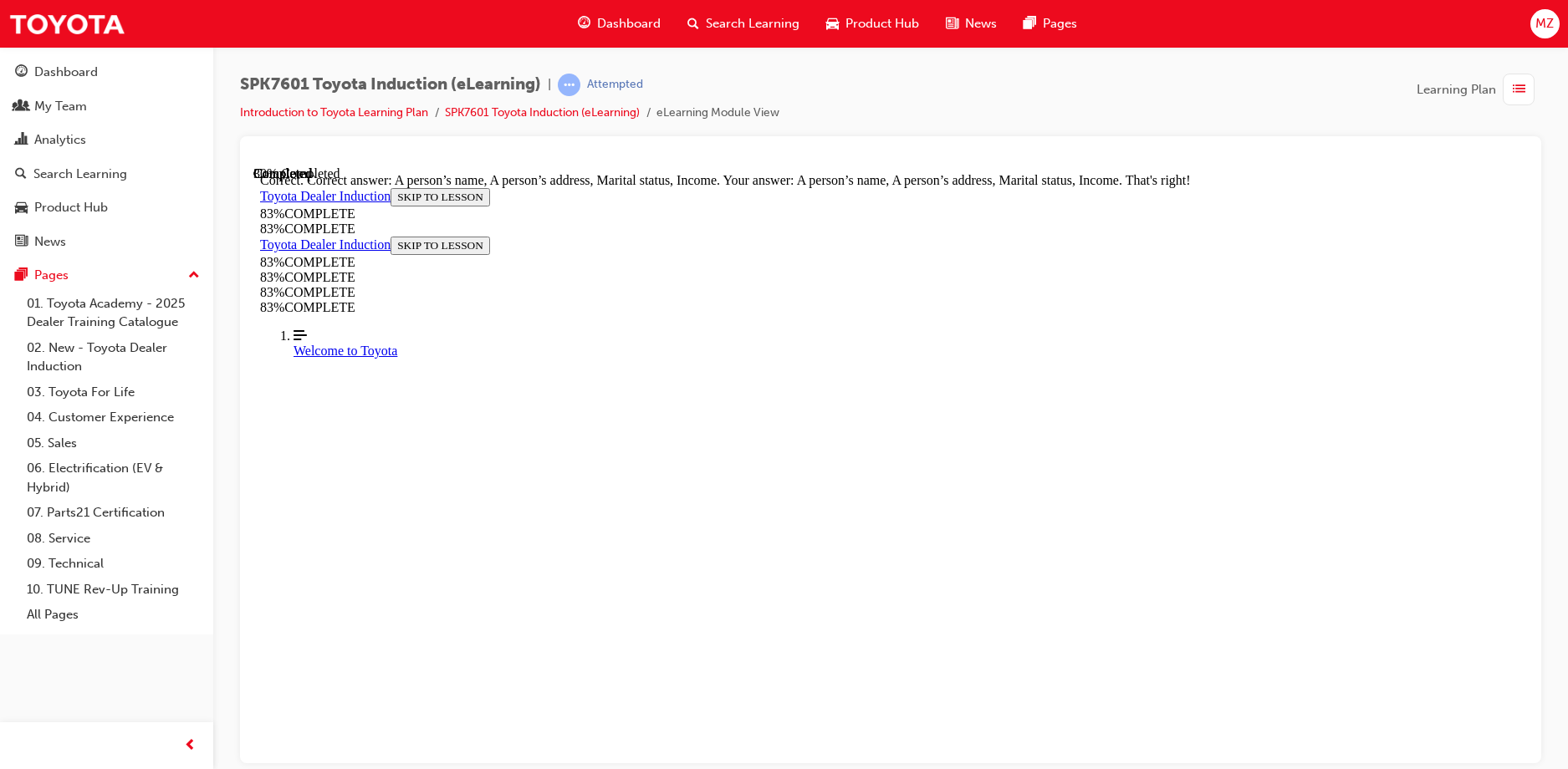 scroll, scrollTop: 400, scrollLeft: 0, axis: vertical 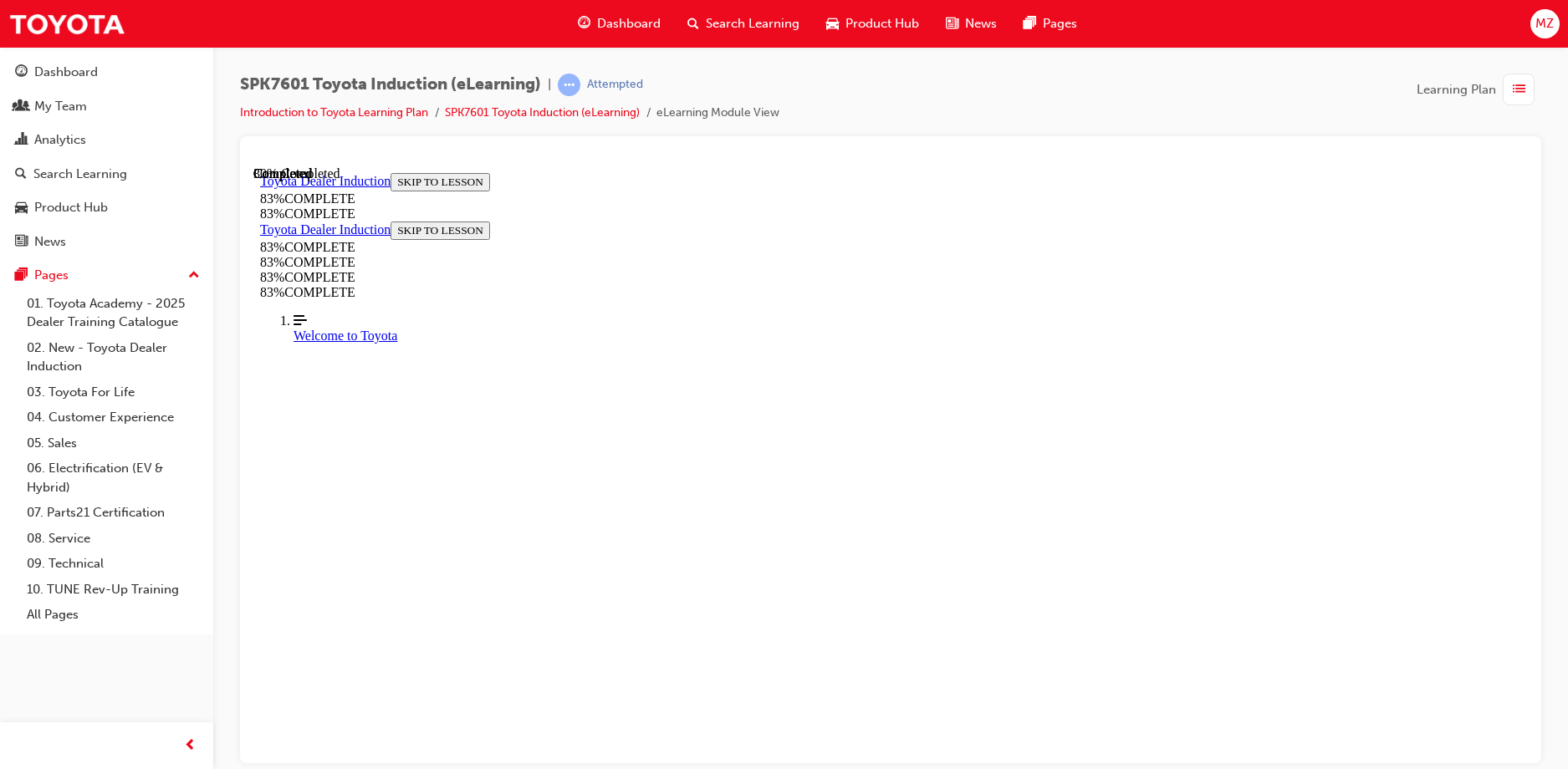 click at bounding box center [891, 10581] 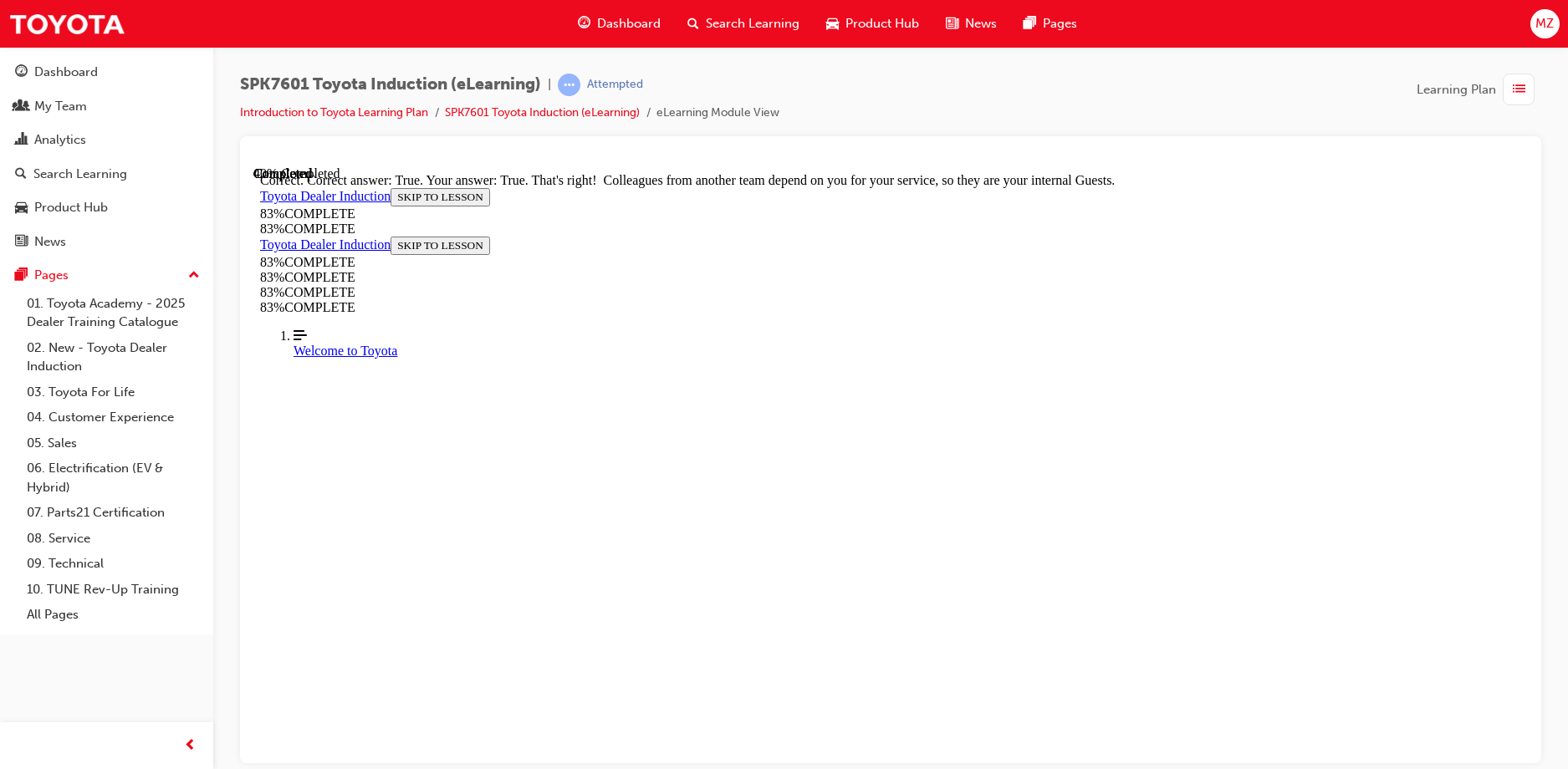 scroll, scrollTop: 286, scrollLeft: 0, axis: vertical 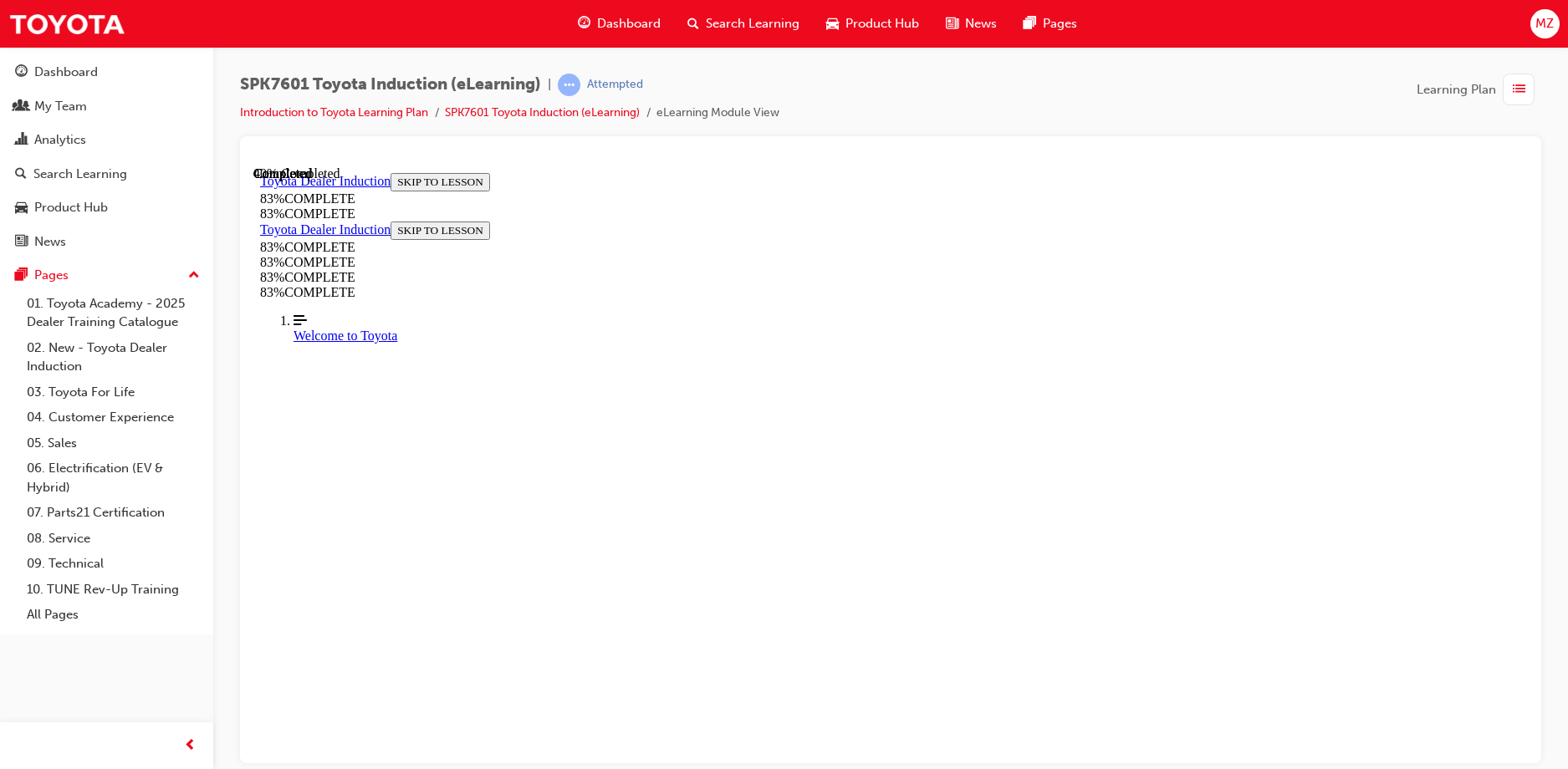 click at bounding box center (891, 14272) 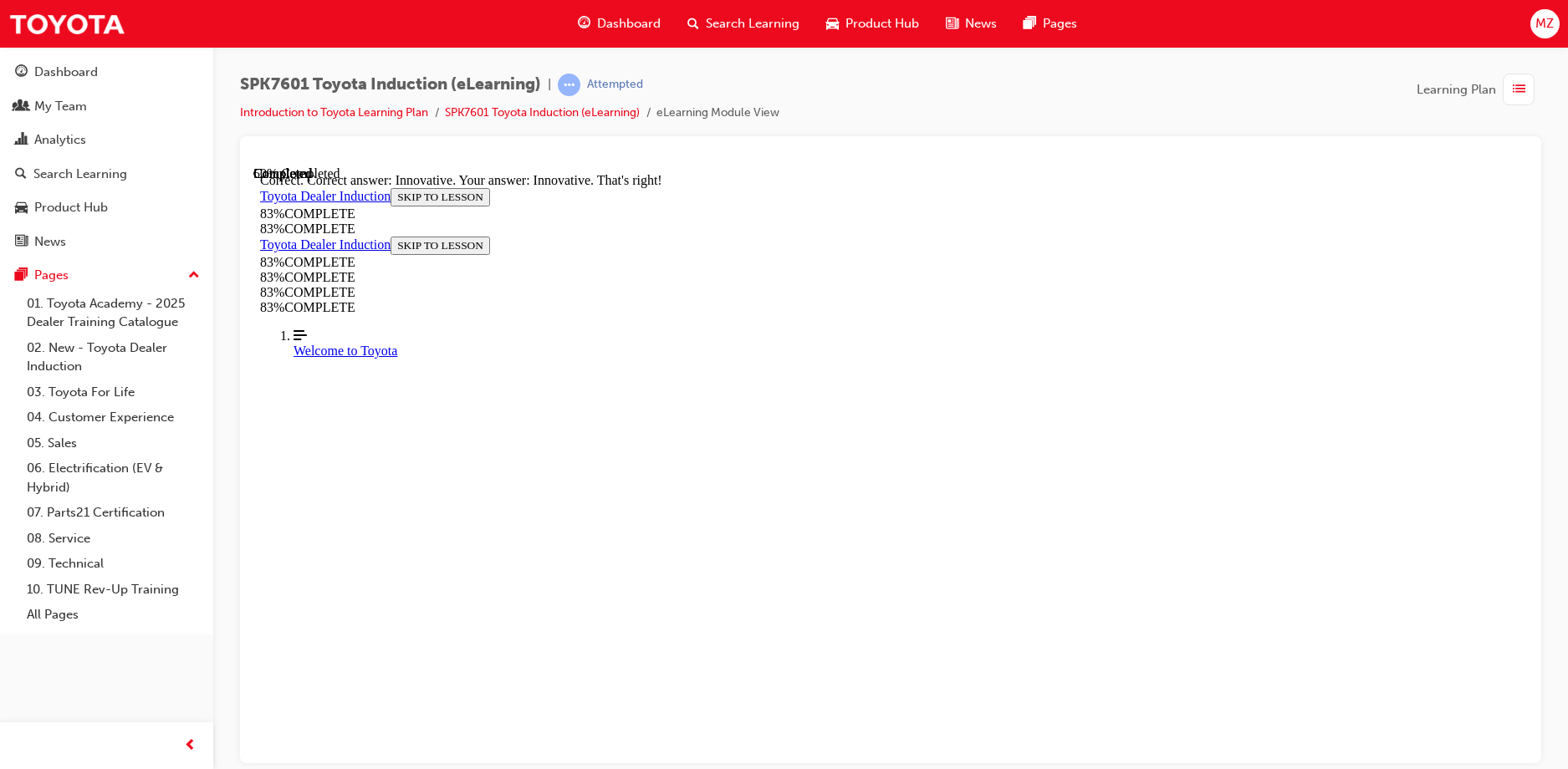 scroll, scrollTop: 371, scrollLeft: 0, axis: vertical 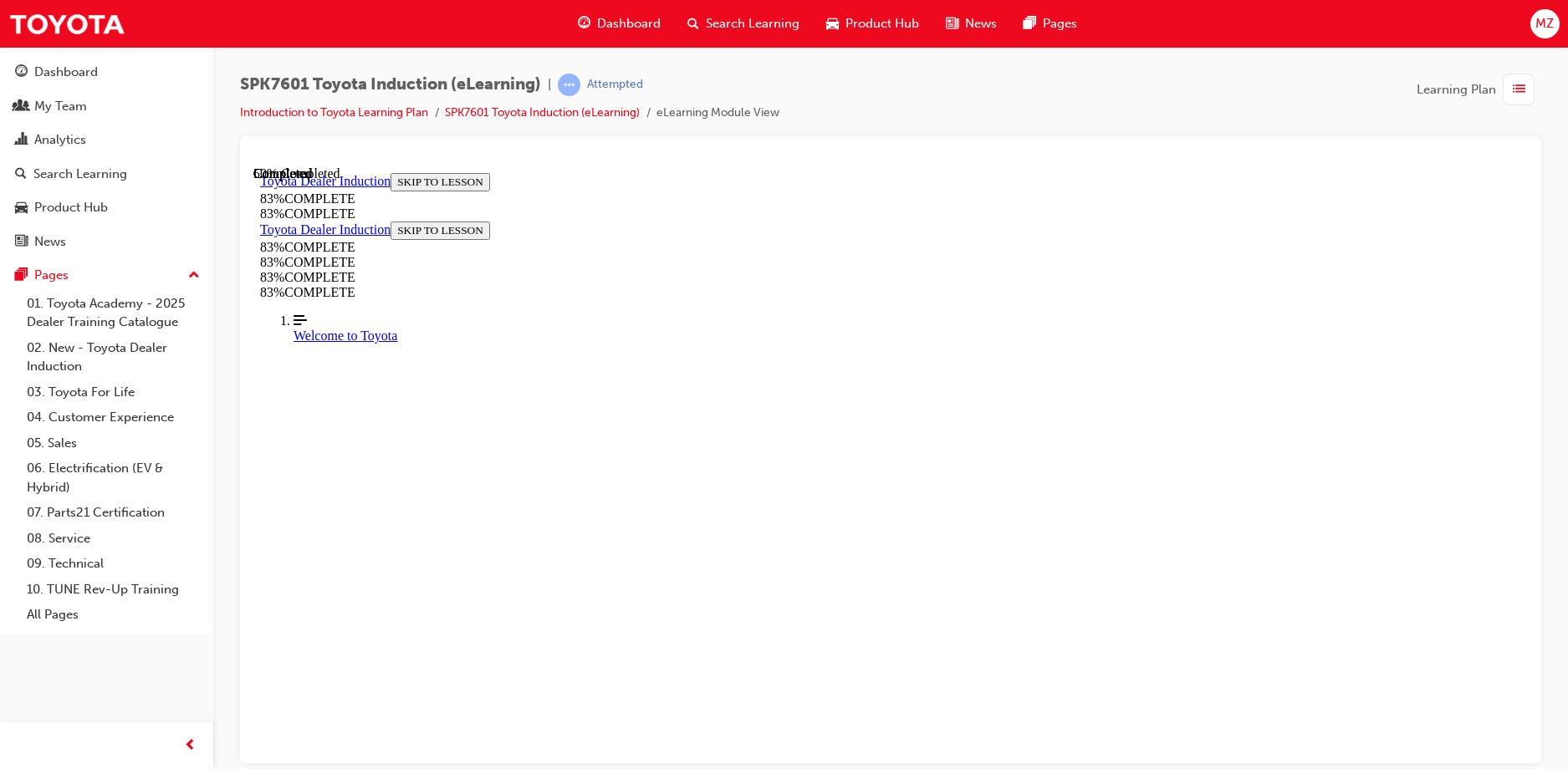 click at bounding box center [891, 18265] 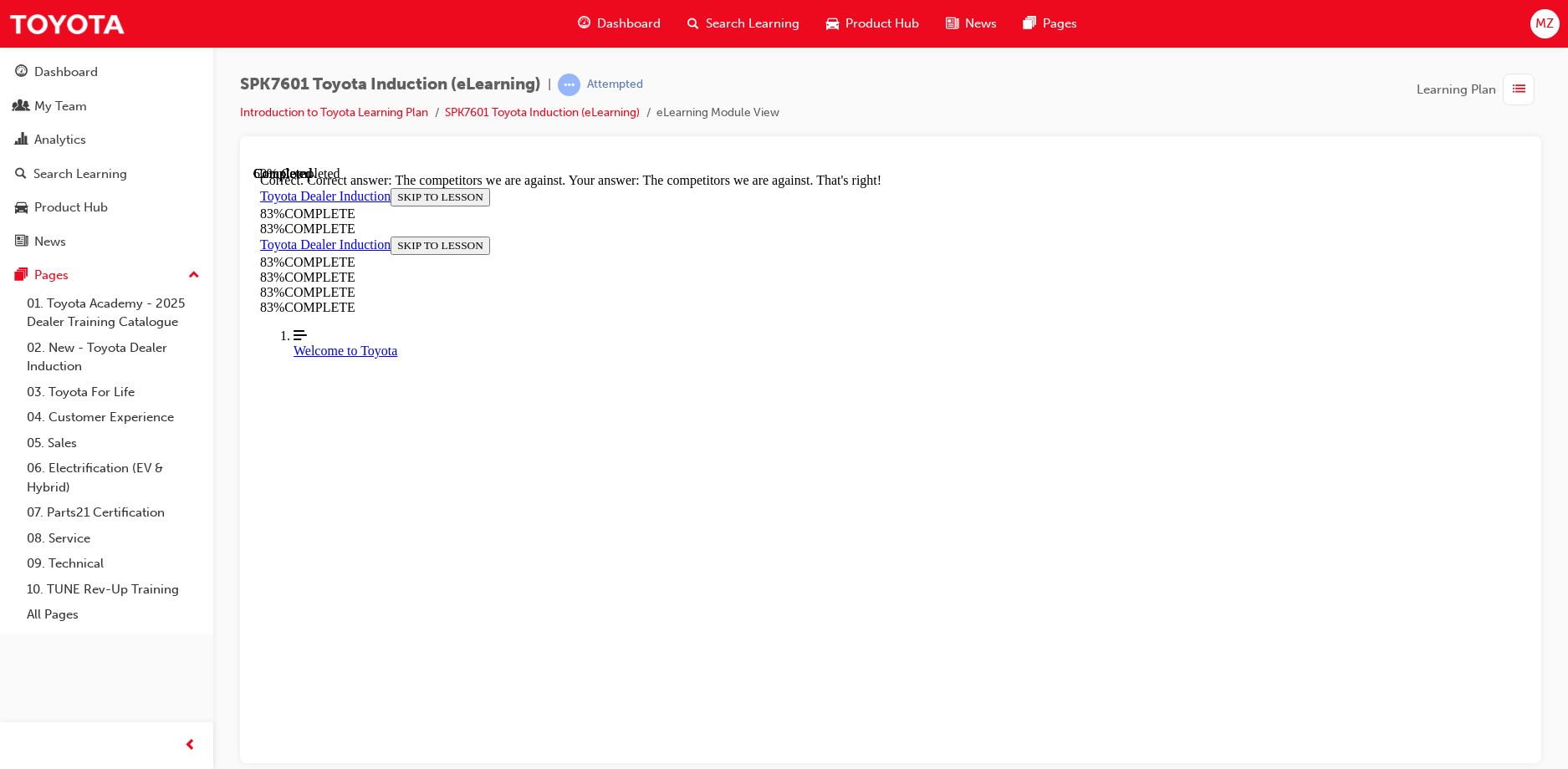 scroll, scrollTop: 455, scrollLeft: 0, axis: vertical 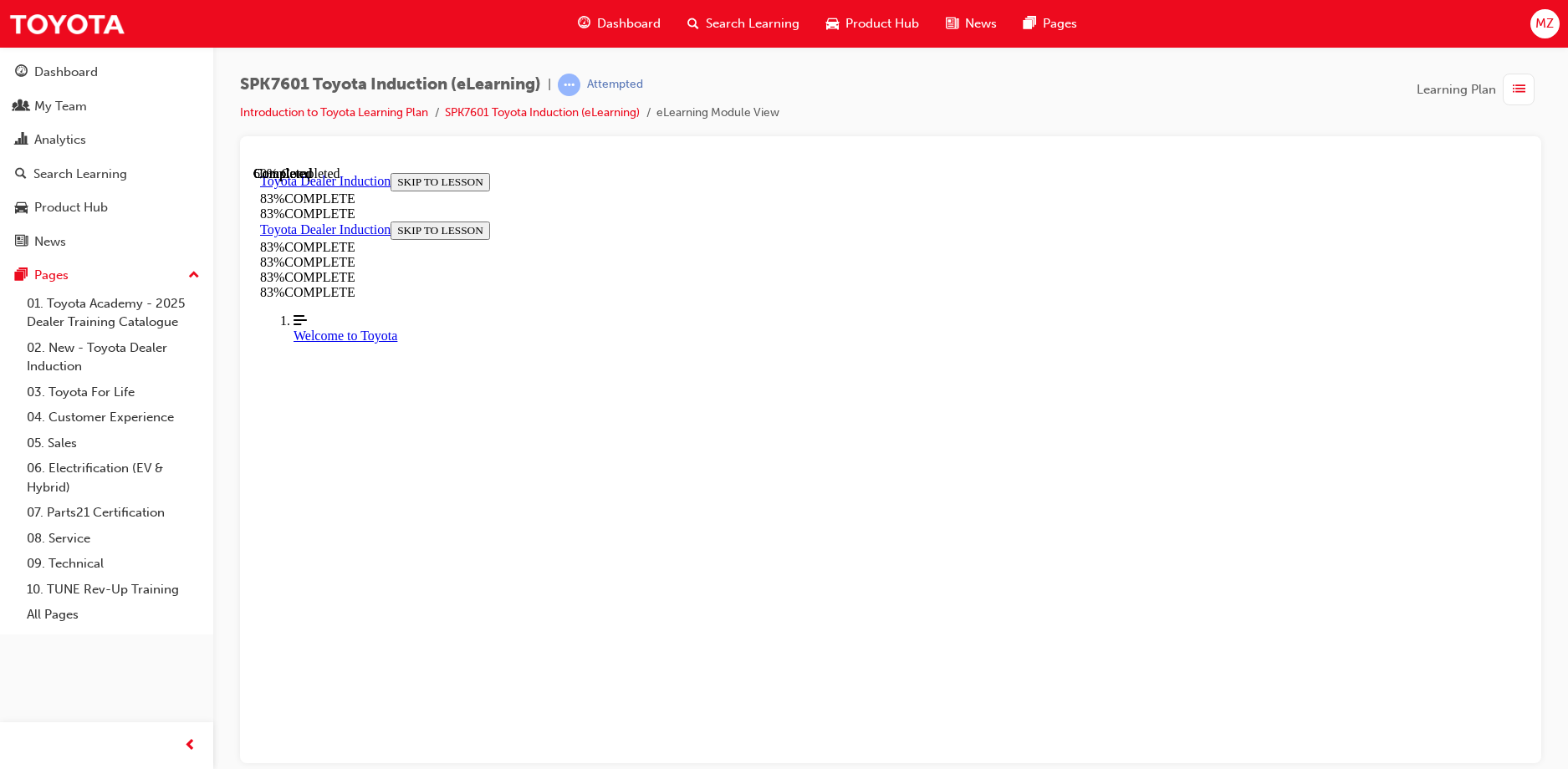 click at bounding box center (891, 16959) 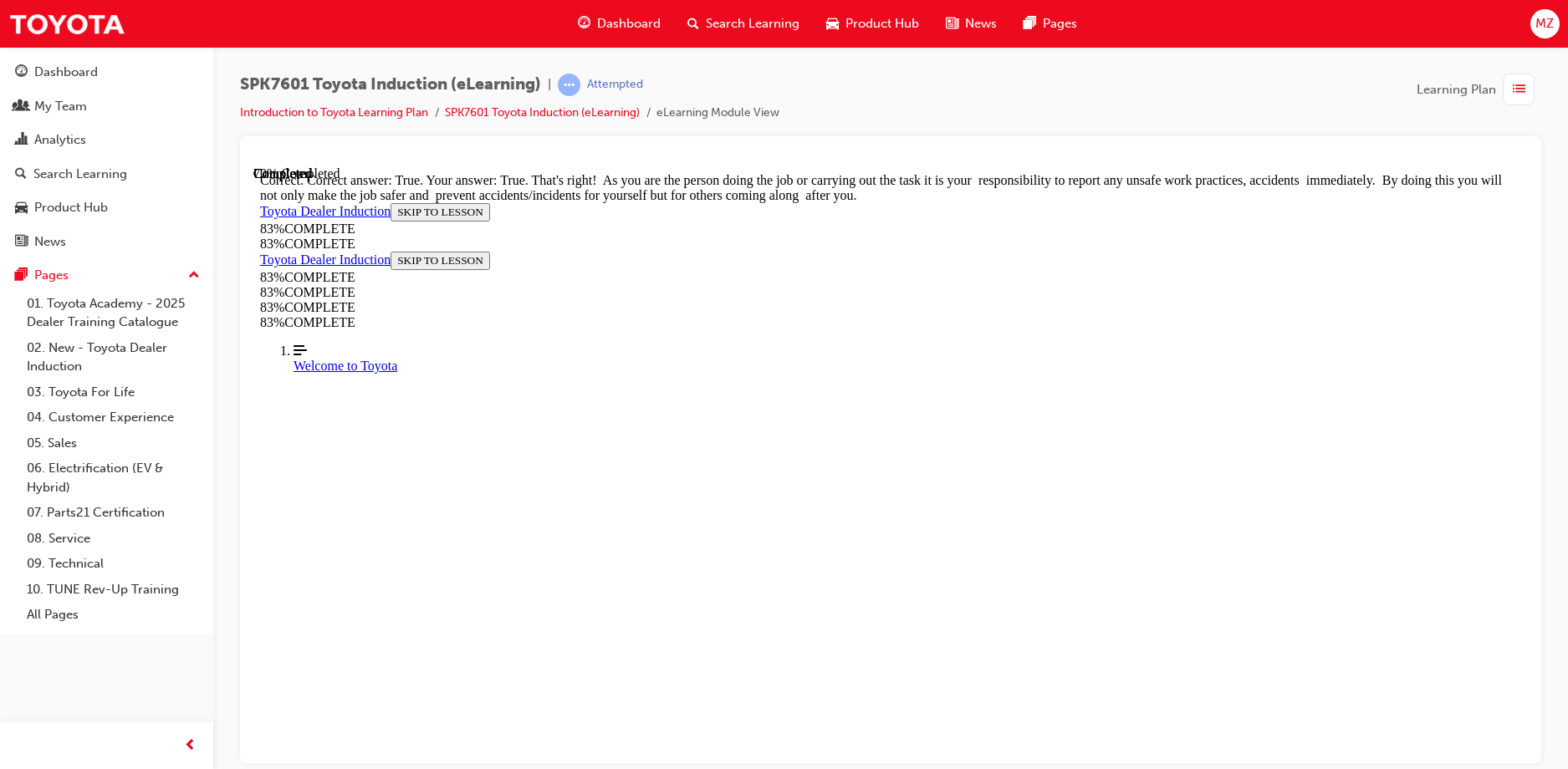 scroll, scrollTop: 325, scrollLeft: 0, axis: vertical 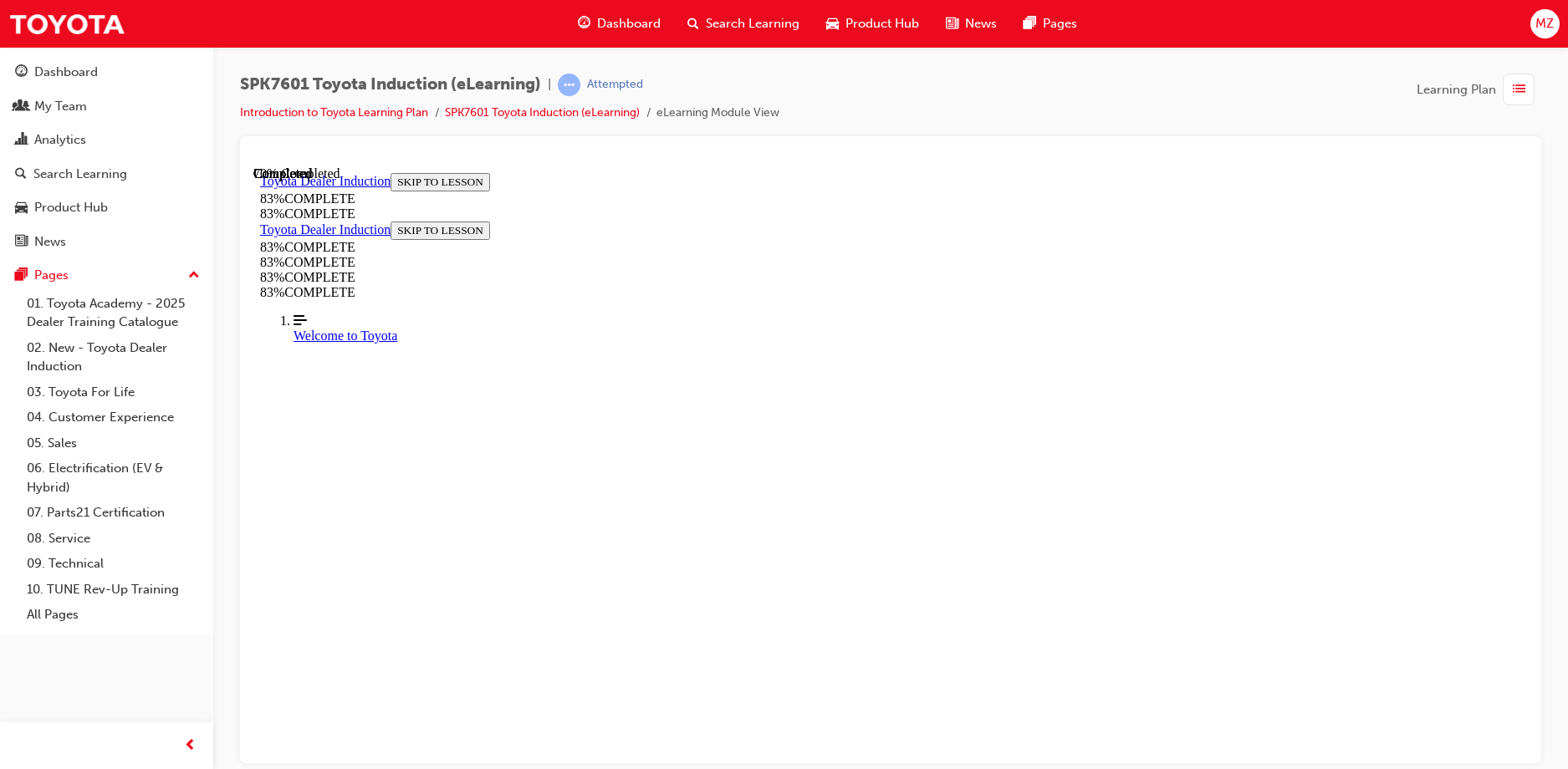 click at bounding box center (891, 15623) 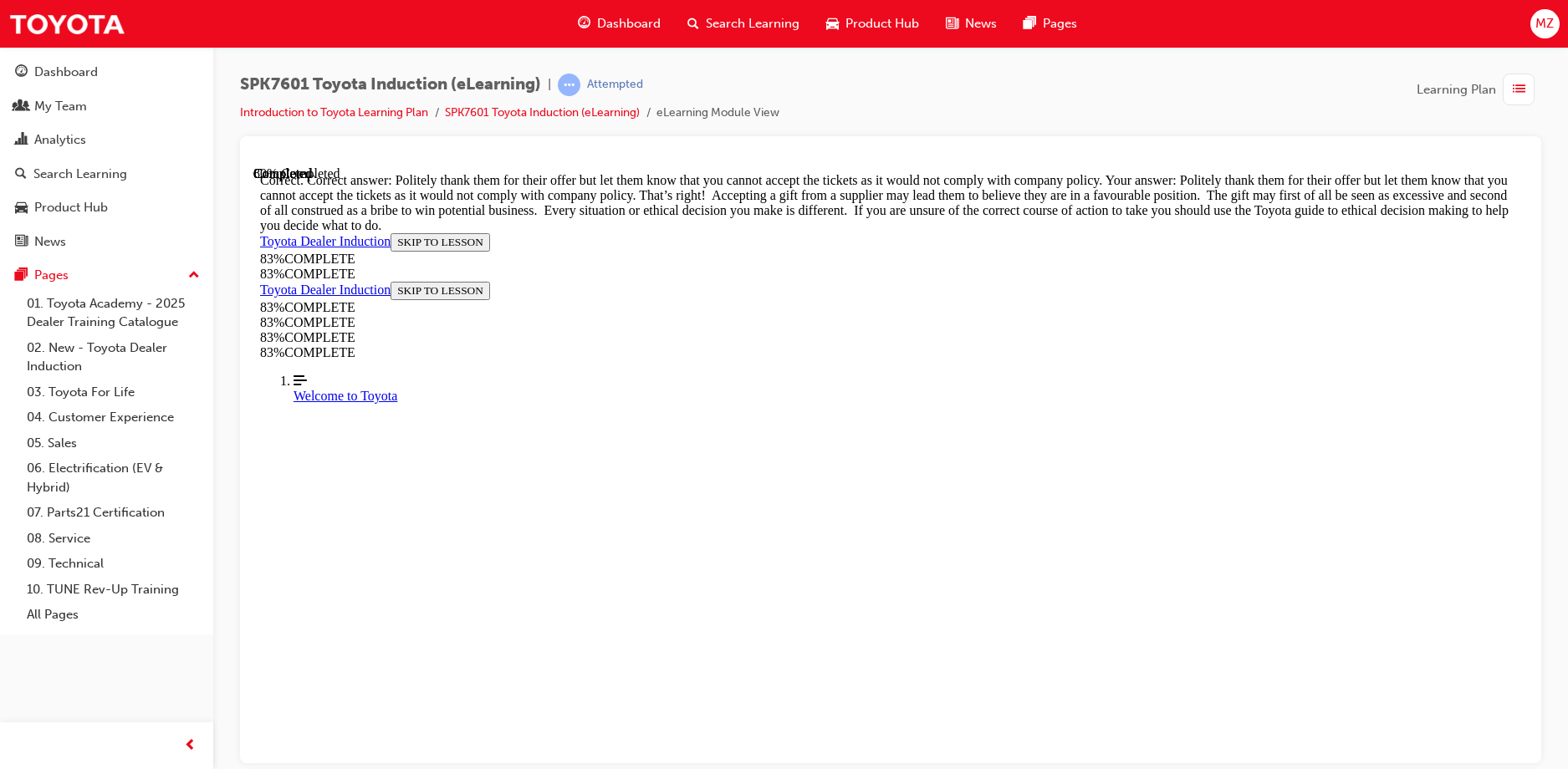 scroll, scrollTop: 634, scrollLeft: 0, axis: vertical 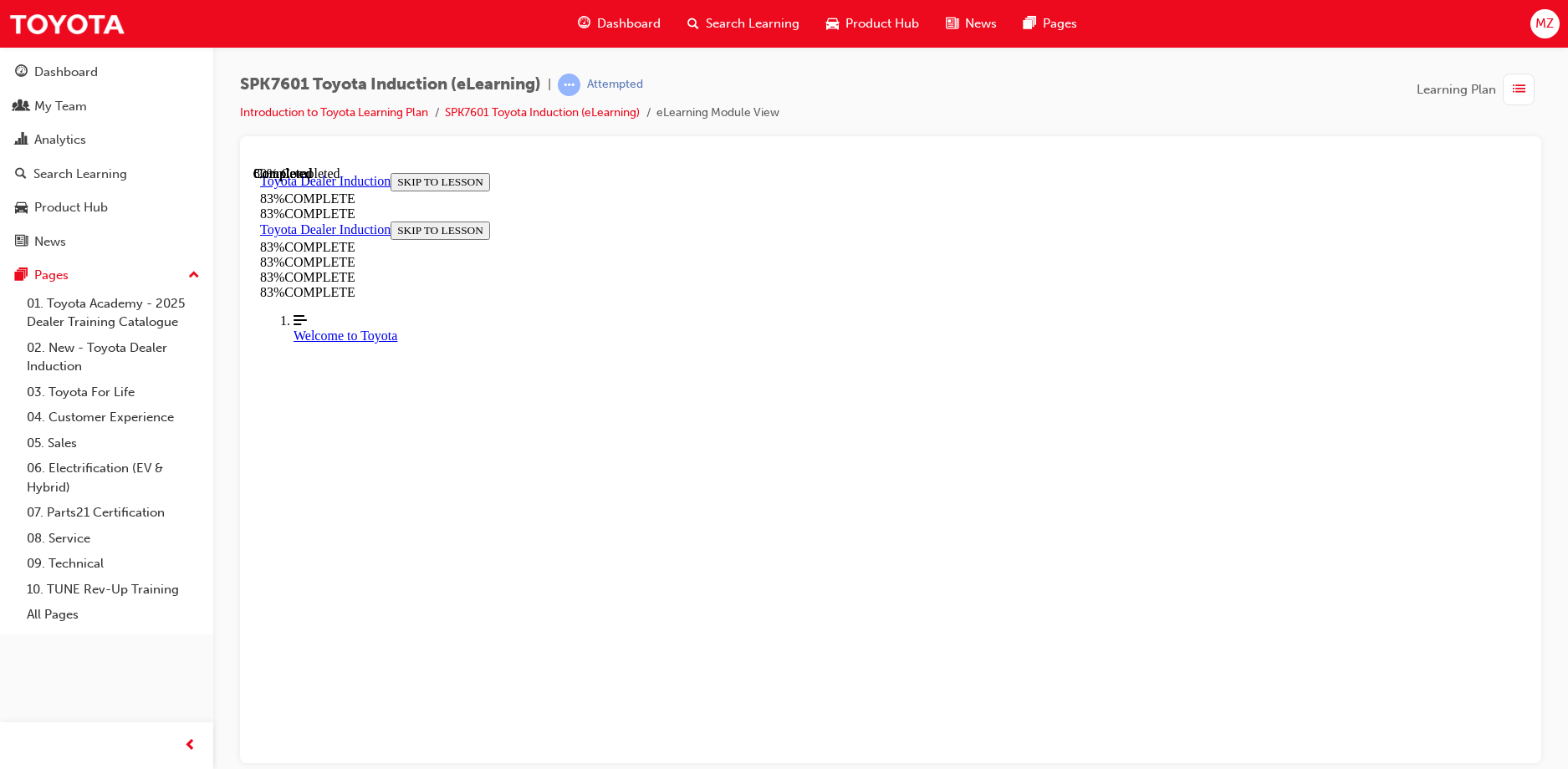 click at bounding box center (891, 14333) 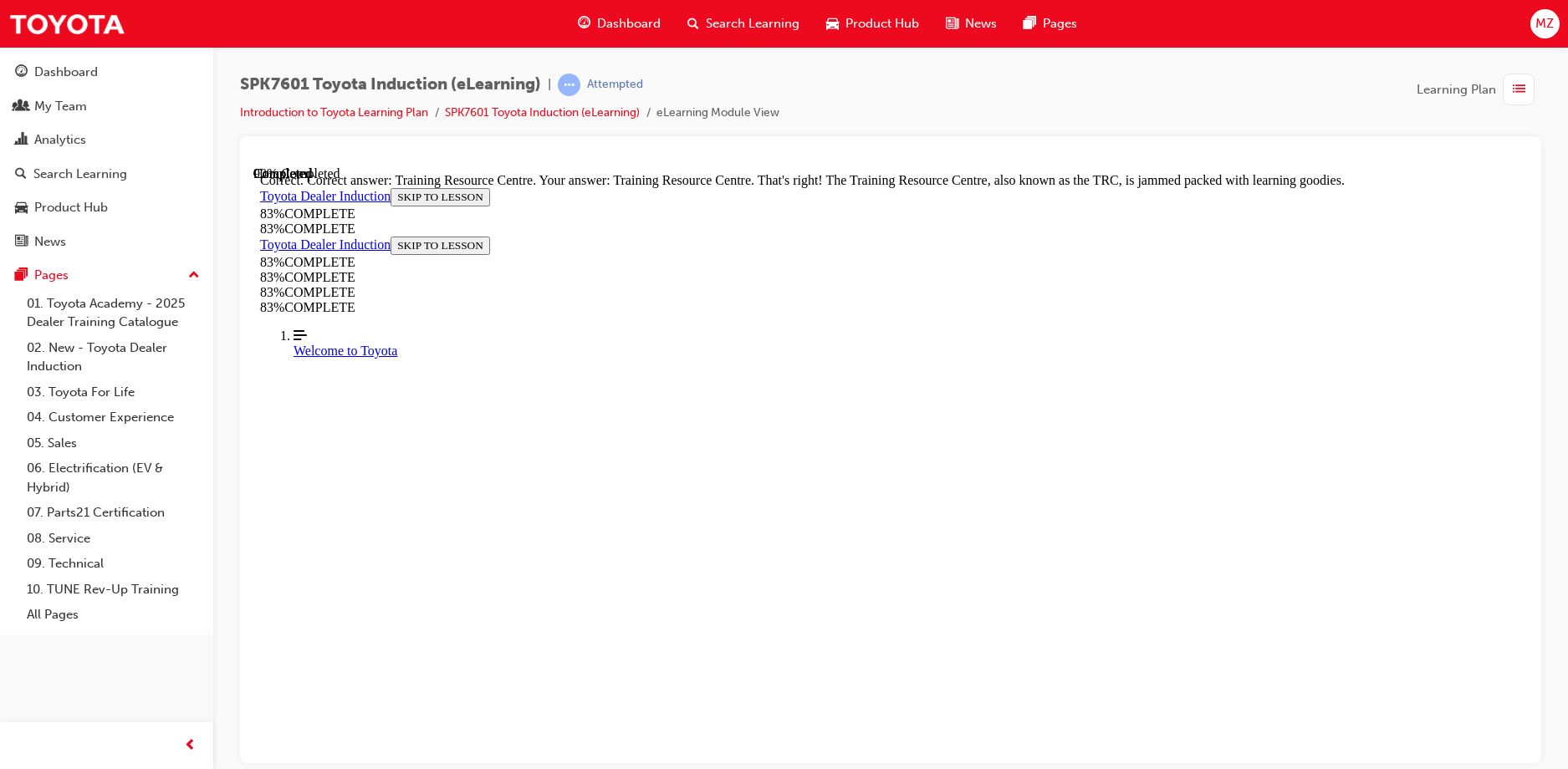 scroll, scrollTop: 324, scrollLeft: 0, axis: vertical 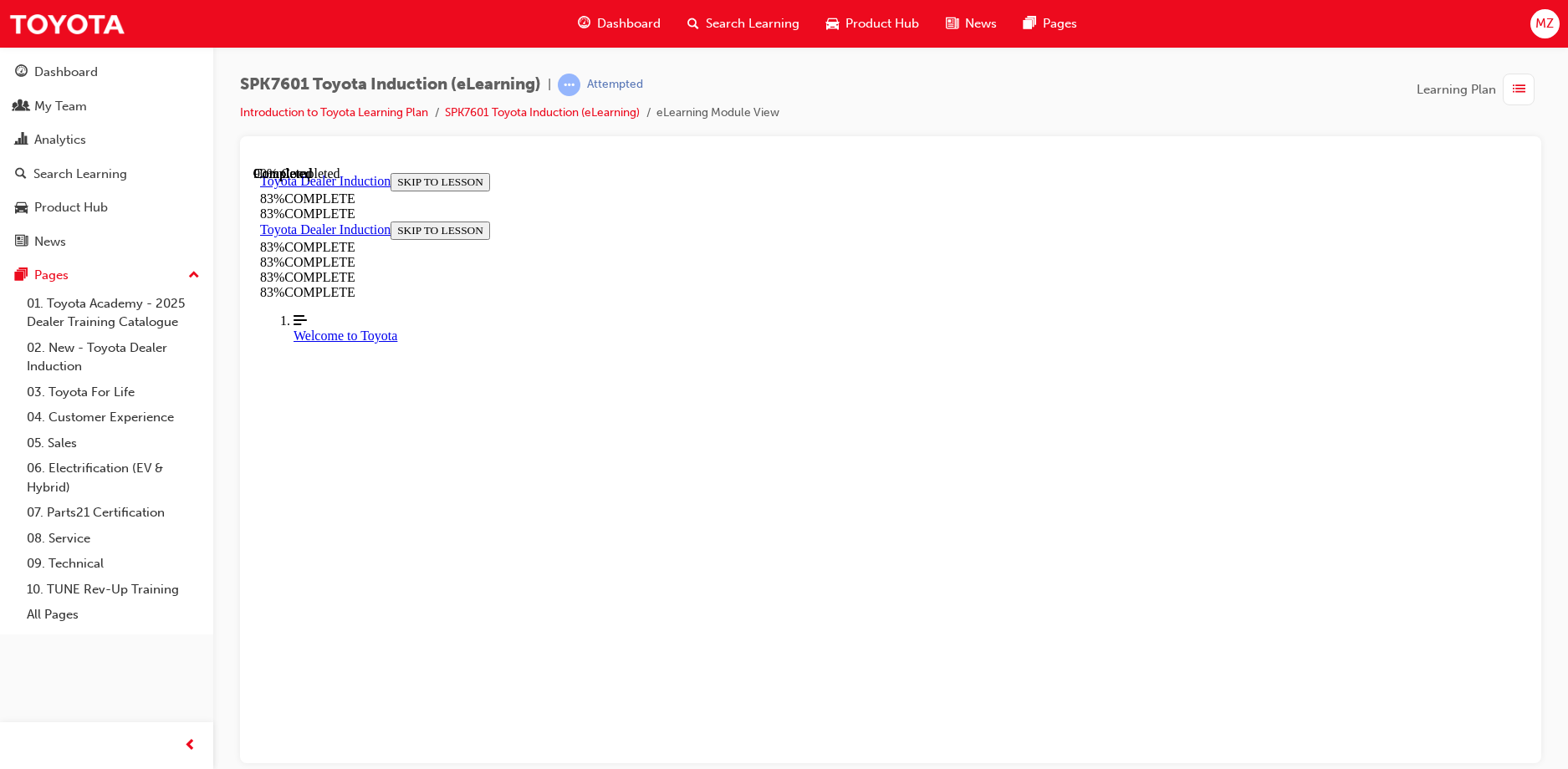 drag, startPoint x: 746, startPoint y: 246, endPoint x: 1004, endPoint y: 257, distance: 258.23439 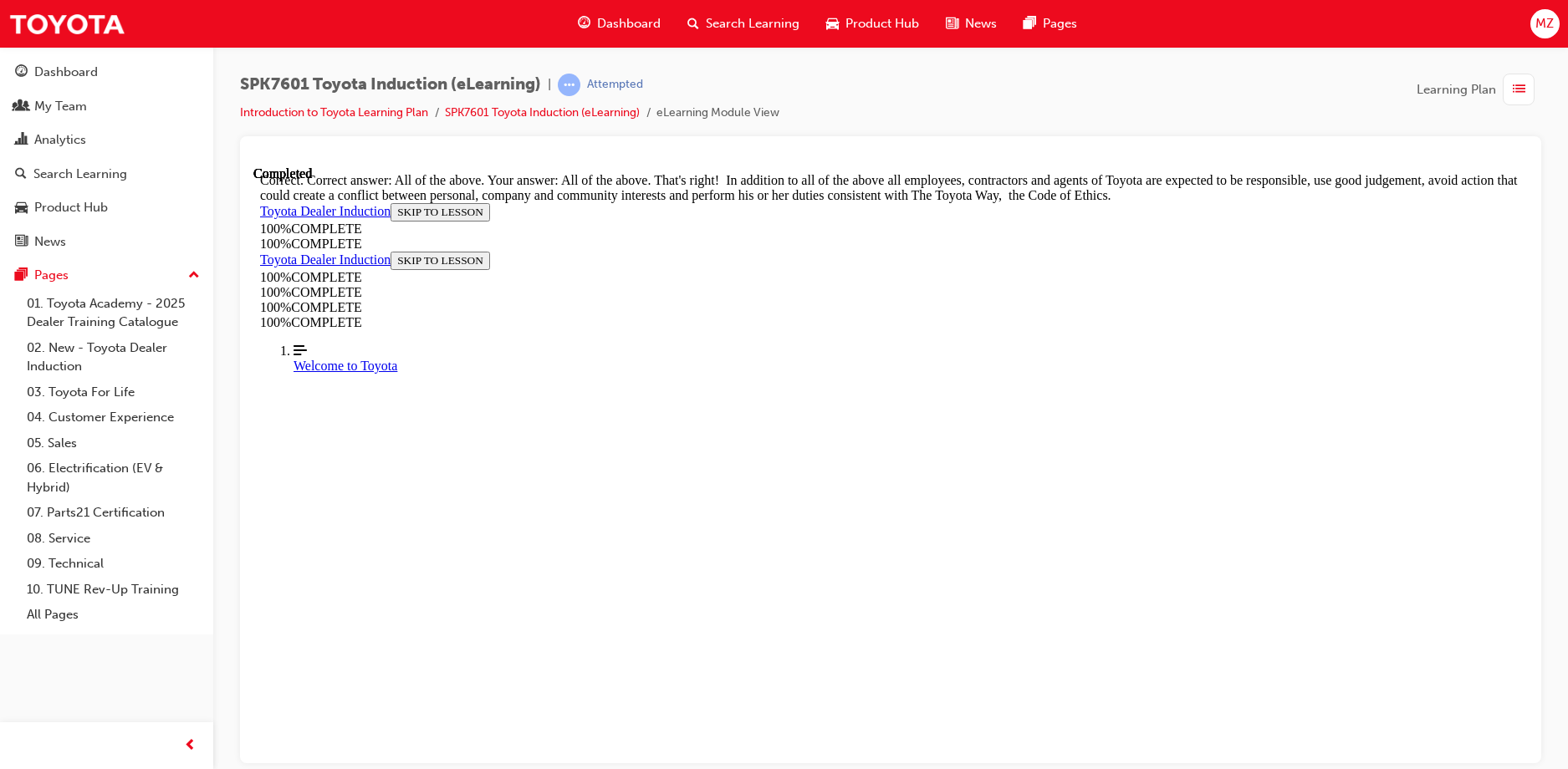 scroll, scrollTop: 507, scrollLeft: 0, axis: vertical 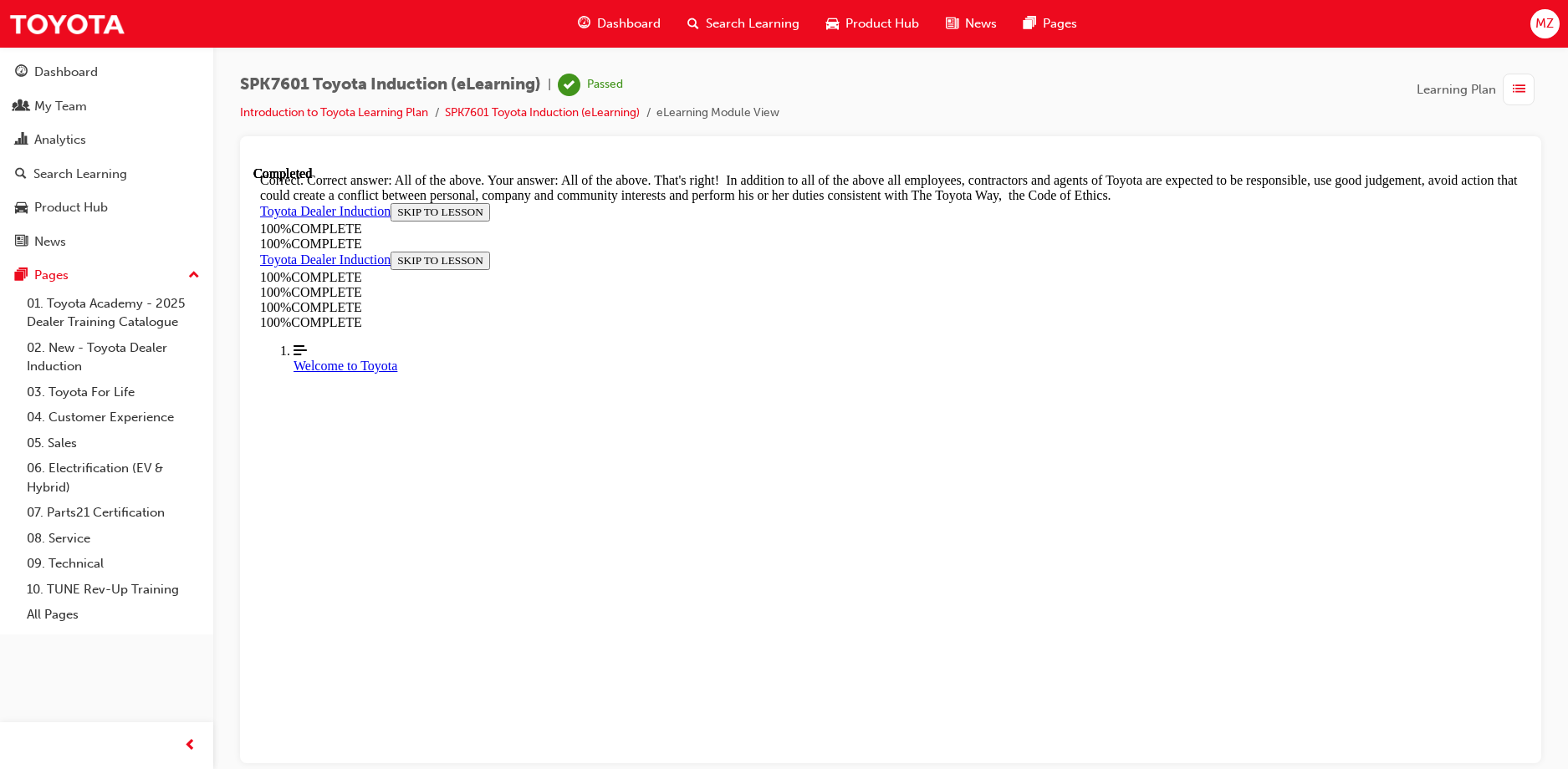 click on "NEXT" at bounding box center [282, 17815] 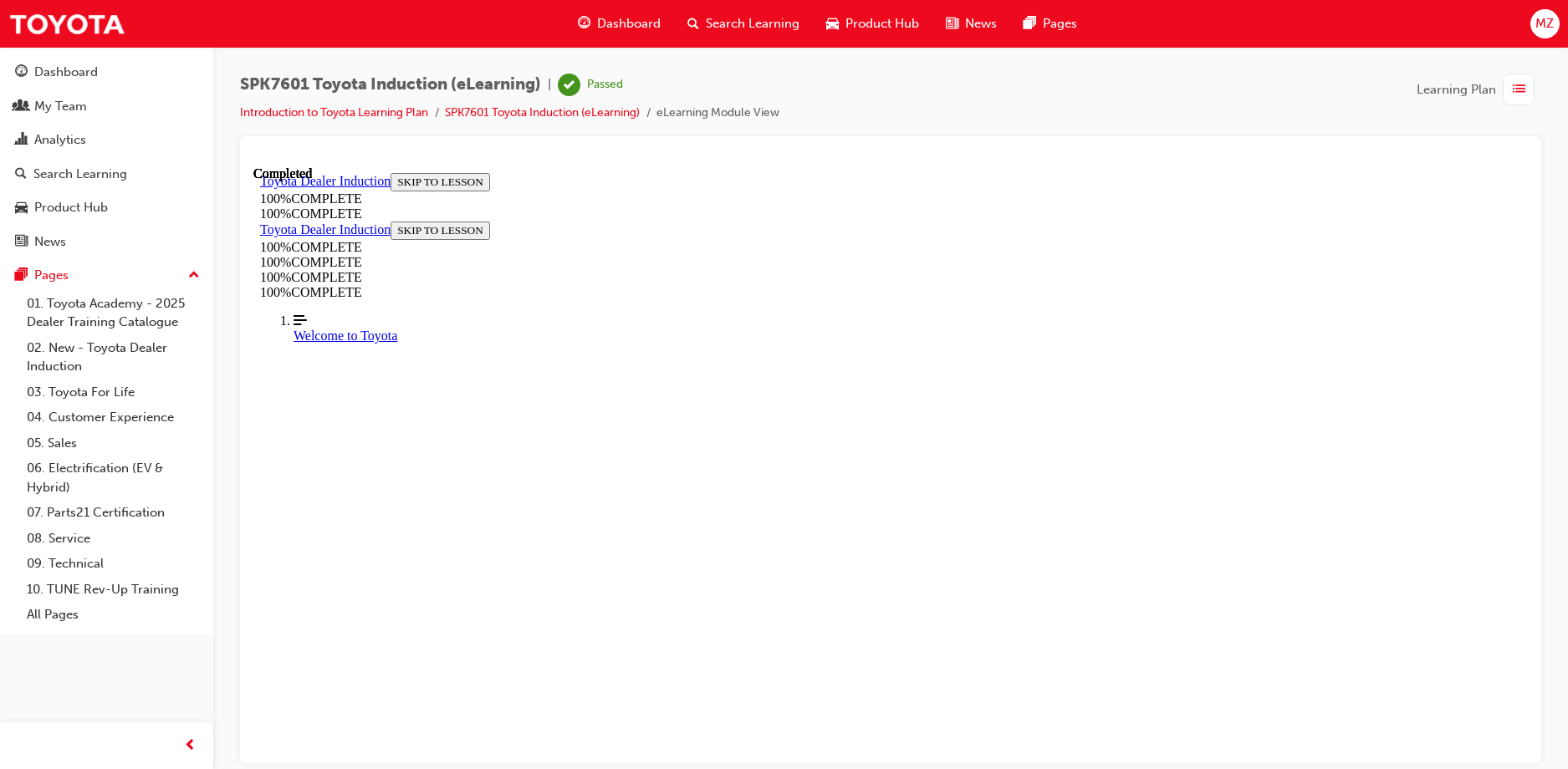 scroll, scrollTop: 264, scrollLeft: 0, axis: vertical 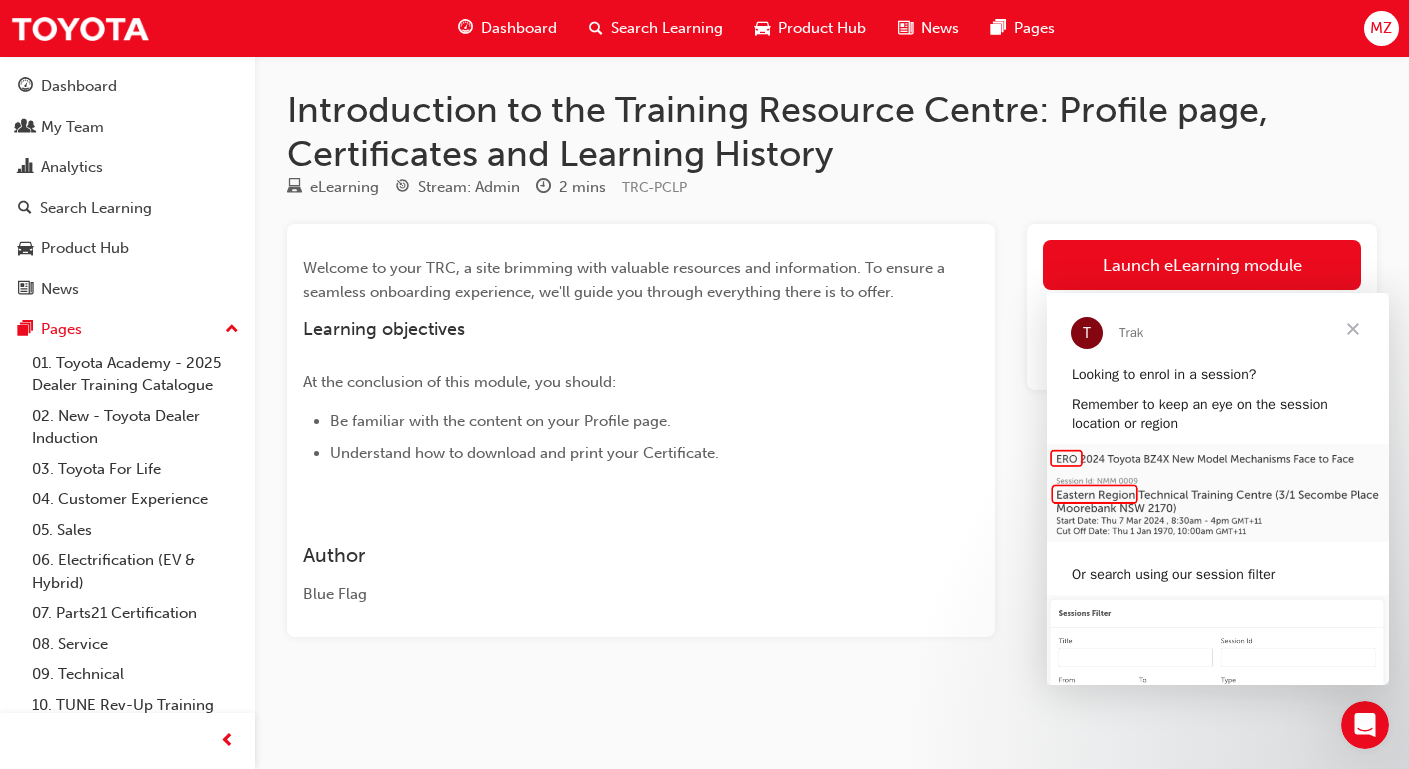 click at bounding box center [1353, 329] 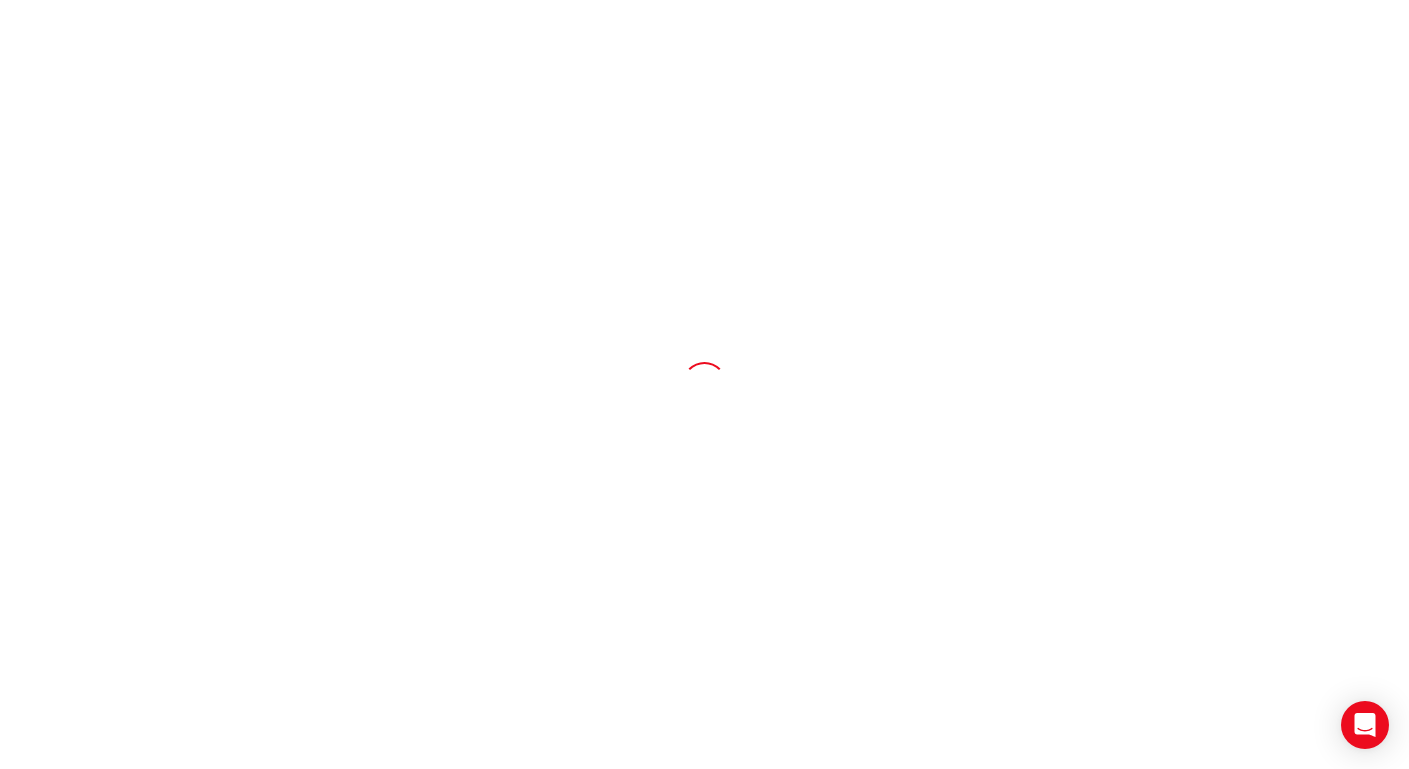 scroll, scrollTop: 0, scrollLeft: 0, axis: both 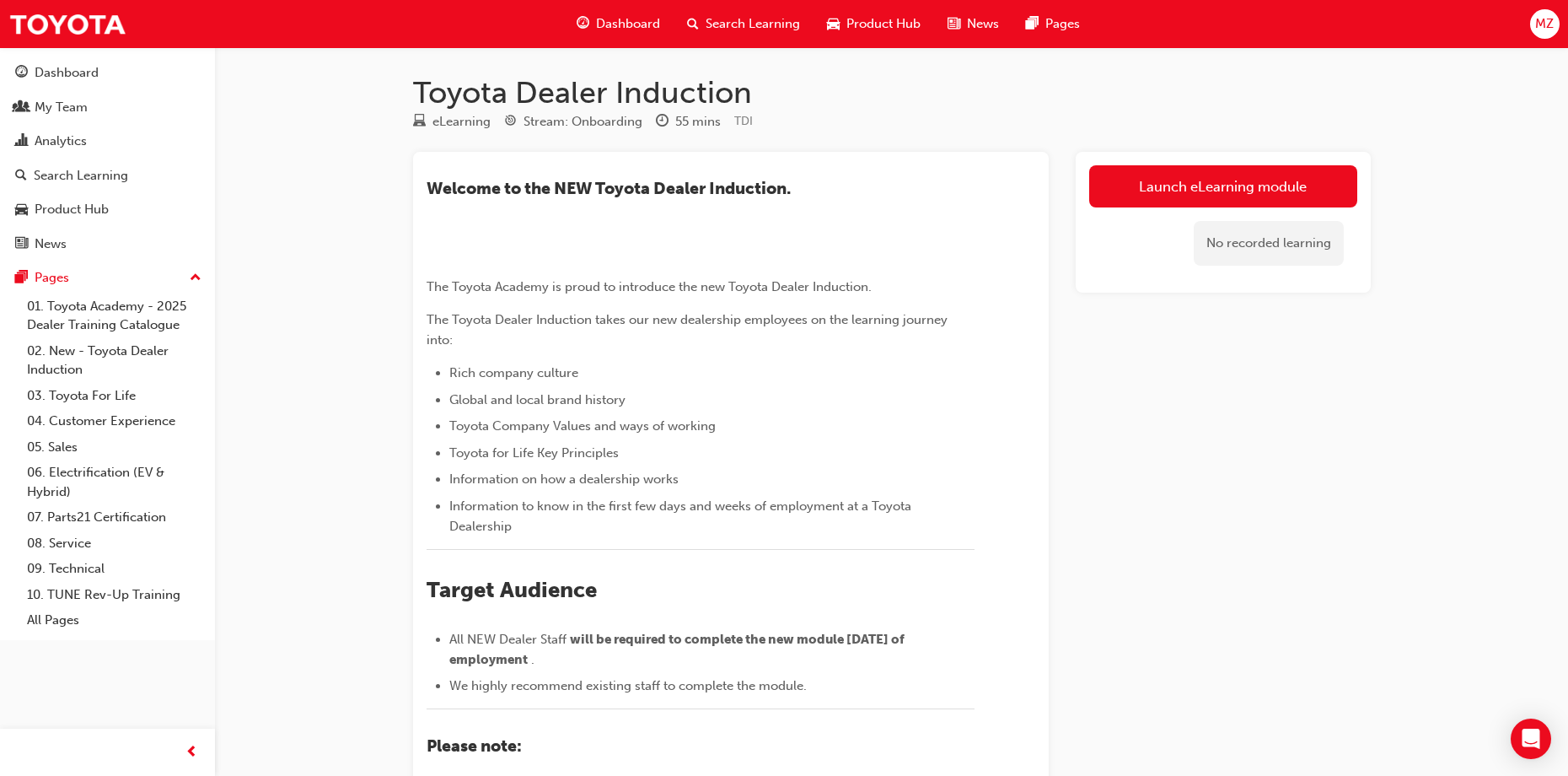 click on "Toyota Dealer Induction" at bounding box center [892, 93] 